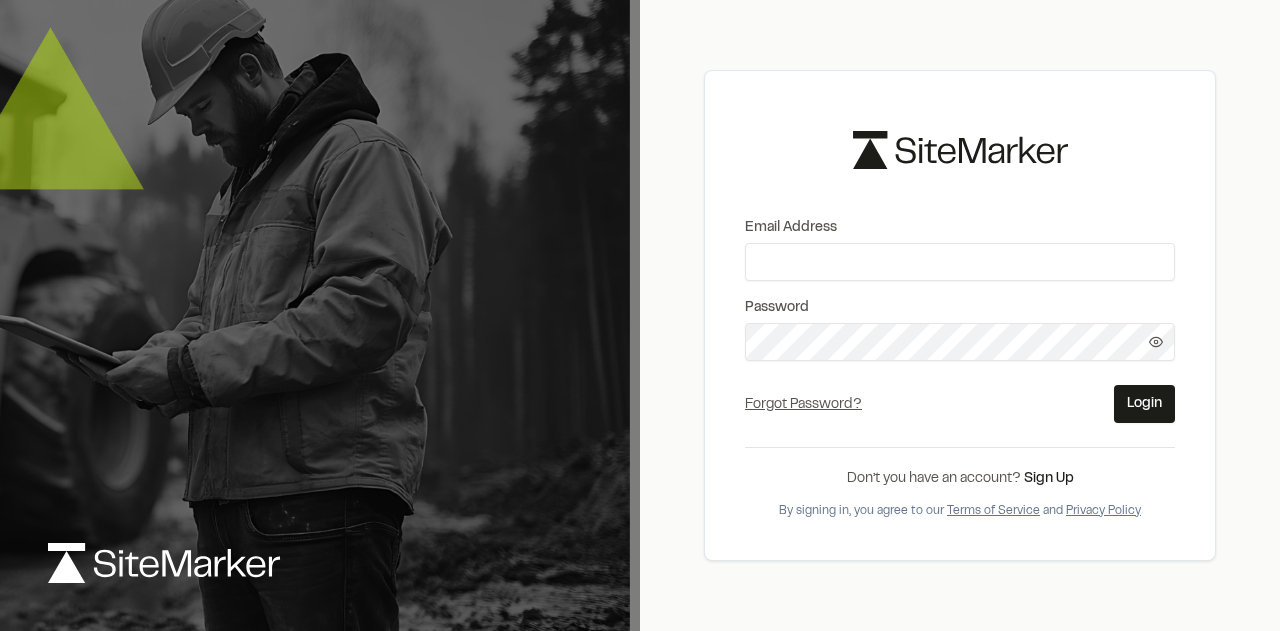 scroll, scrollTop: 0, scrollLeft: 0, axis: both 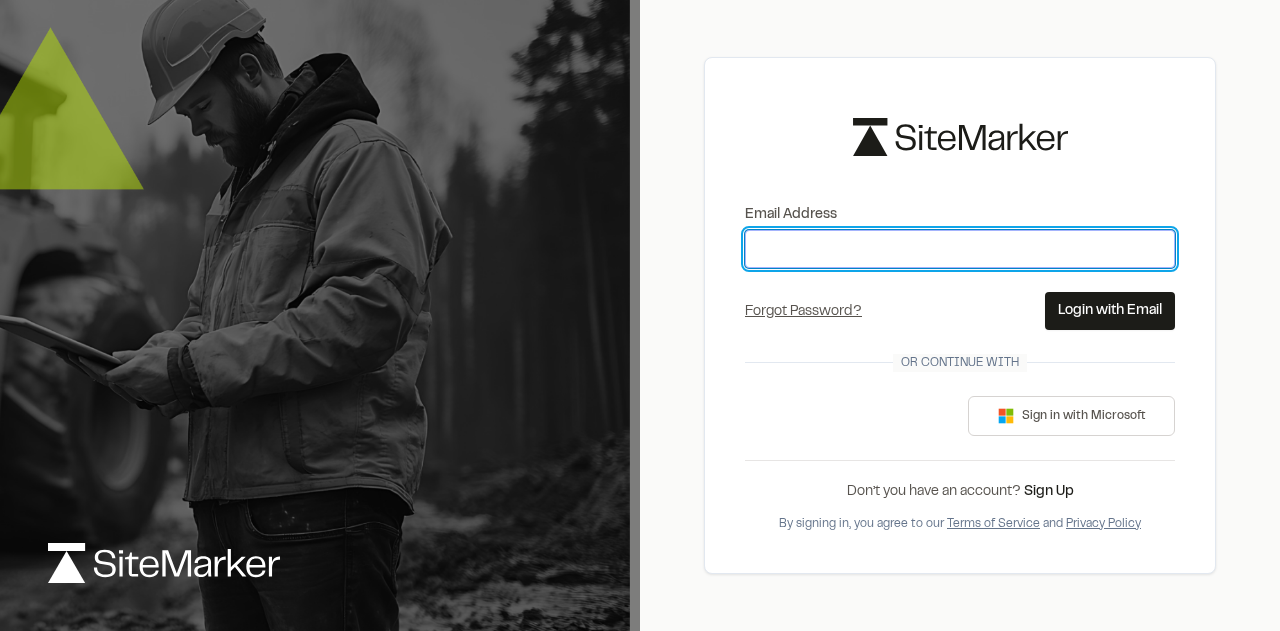 type on "**********" 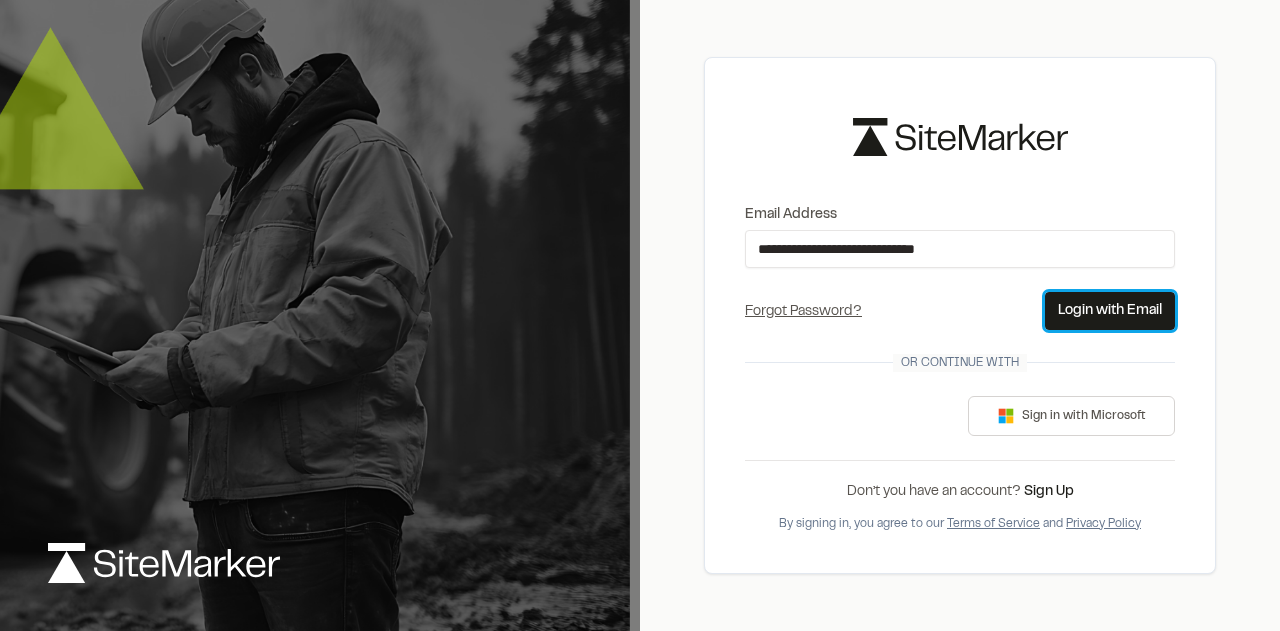 click on "Login with Email" at bounding box center (1110, 311) 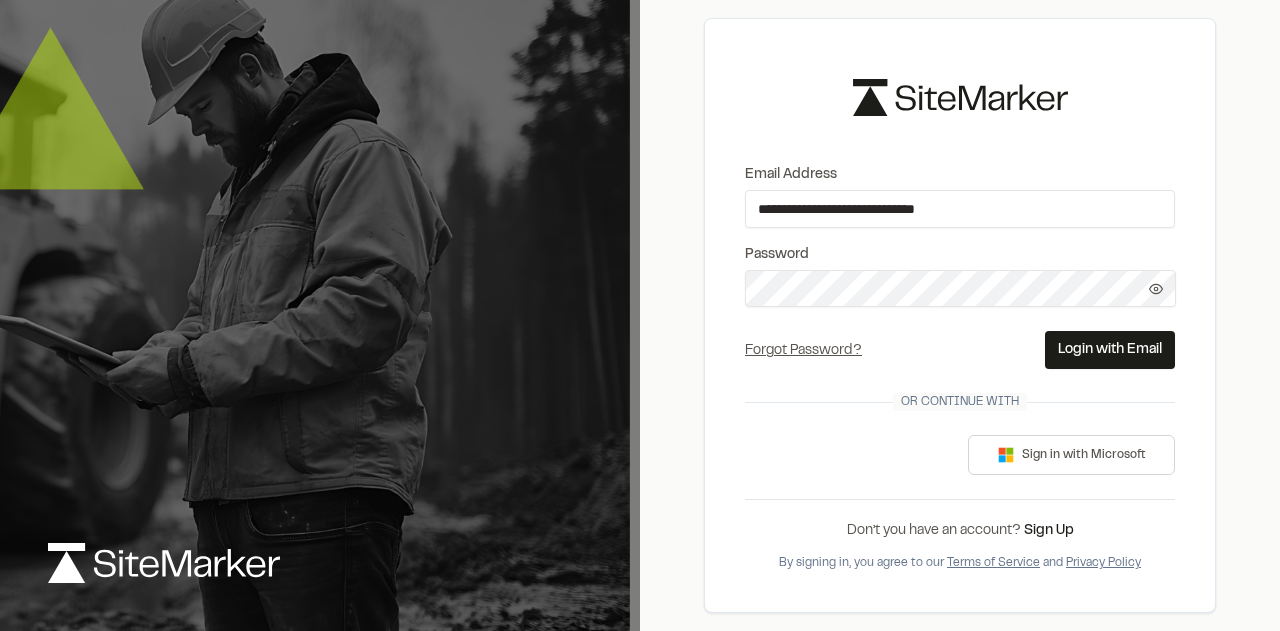 click 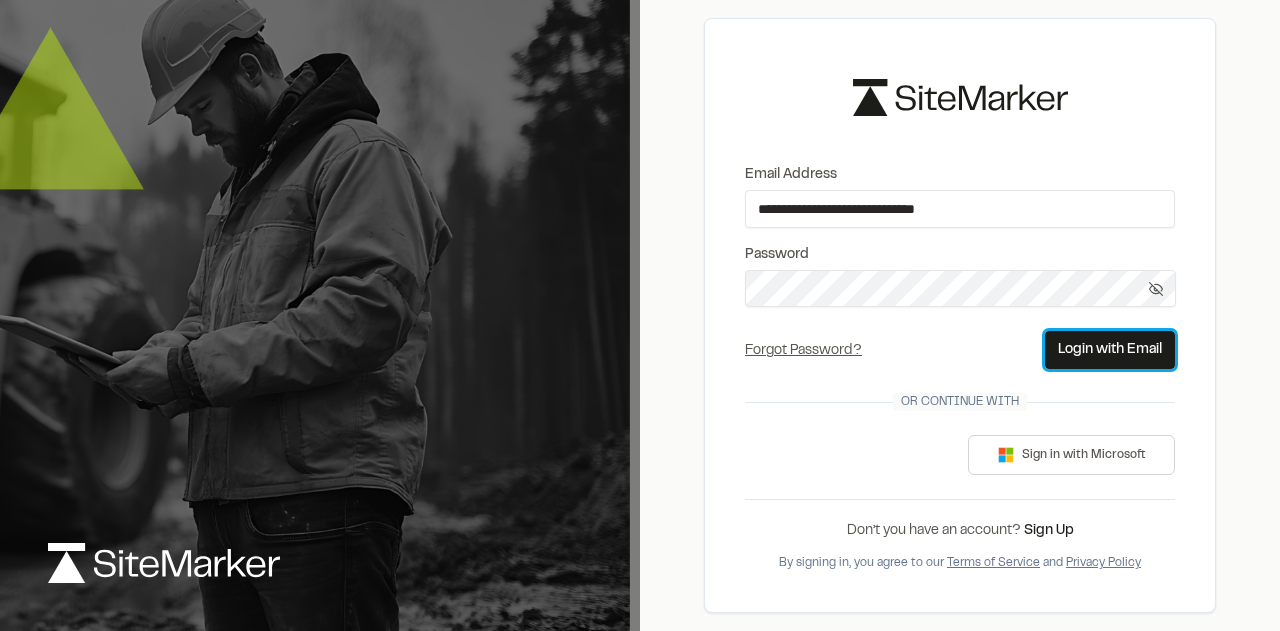click on "Login with Email" at bounding box center [1110, 350] 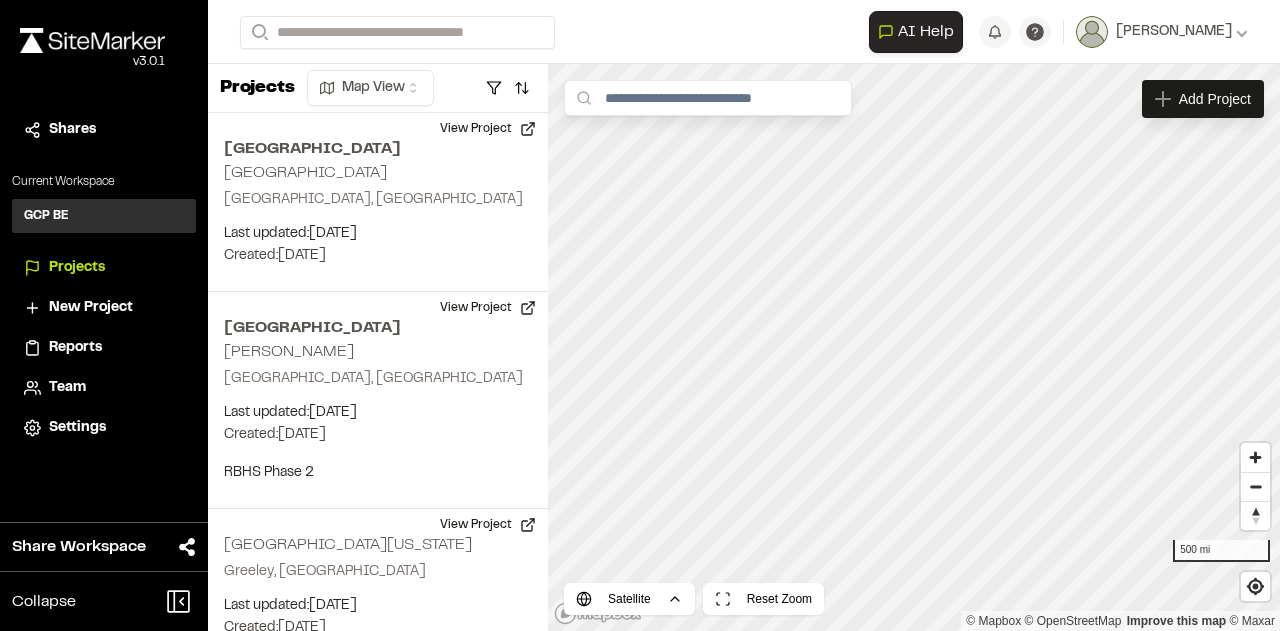 click on "New Project" at bounding box center (91, 308) 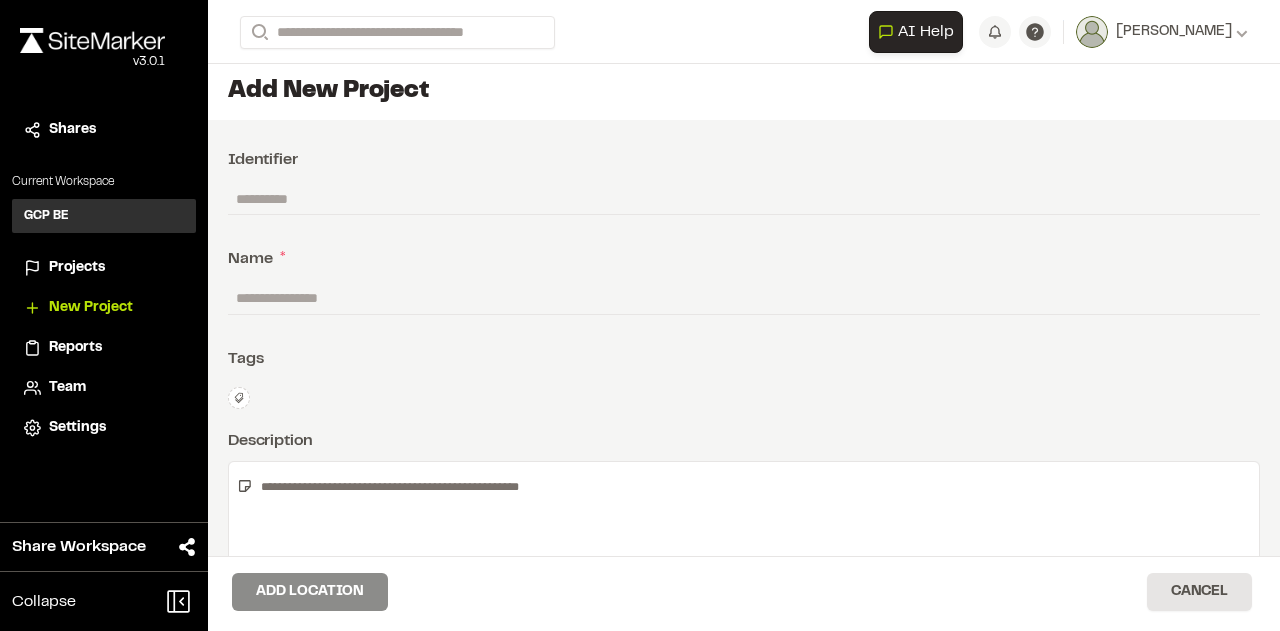click at bounding box center (744, 298) 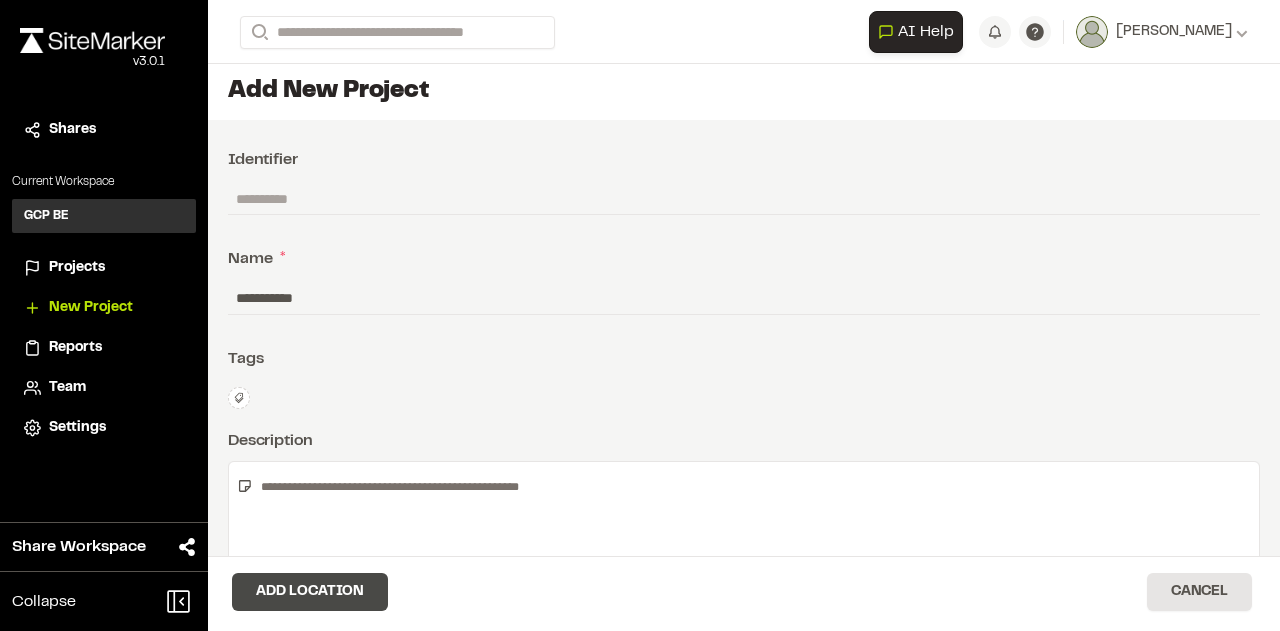 type on "**********" 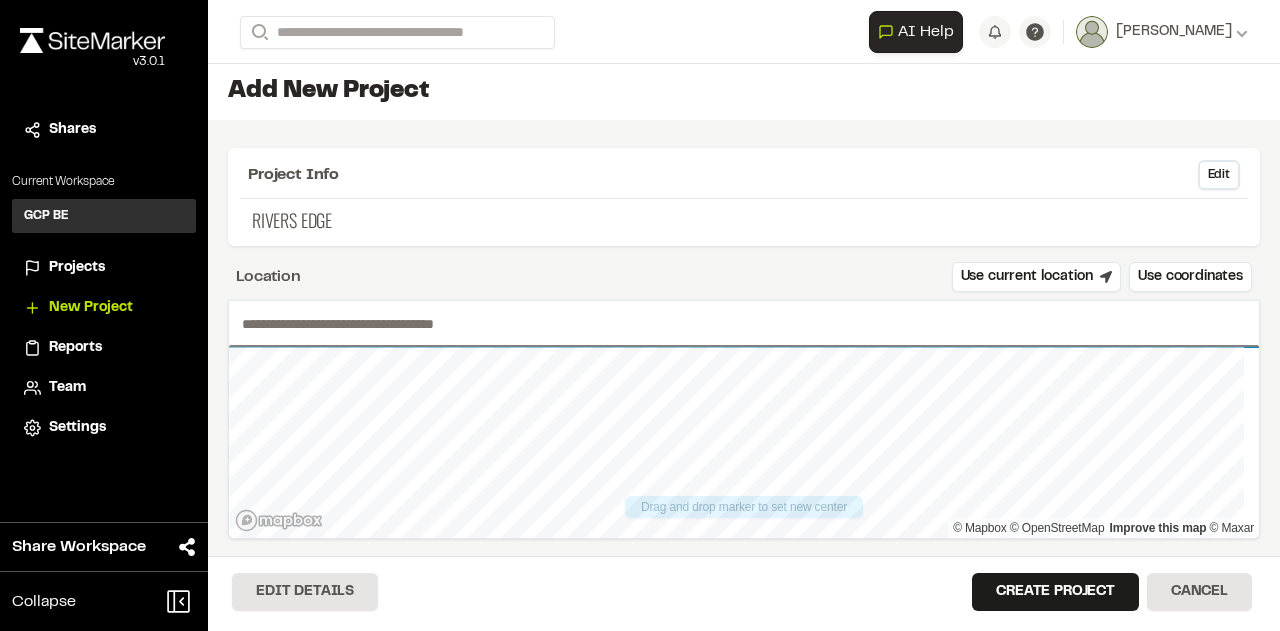 scroll, scrollTop: 16, scrollLeft: 0, axis: vertical 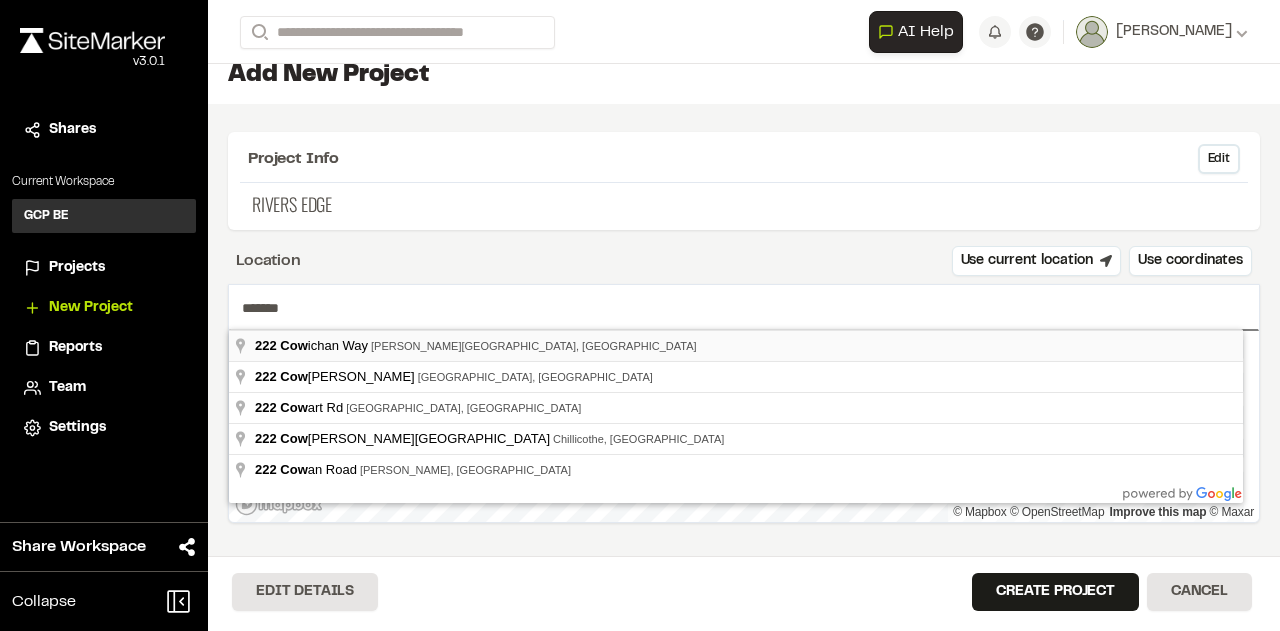 type on "**********" 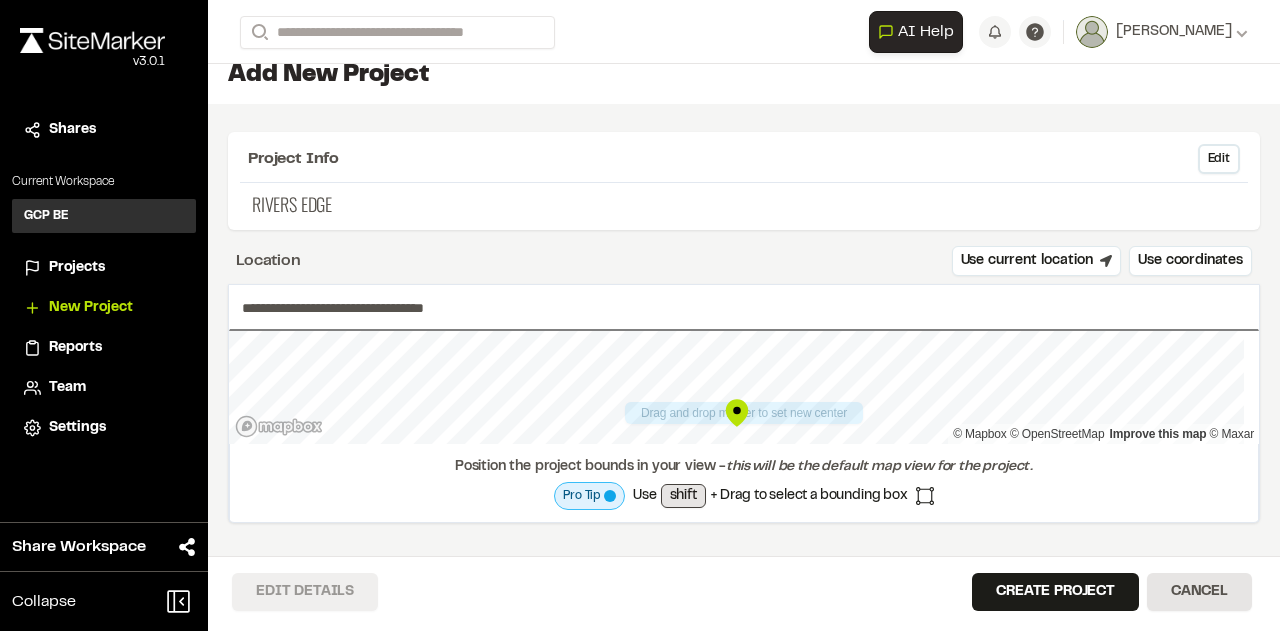 click on "Edit Details" at bounding box center (305, 592) 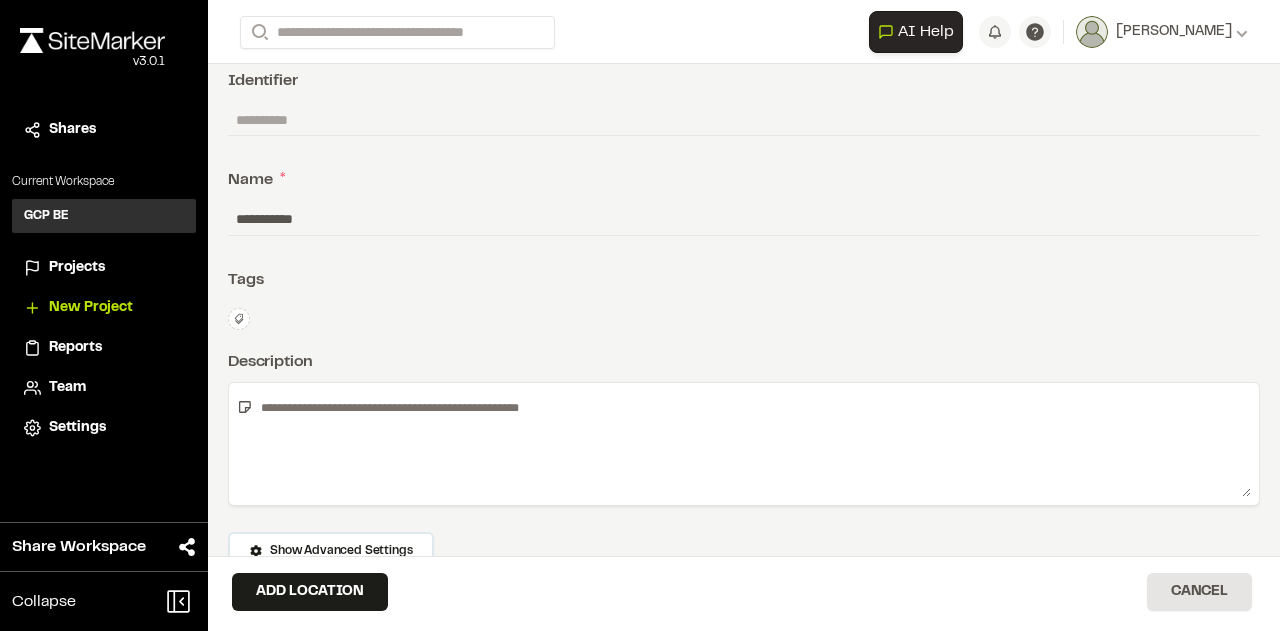 scroll, scrollTop: 0, scrollLeft: 0, axis: both 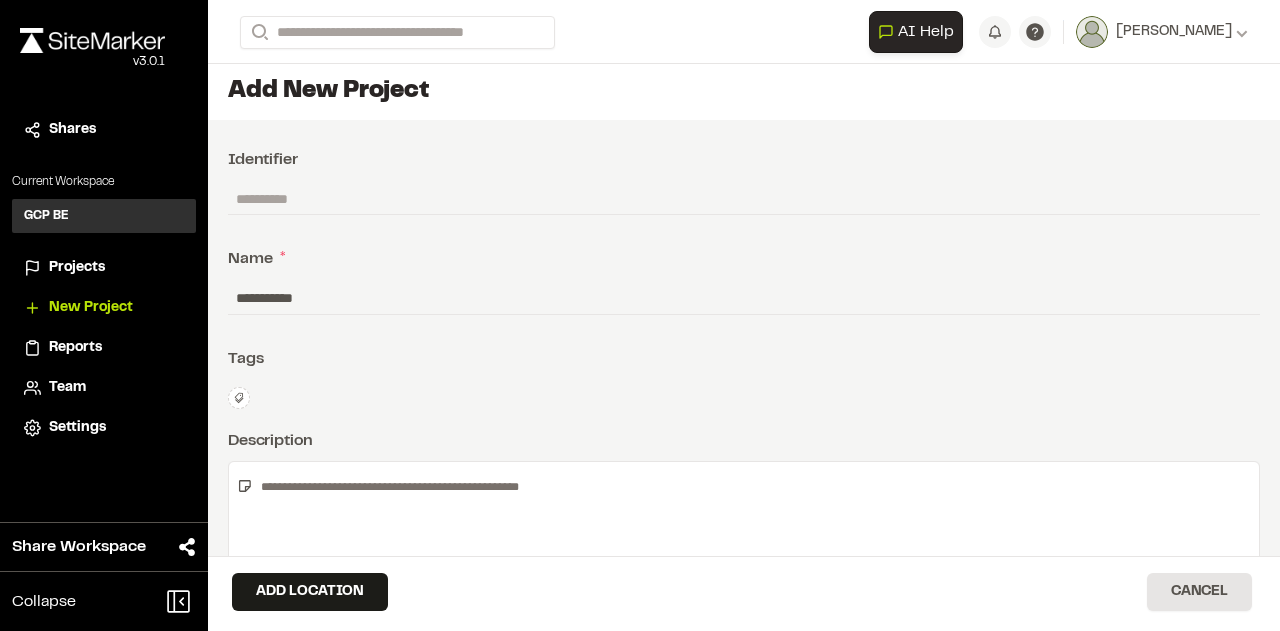 click on "**********" at bounding box center (744, 415) 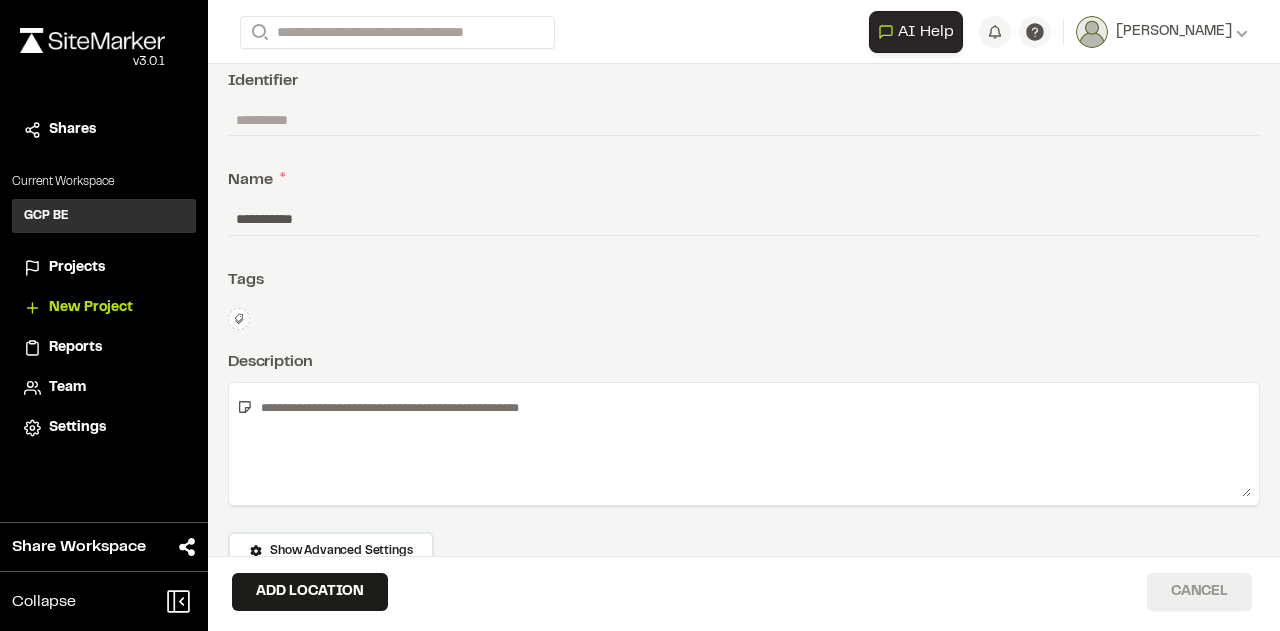 click on "Cancel" at bounding box center (1199, 592) 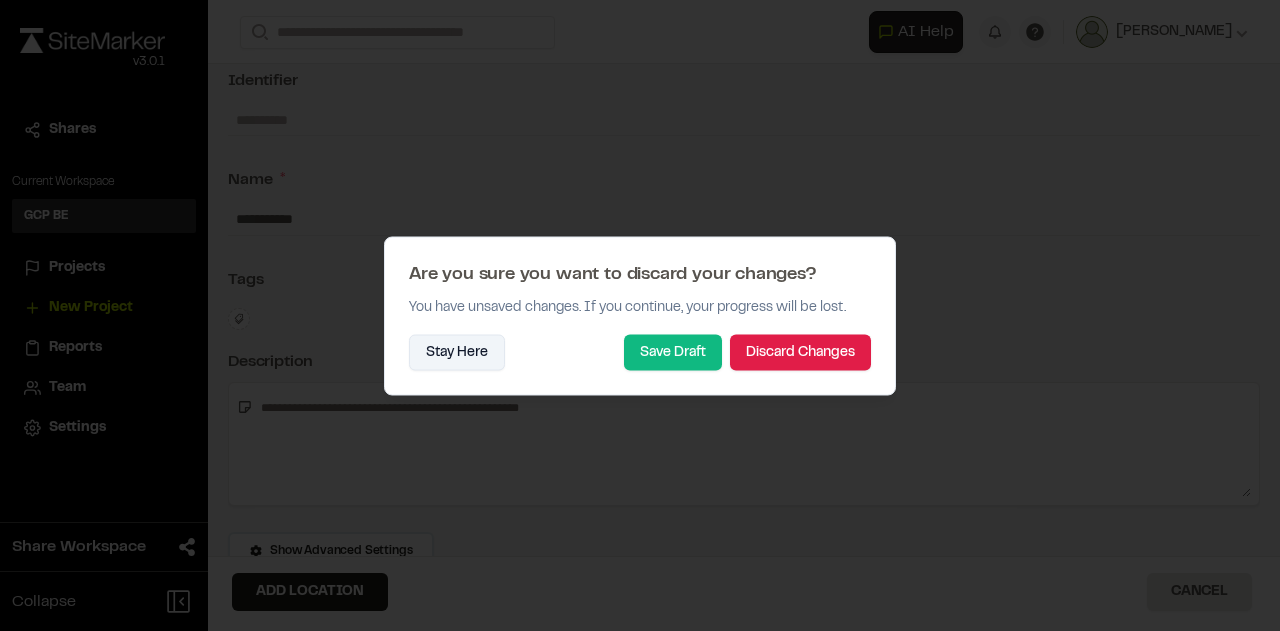 click on "Stay Here" at bounding box center [457, 352] 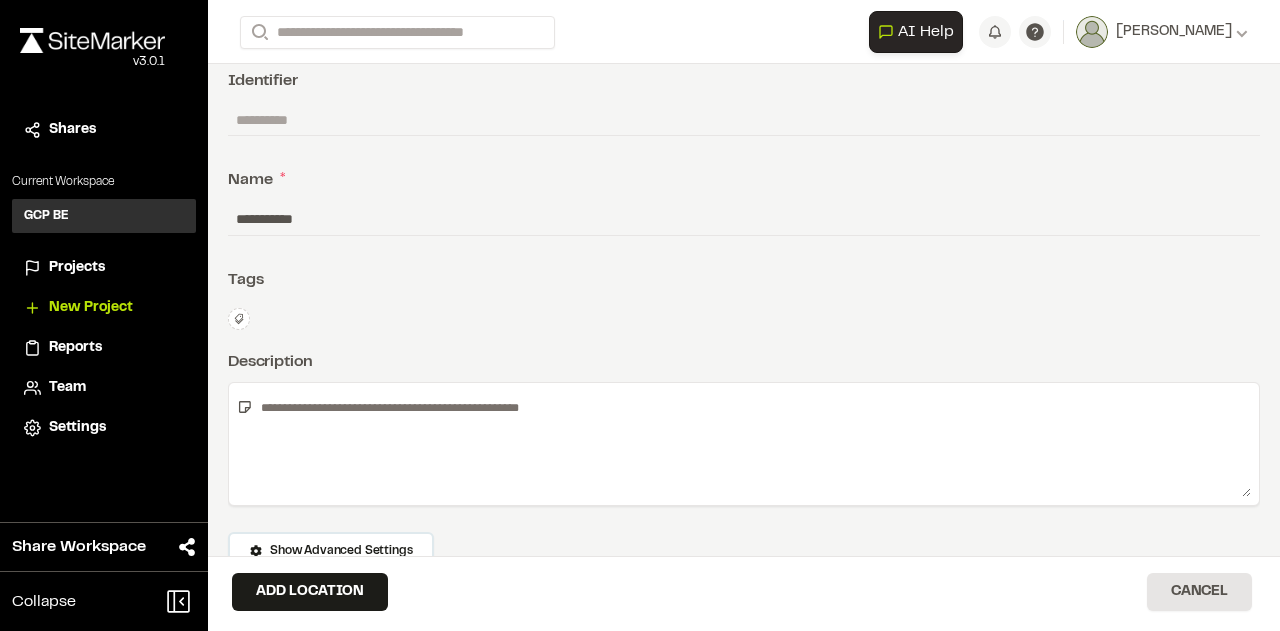 scroll, scrollTop: 0, scrollLeft: 0, axis: both 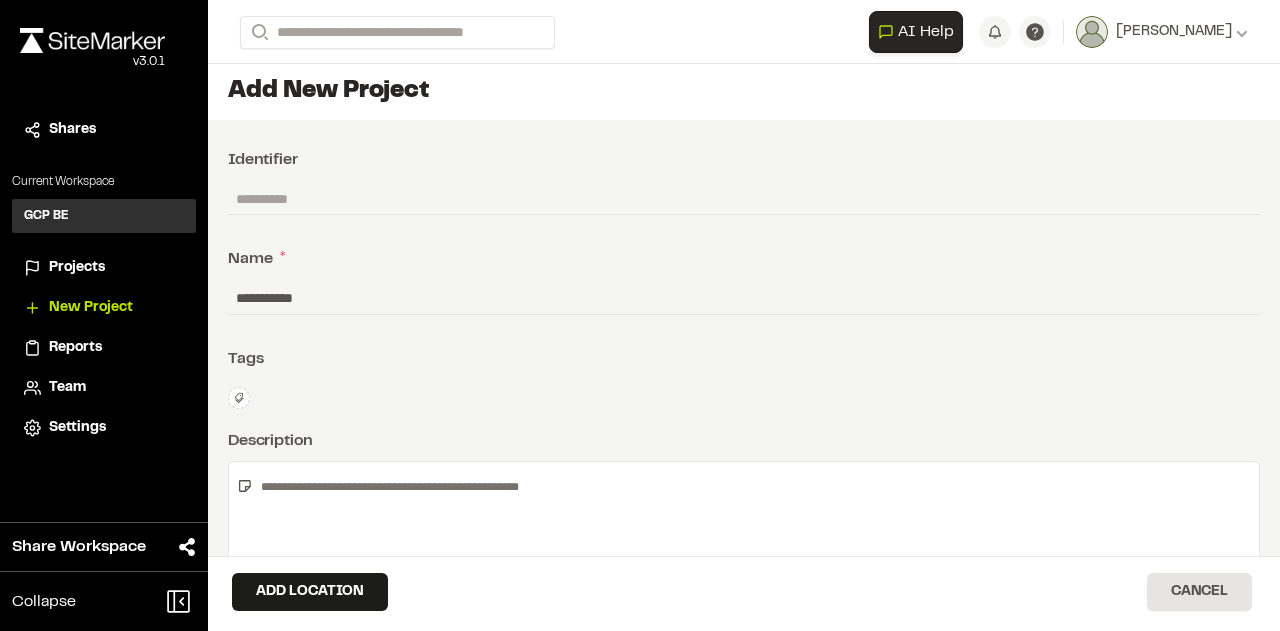 click on "GCP BE" at bounding box center (46, 216) 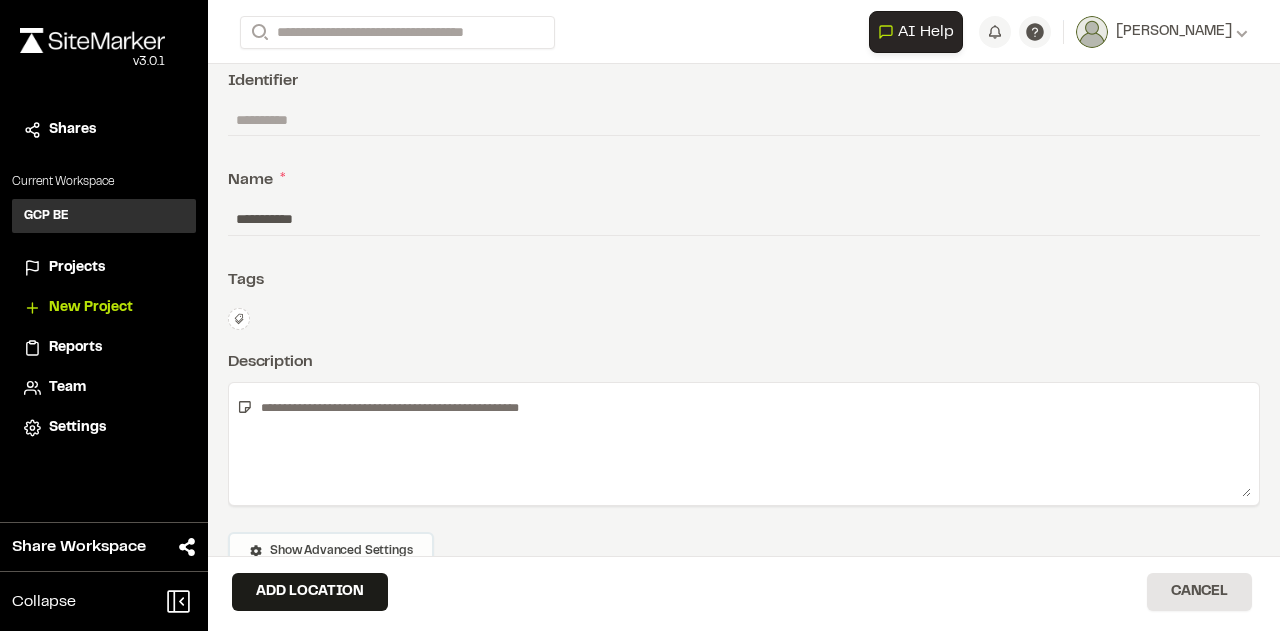click on "Show Advanced Settings" at bounding box center [341, 551] 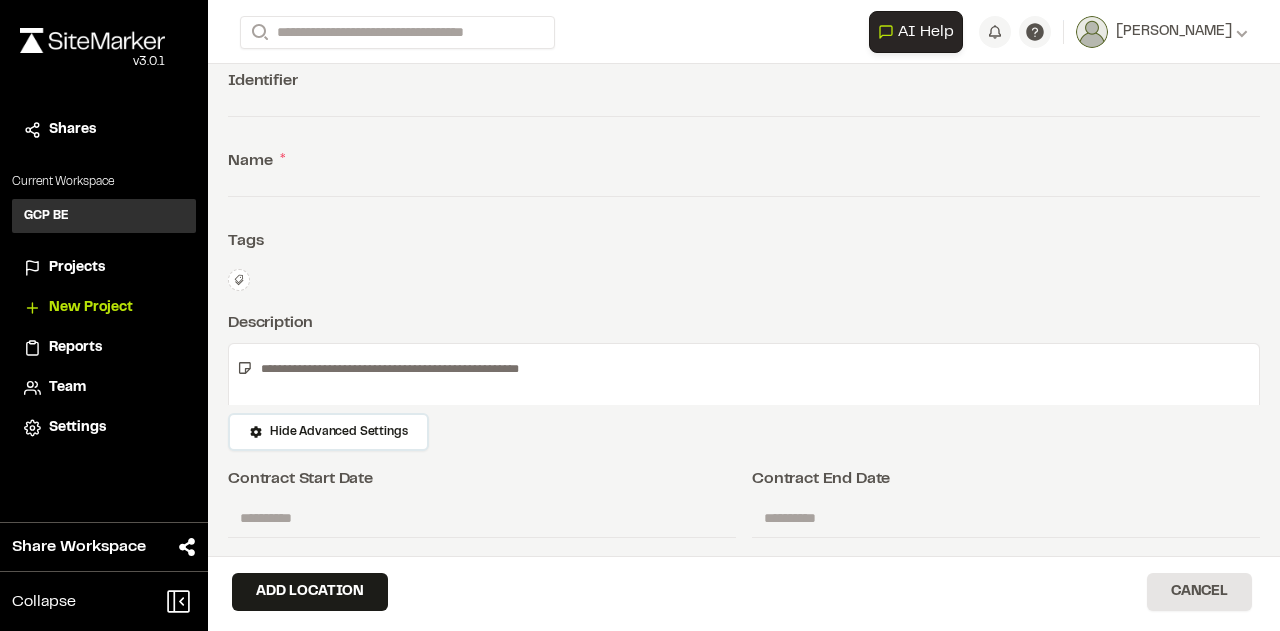 scroll, scrollTop: 0, scrollLeft: 0, axis: both 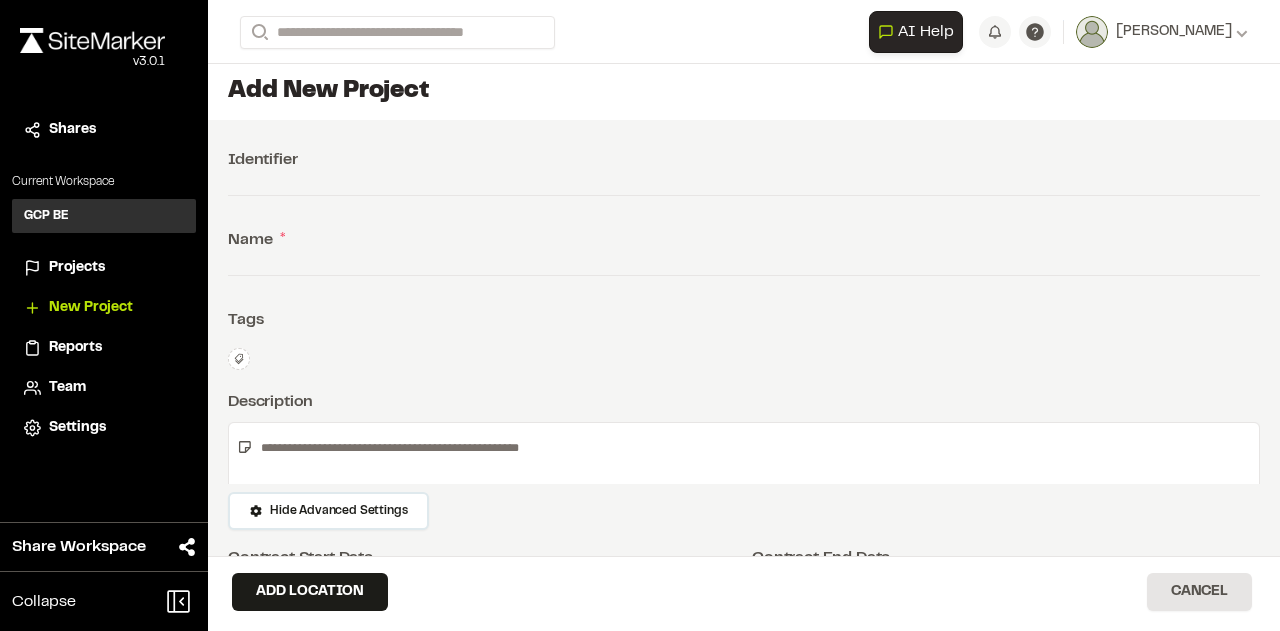 click on "Projects" at bounding box center [77, 268] 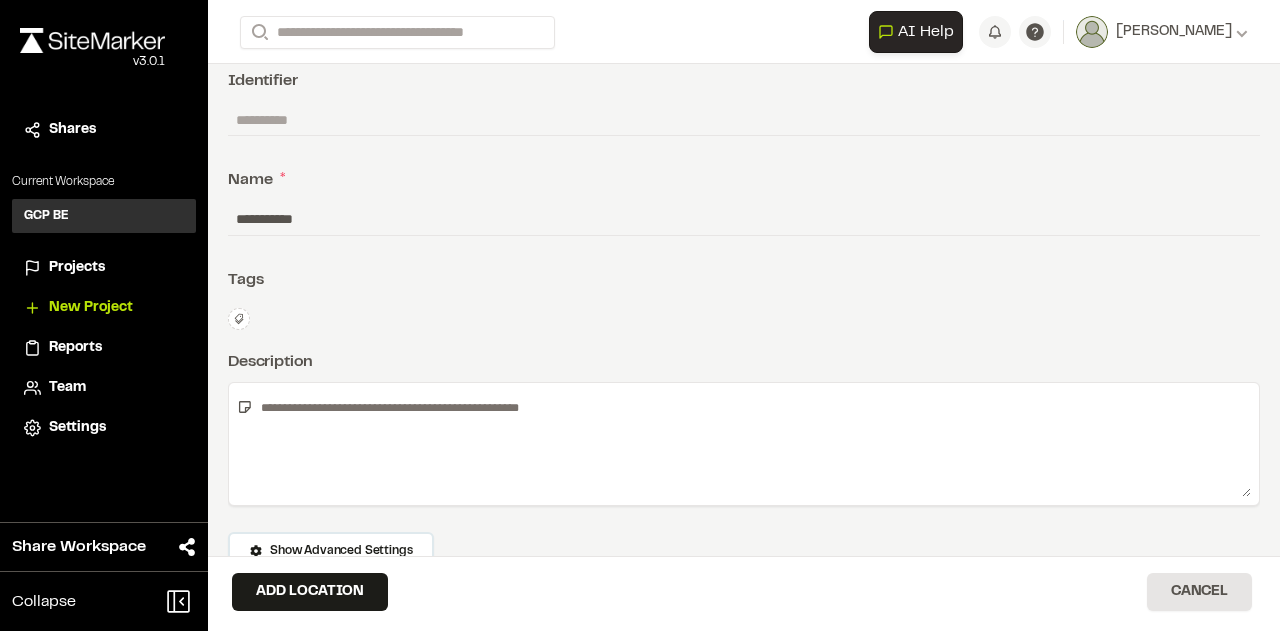 scroll, scrollTop: 0, scrollLeft: 0, axis: both 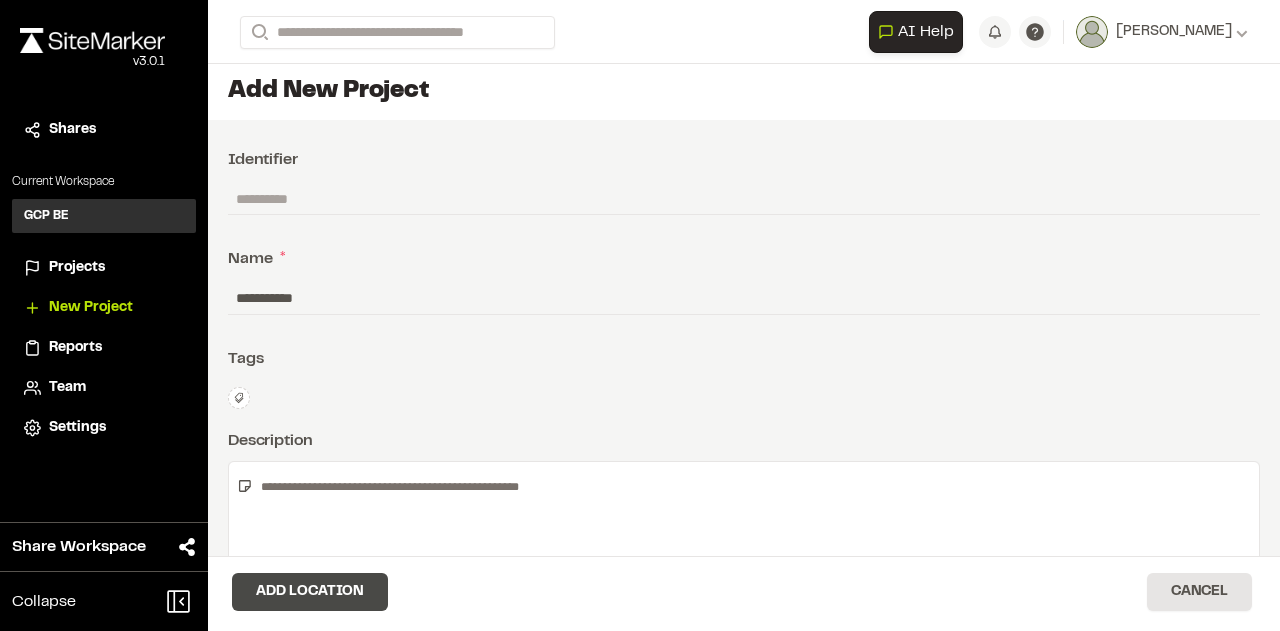 click on "Add Location" at bounding box center [310, 592] 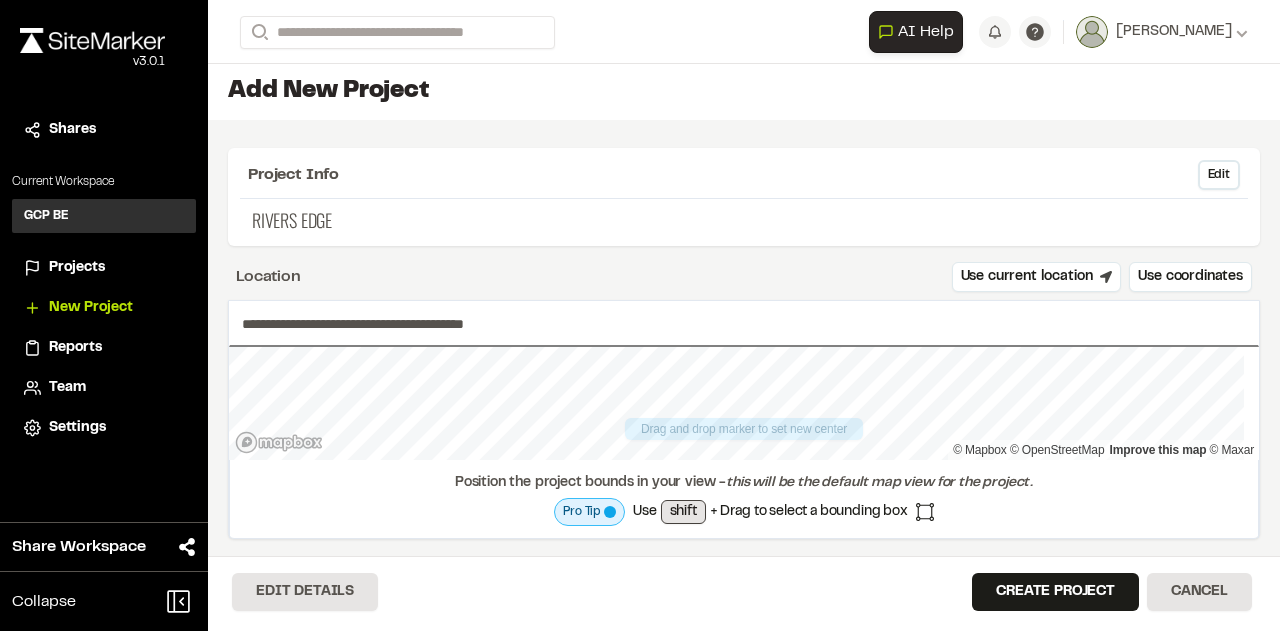 scroll, scrollTop: 16, scrollLeft: 0, axis: vertical 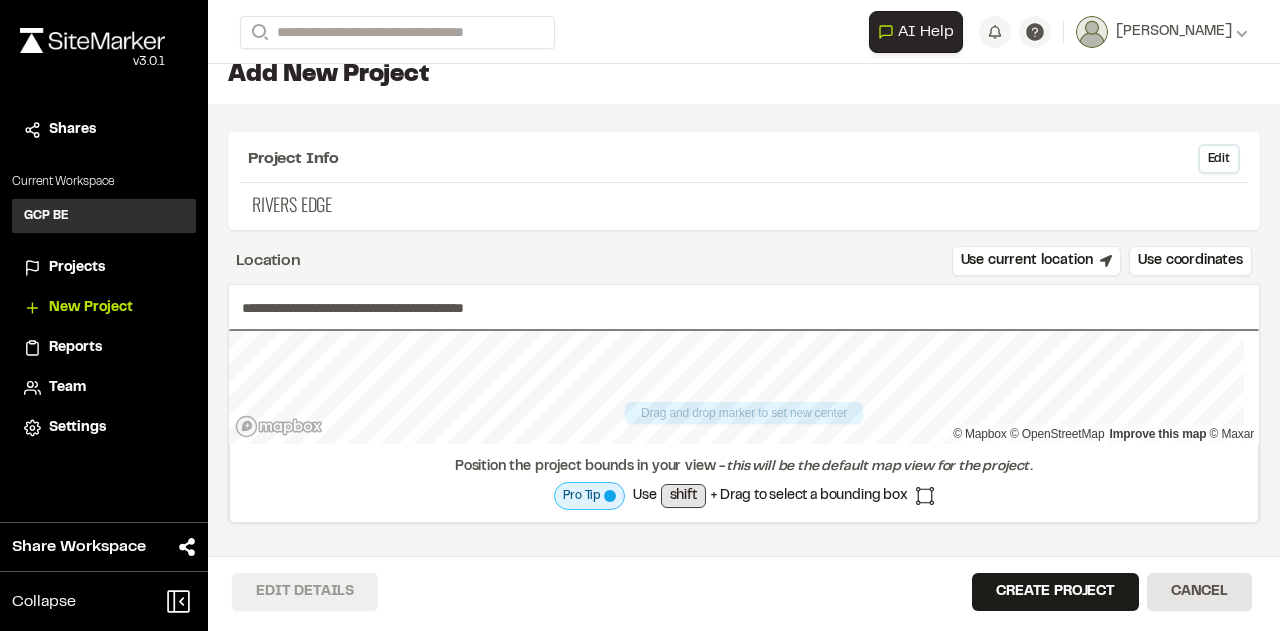 click on "Edit Details" at bounding box center (305, 592) 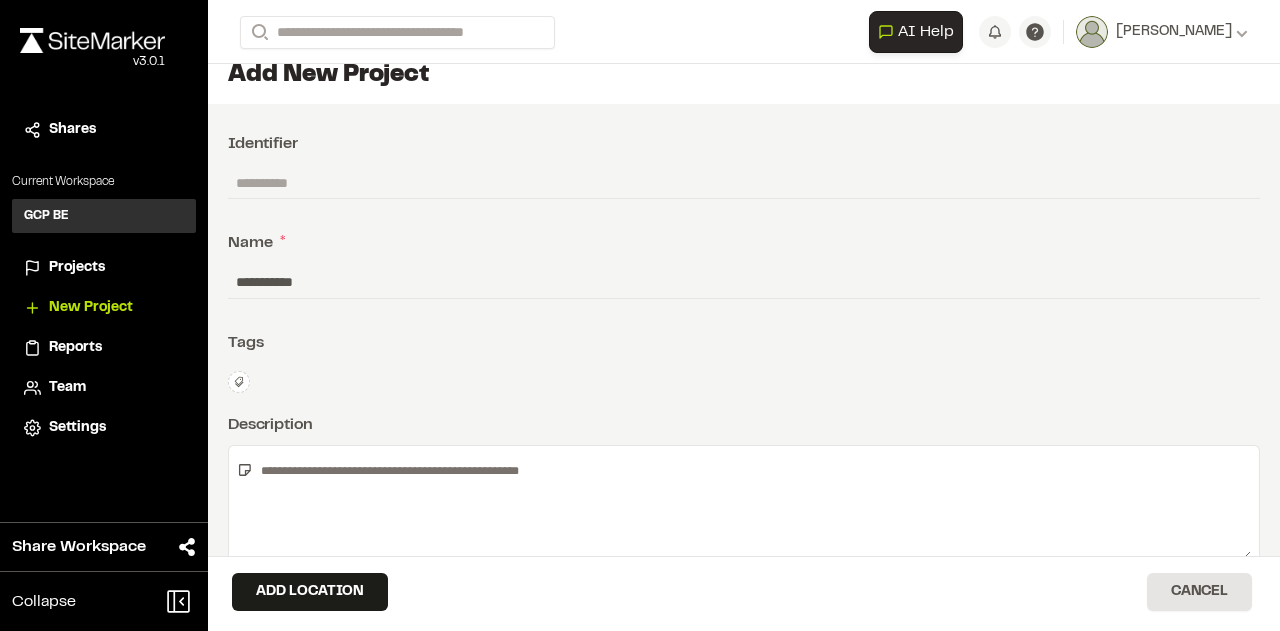 scroll, scrollTop: 79, scrollLeft: 0, axis: vertical 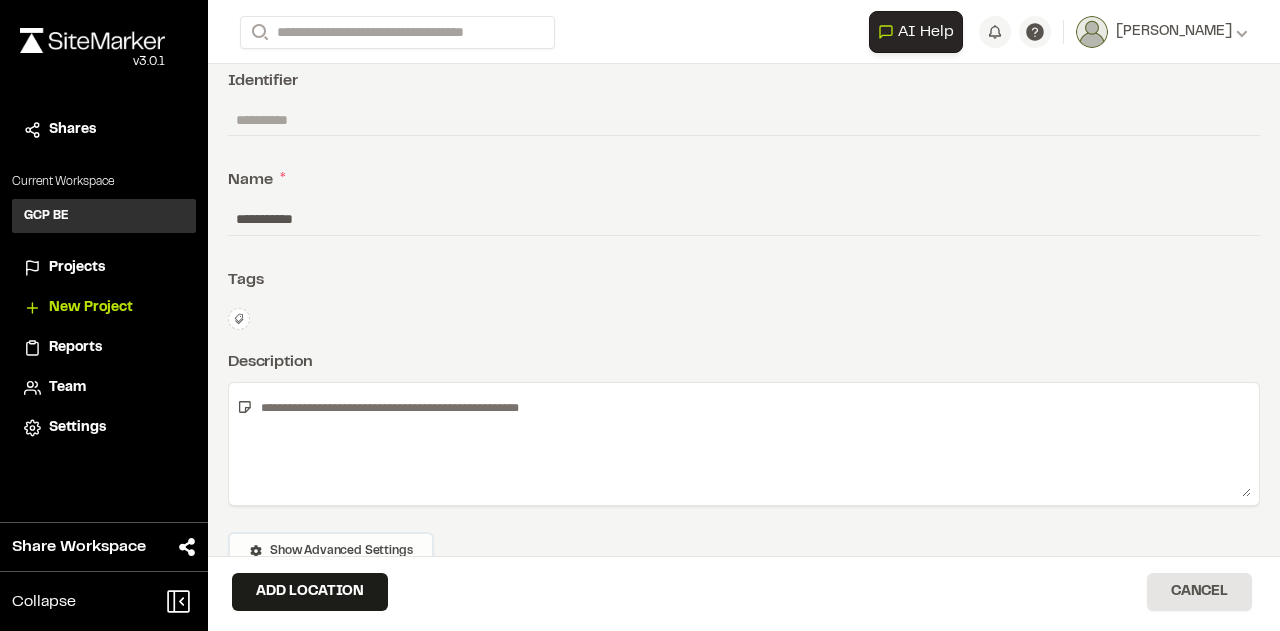 click on "Show Advanced Settings" at bounding box center (331, 551) 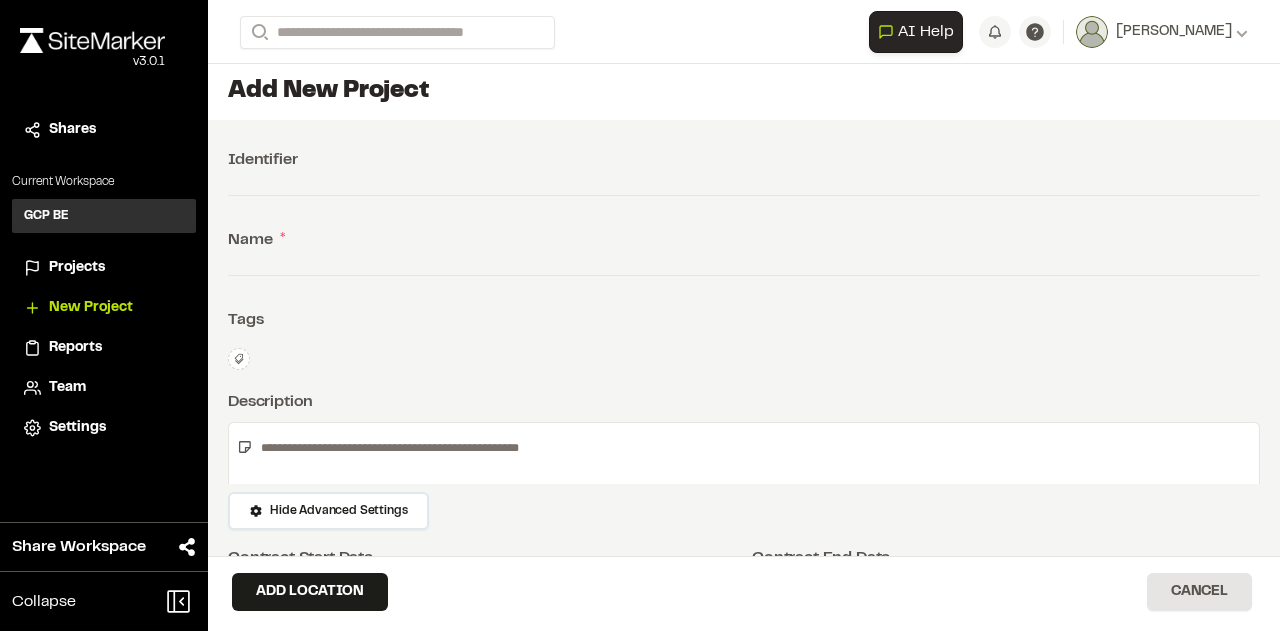 scroll, scrollTop: 79, scrollLeft: 0, axis: vertical 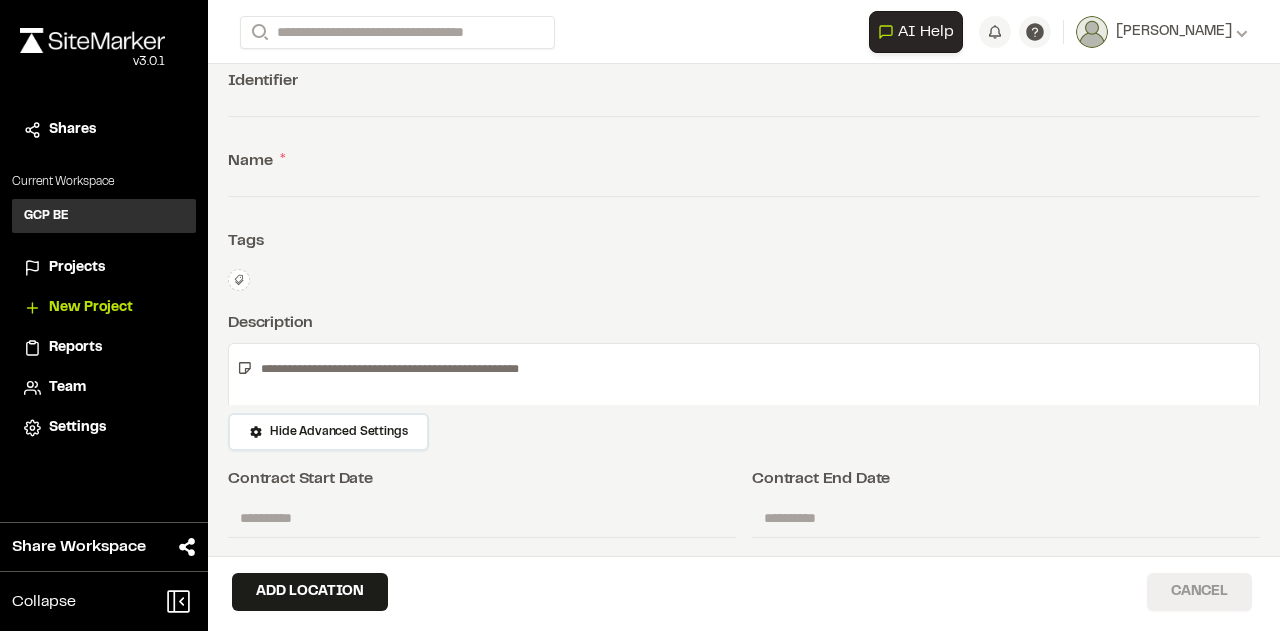 click on "Cancel" at bounding box center [1199, 592] 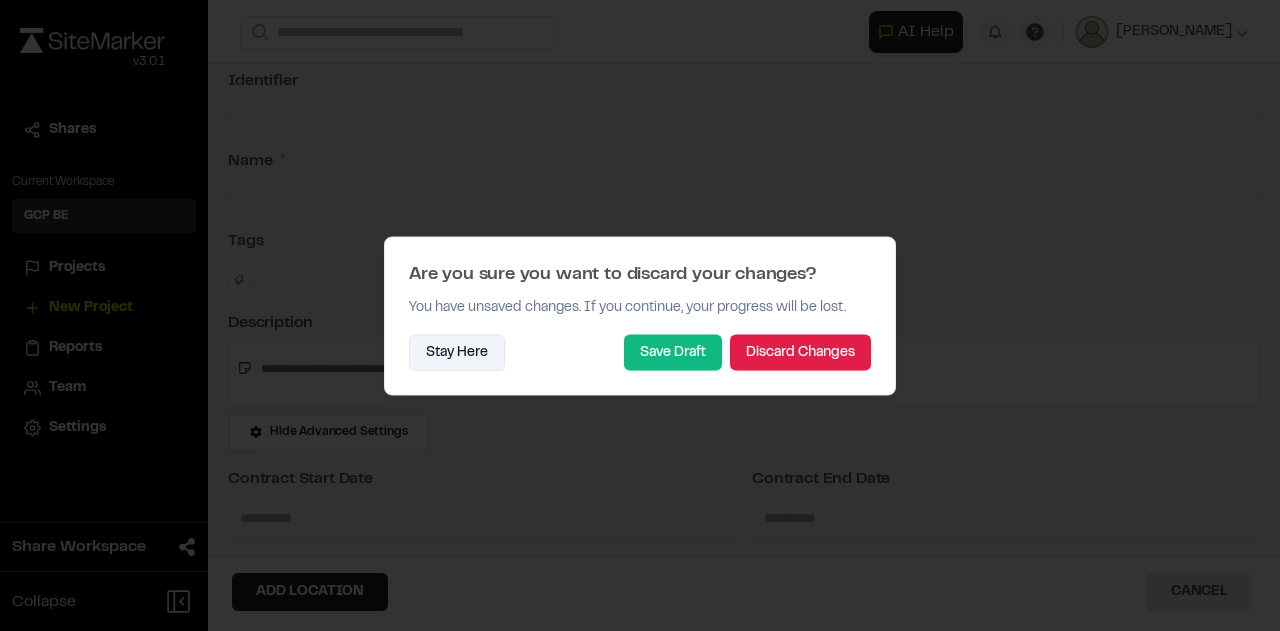 click on "Stay Here" at bounding box center [457, 352] 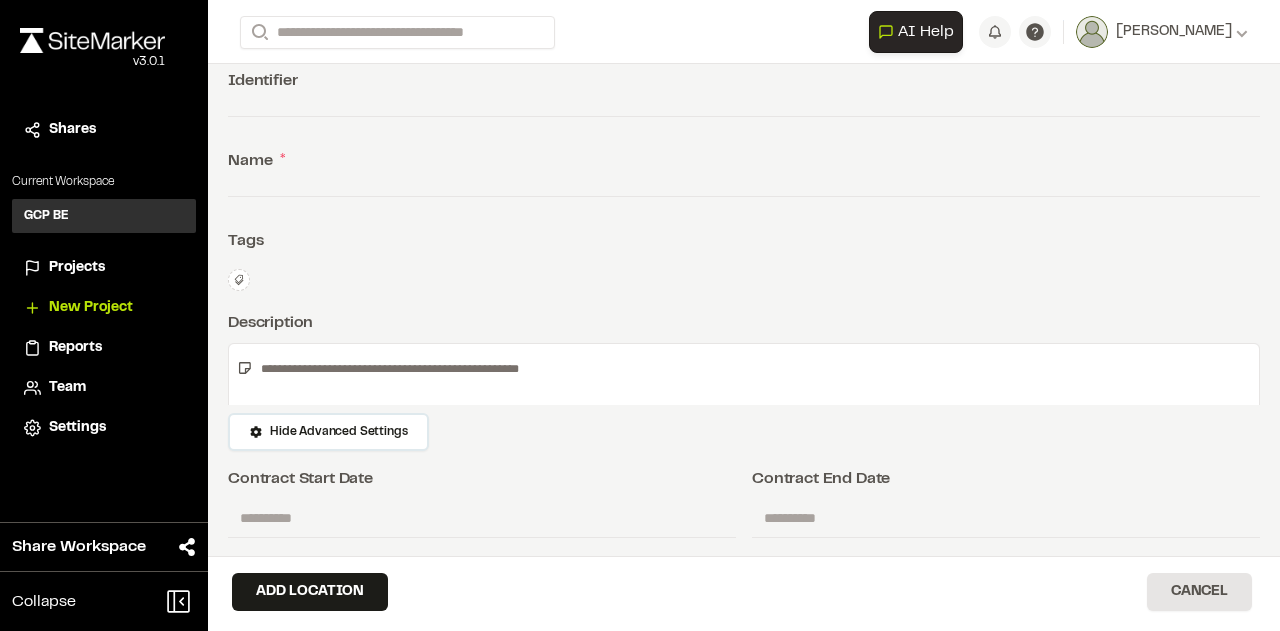 scroll, scrollTop: 0, scrollLeft: 0, axis: both 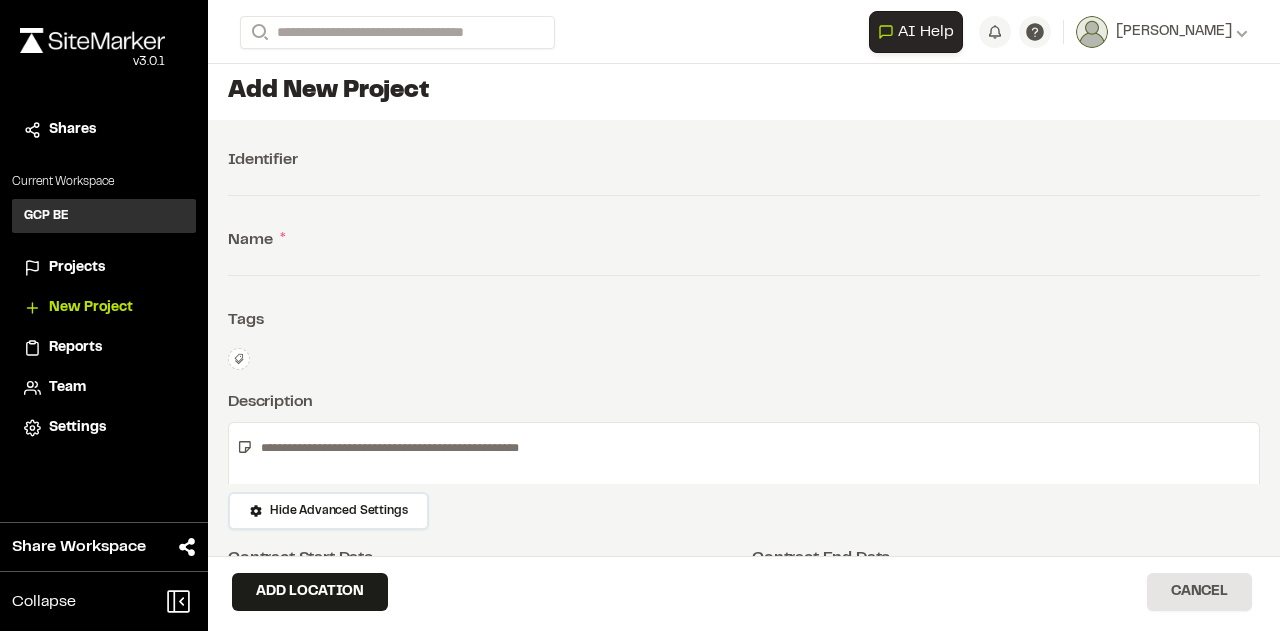 click on "Reports" at bounding box center [75, 348] 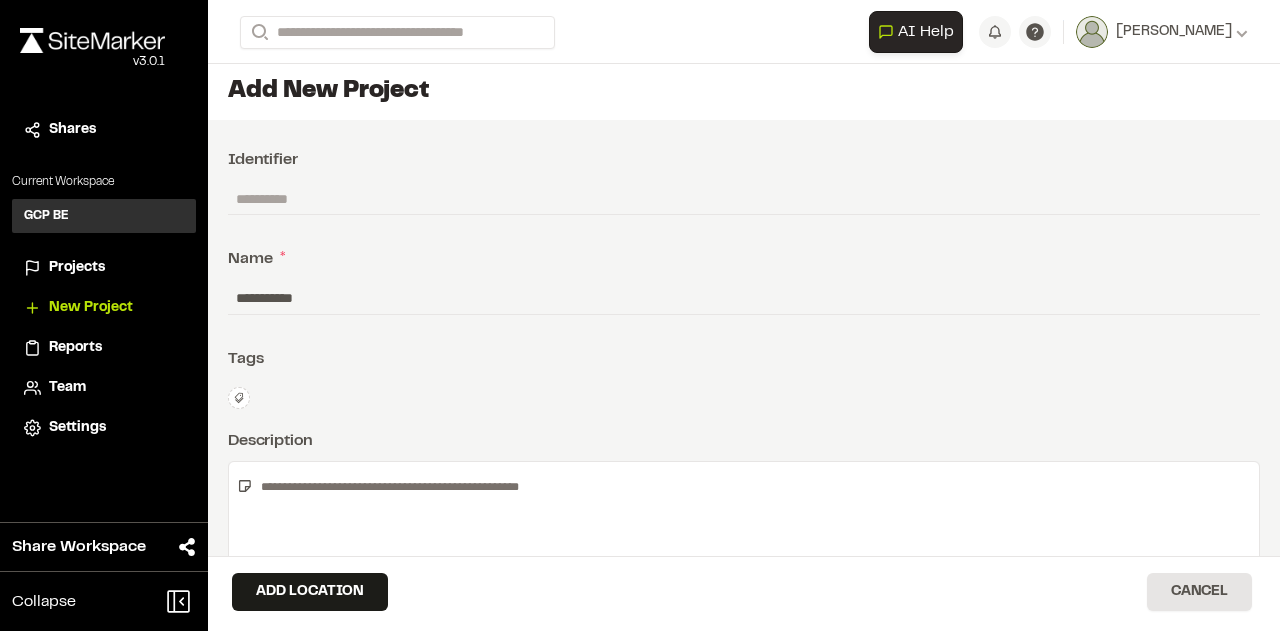 scroll, scrollTop: 79, scrollLeft: 0, axis: vertical 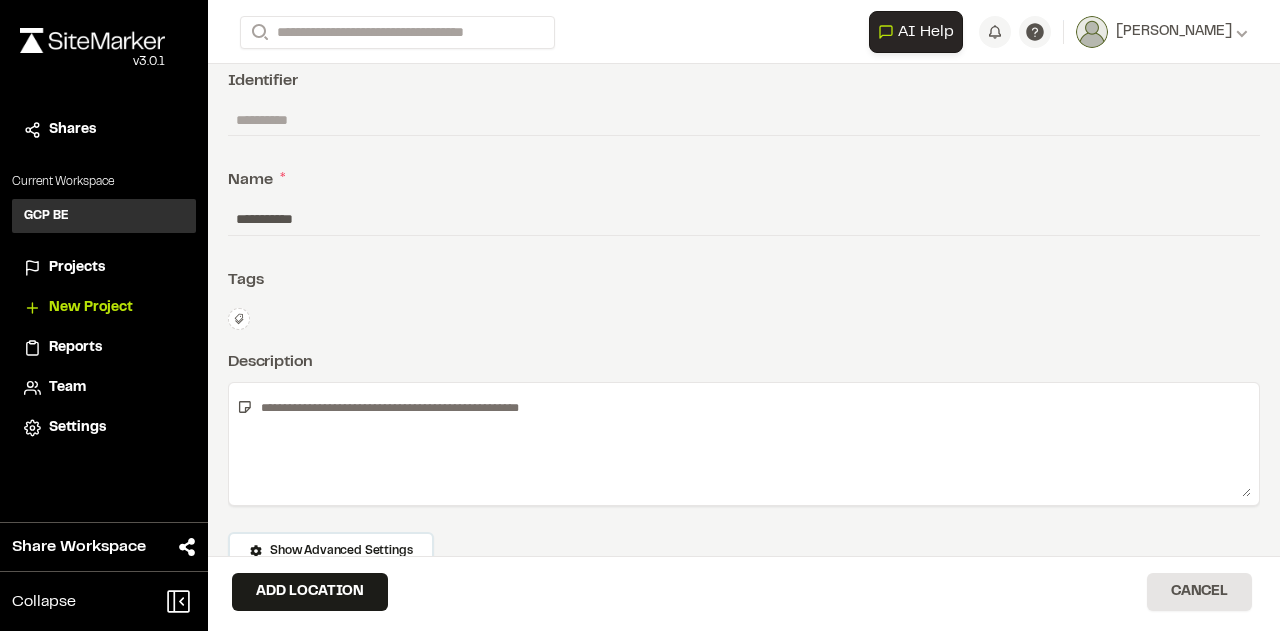 click 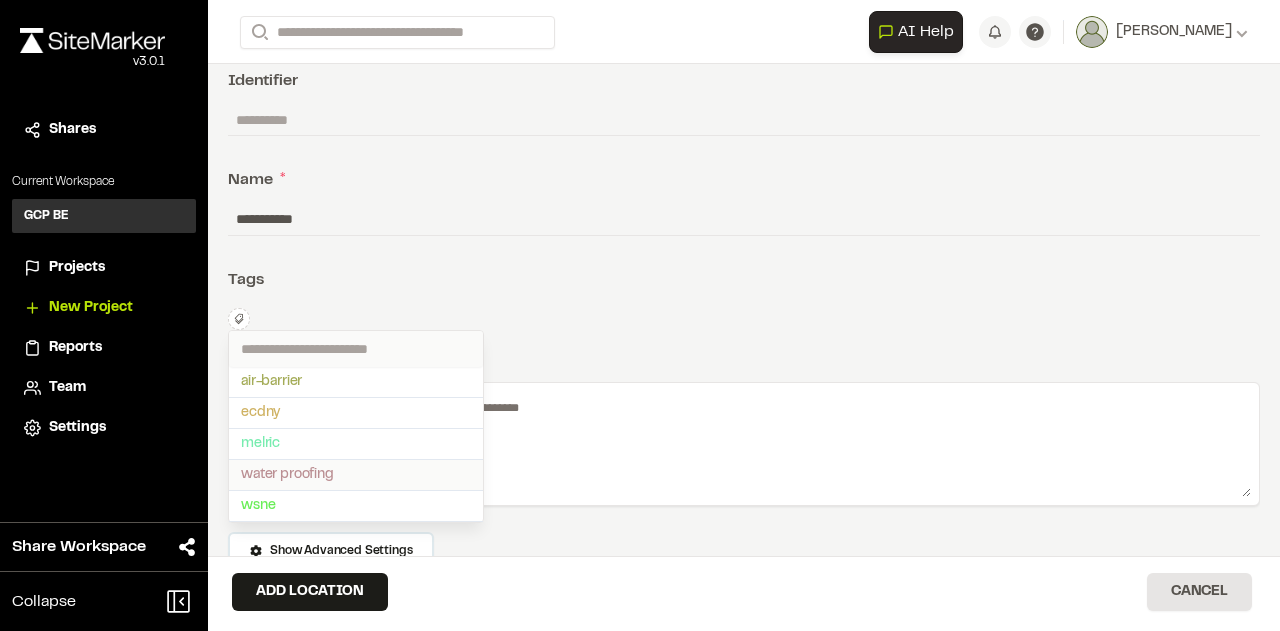 click on "water proofing" at bounding box center [356, 475] 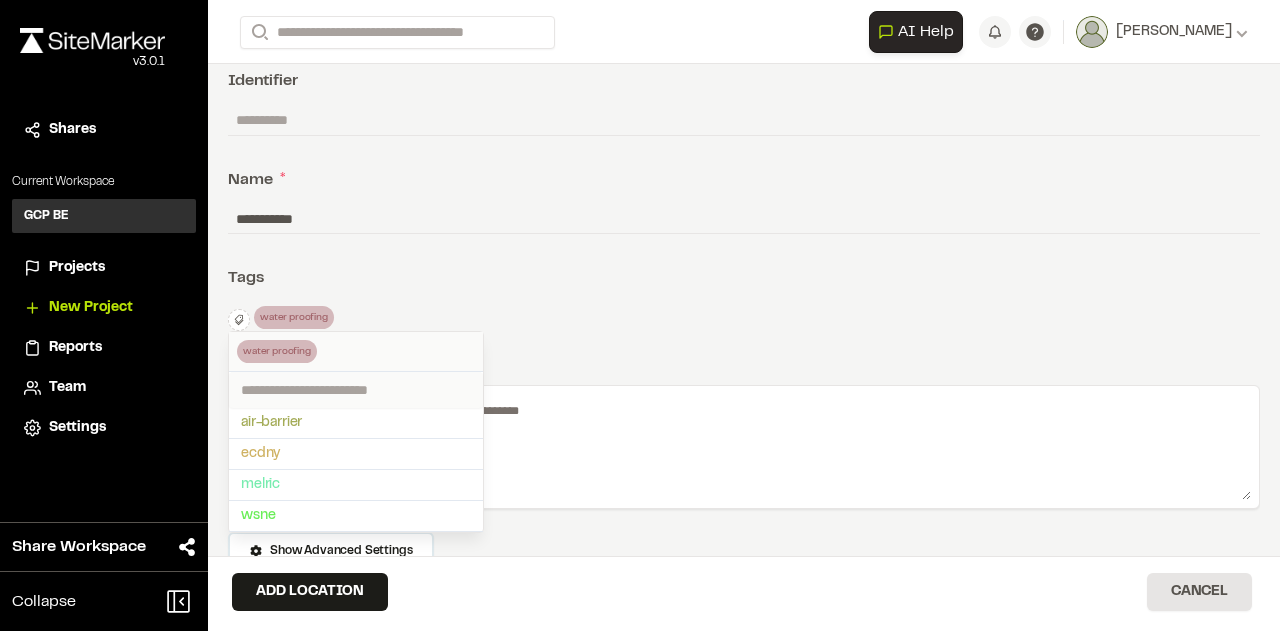 click at bounding box center [640, 315] 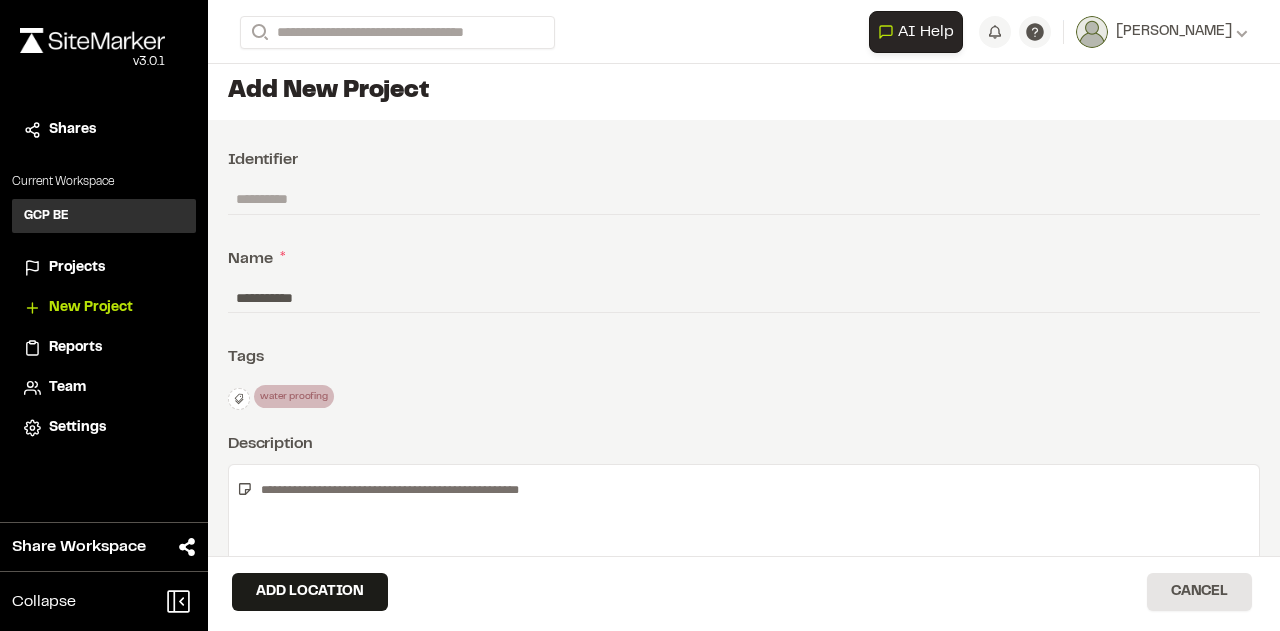 scroll, scrollTop: 79, scrollLeft: 0, axis: vertical 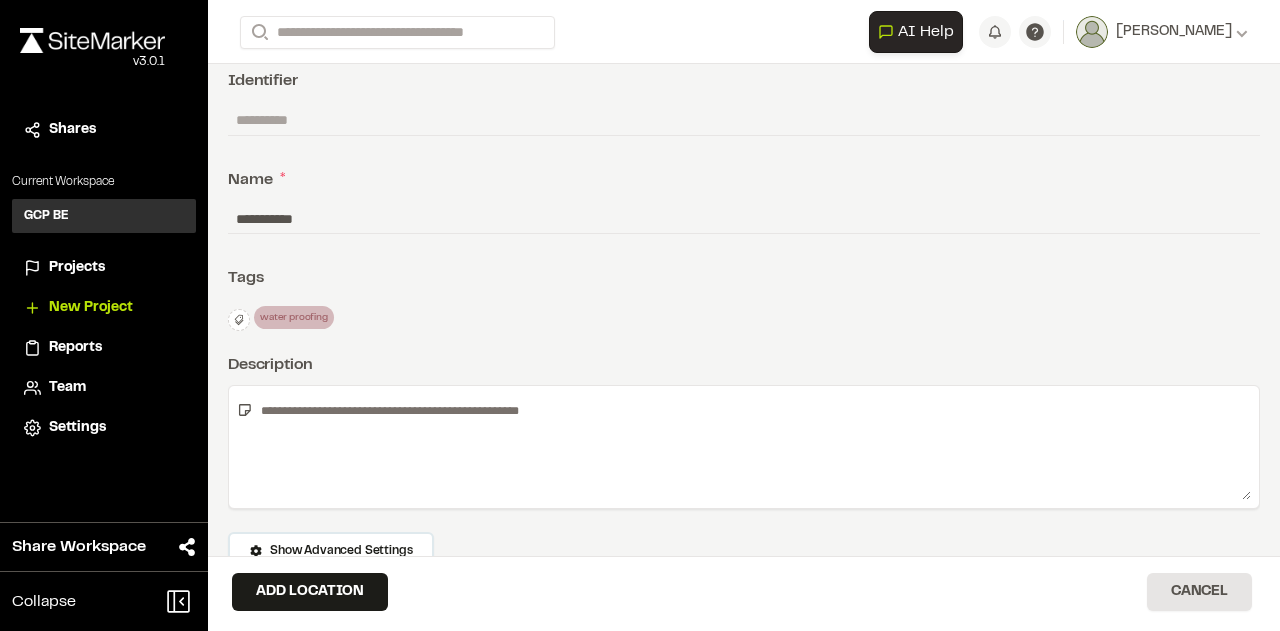 click at bounding box center (752, 447) 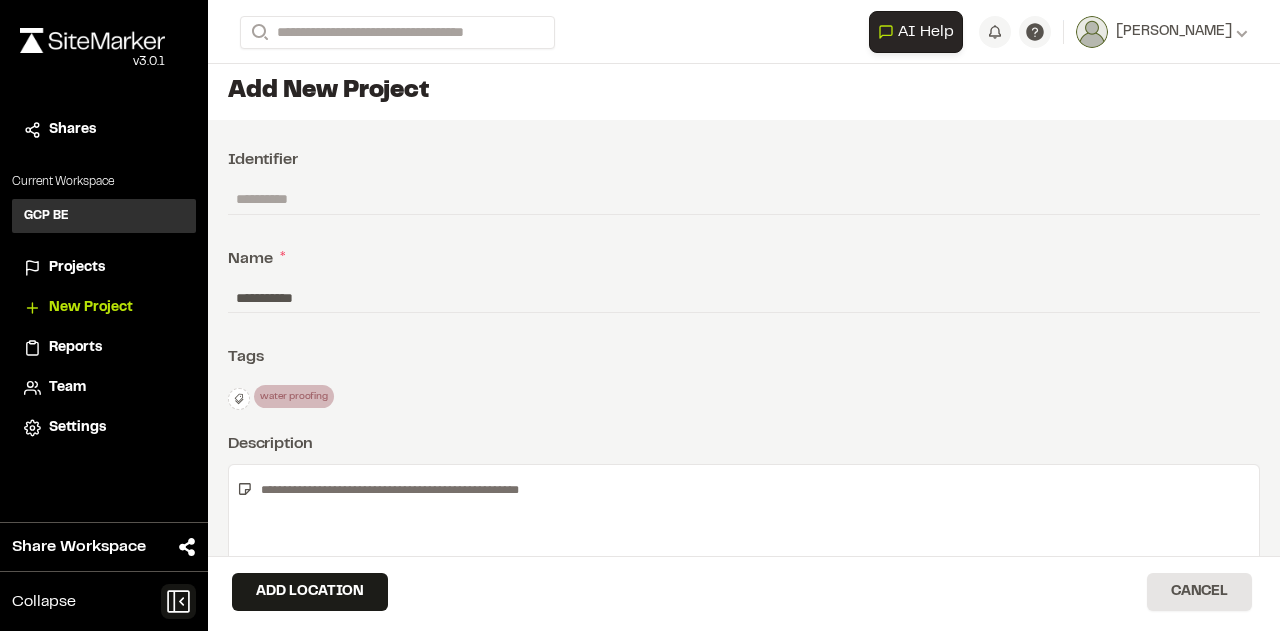 click 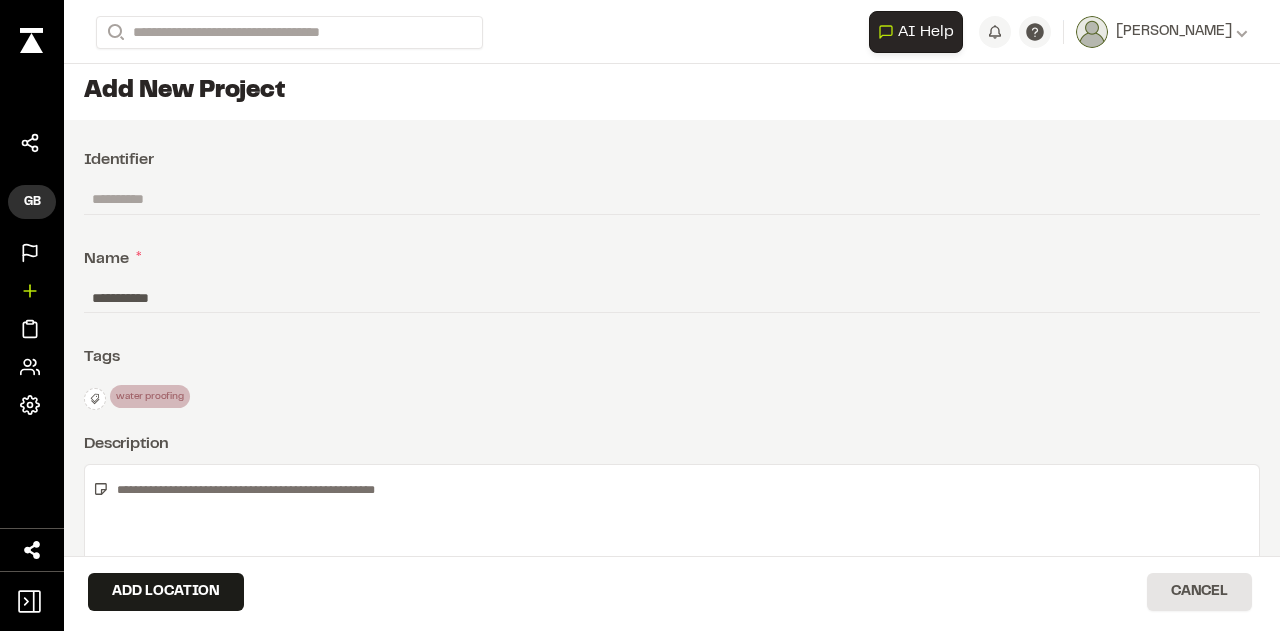 scroll, scrollTop: 79, scrollLeft: 0, axis: vertical 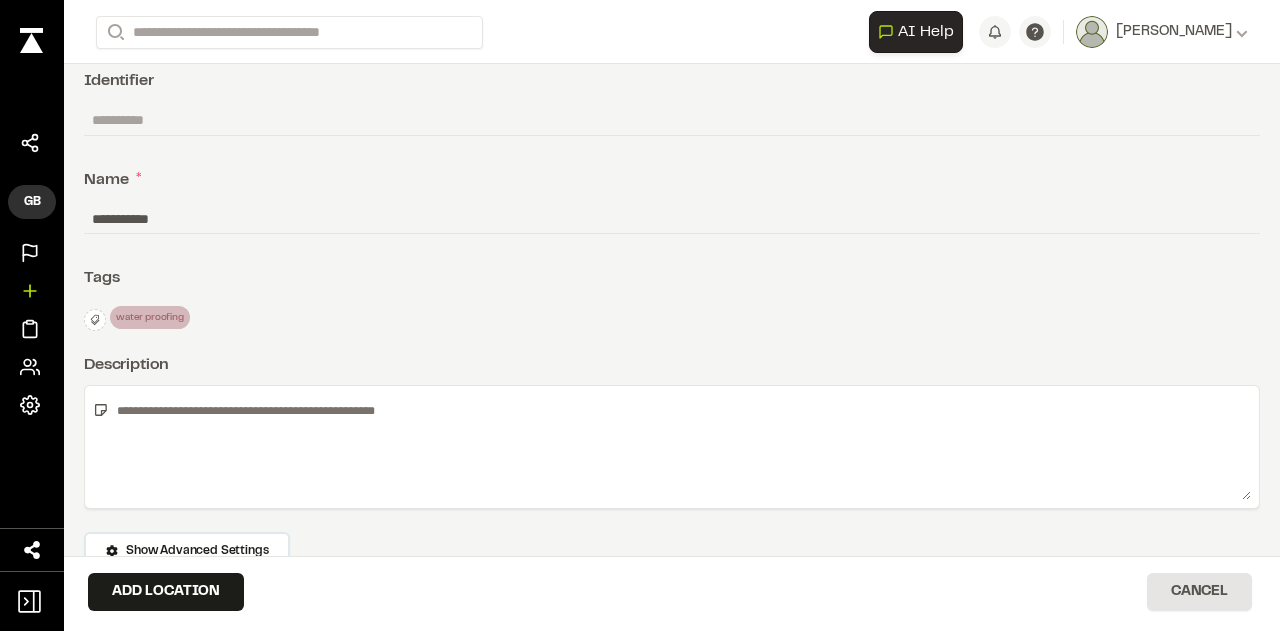 click on "Projects" at bounding box center (32, 253) 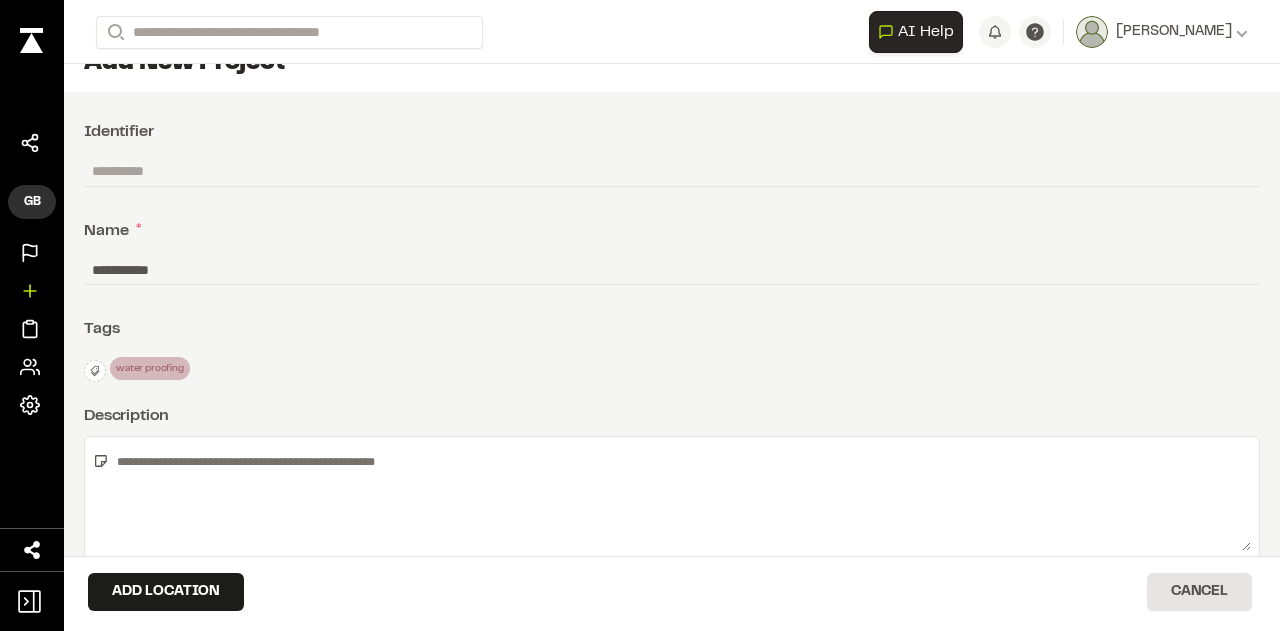 scroll, scrollTop: 43, scrollLeft: 0, axis: vertical 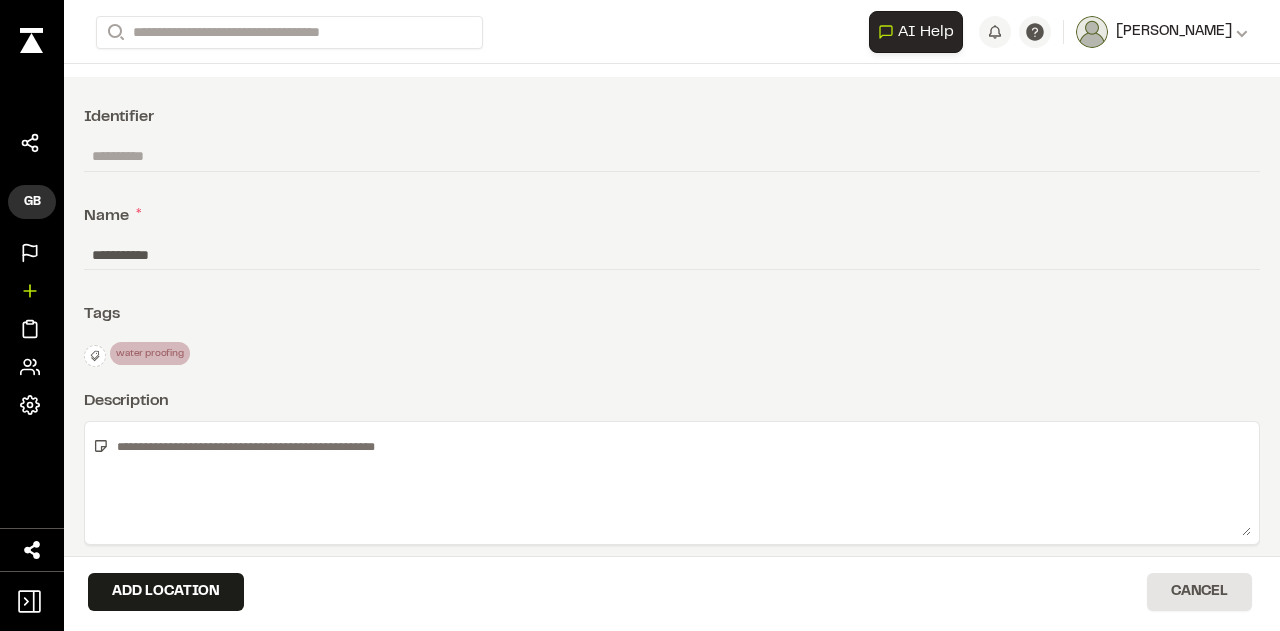 click on "[PERSON_NAME]" at bounding box center [1174, 32] 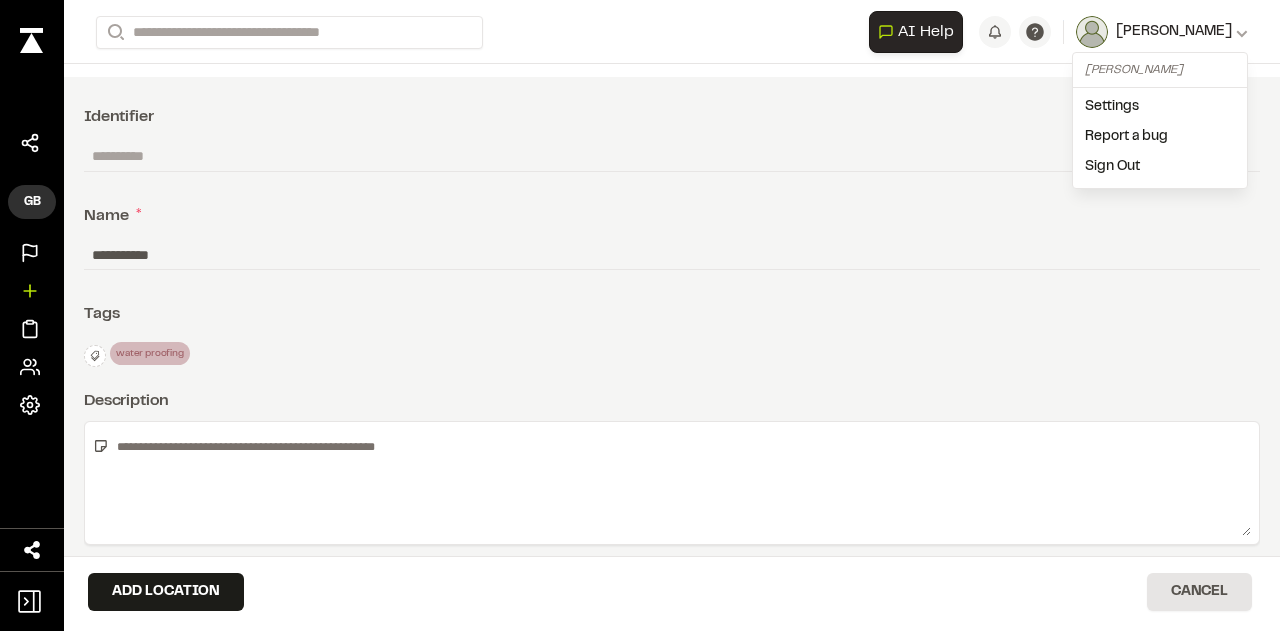 click on "[PERSON_NAME]" at bounding box center [1174, 32] 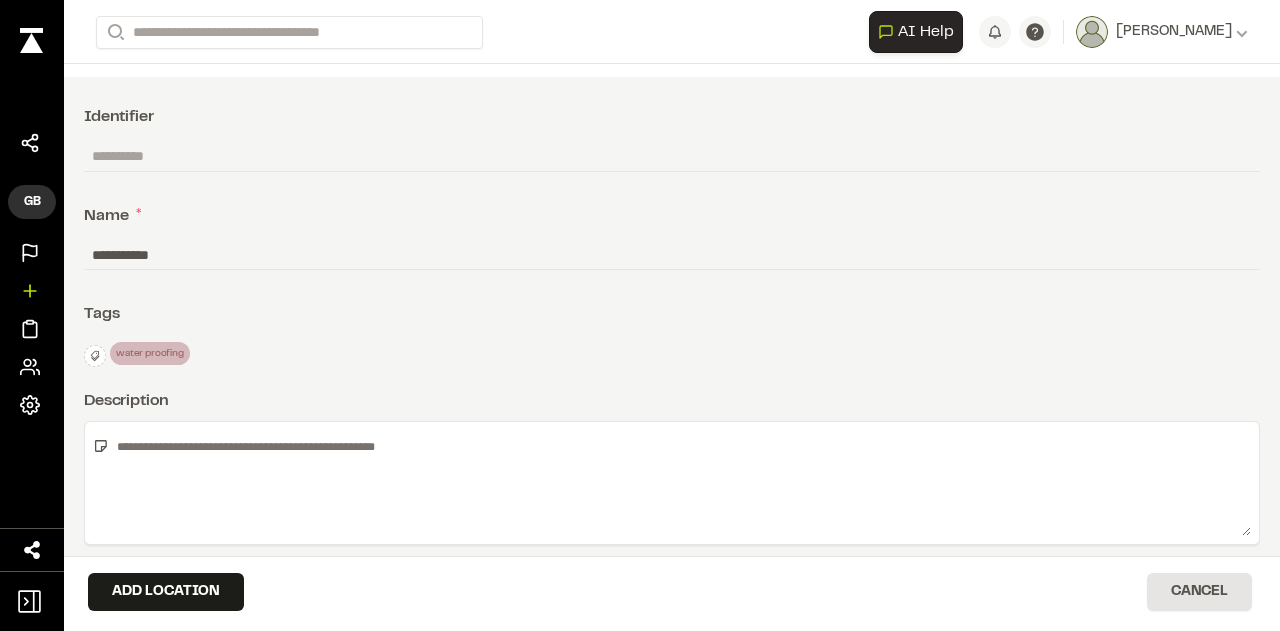 scroll, scrollTop: 79, scrollLeft: 0, axis: vertical 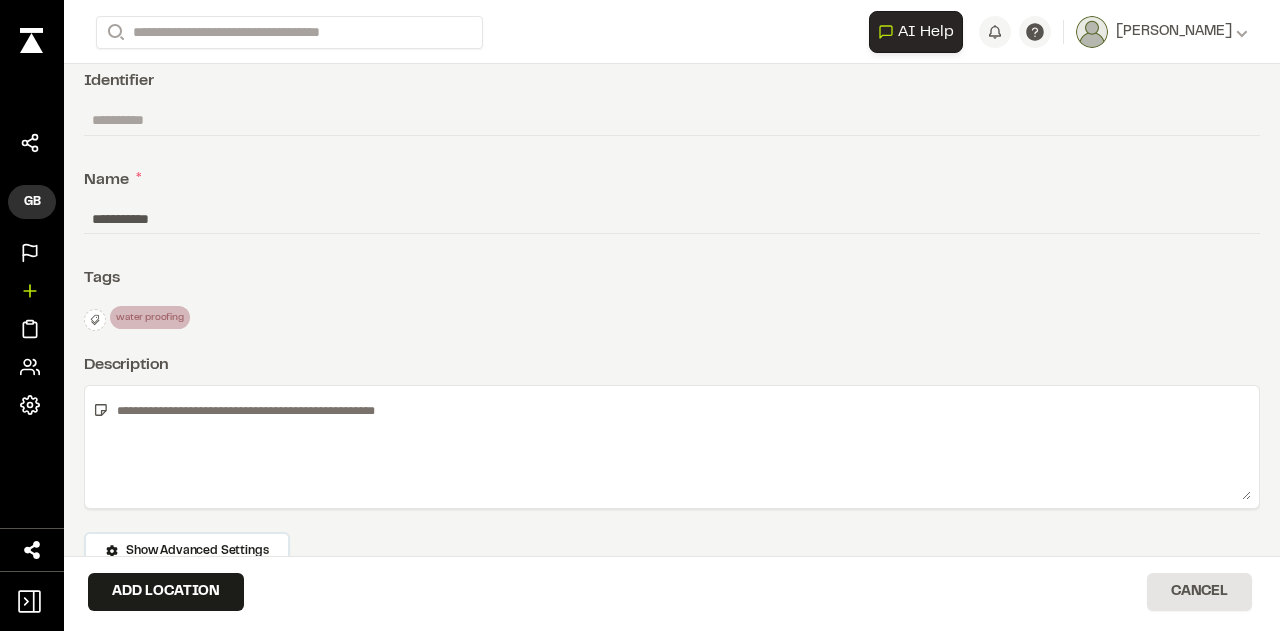click at bounding box center [31, 40] 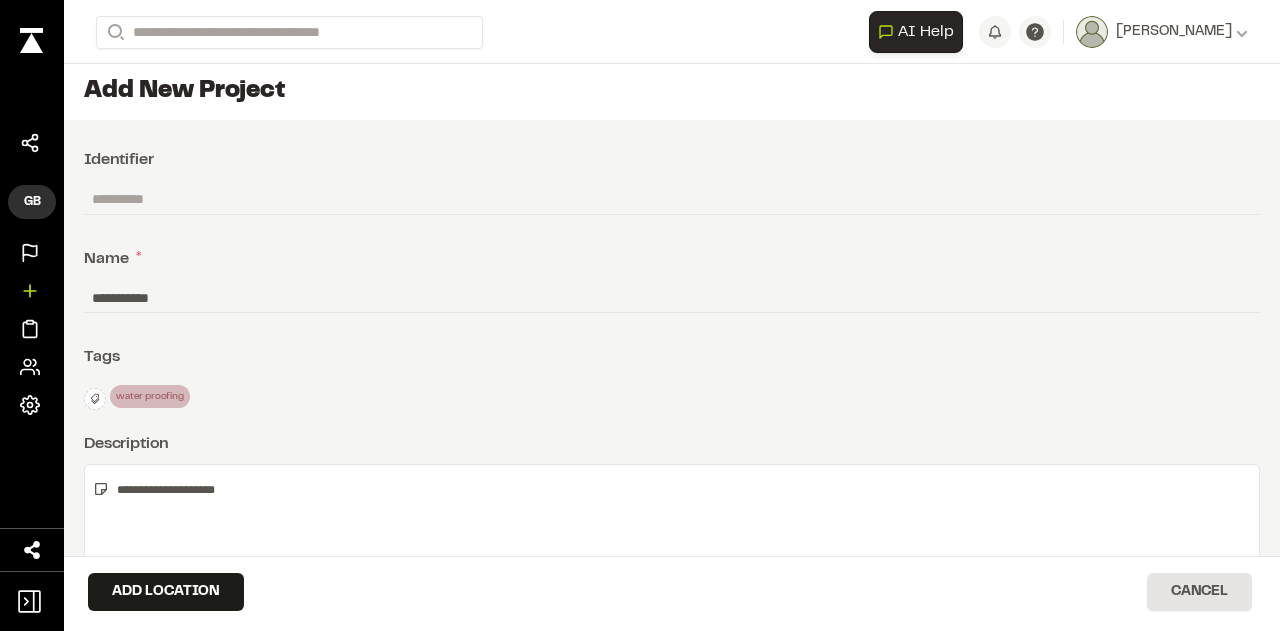 scroll, scrollTop: 79, scrollLeft: 0, axis: vertical 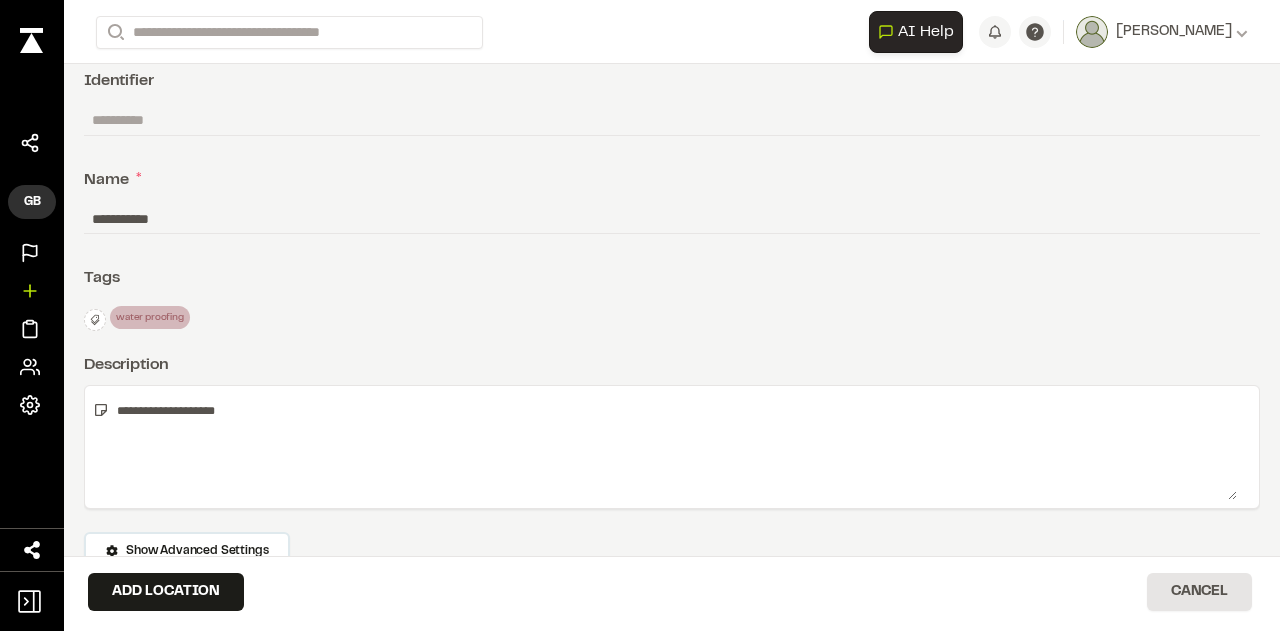 type on "**********" 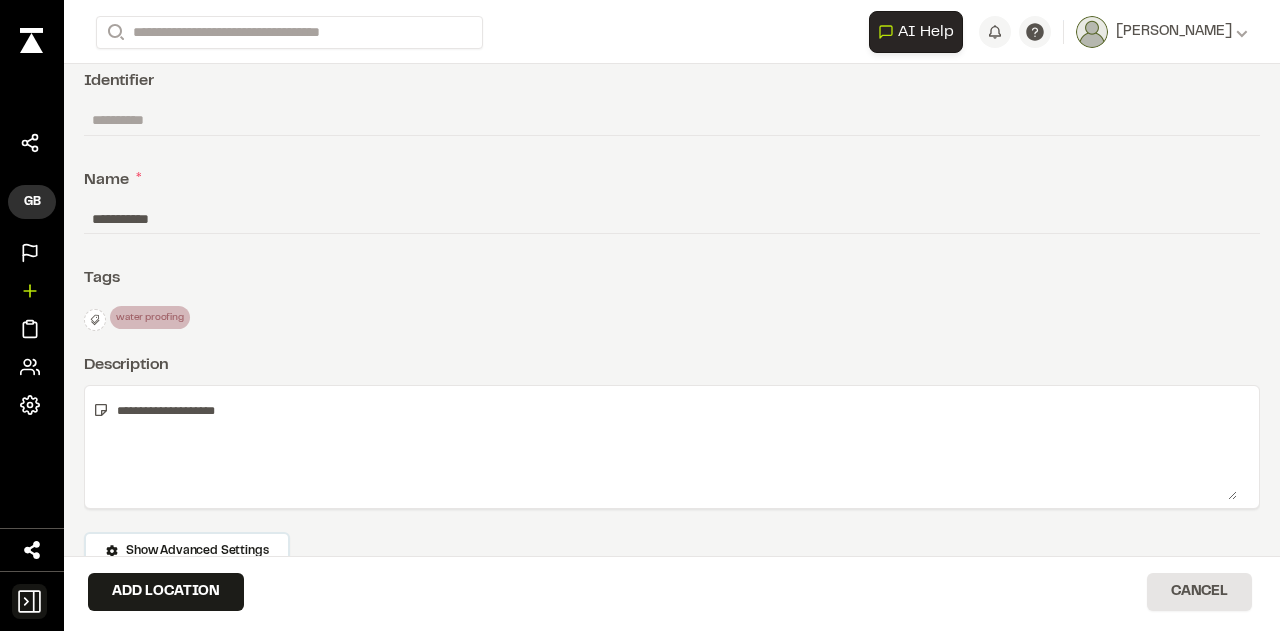 click 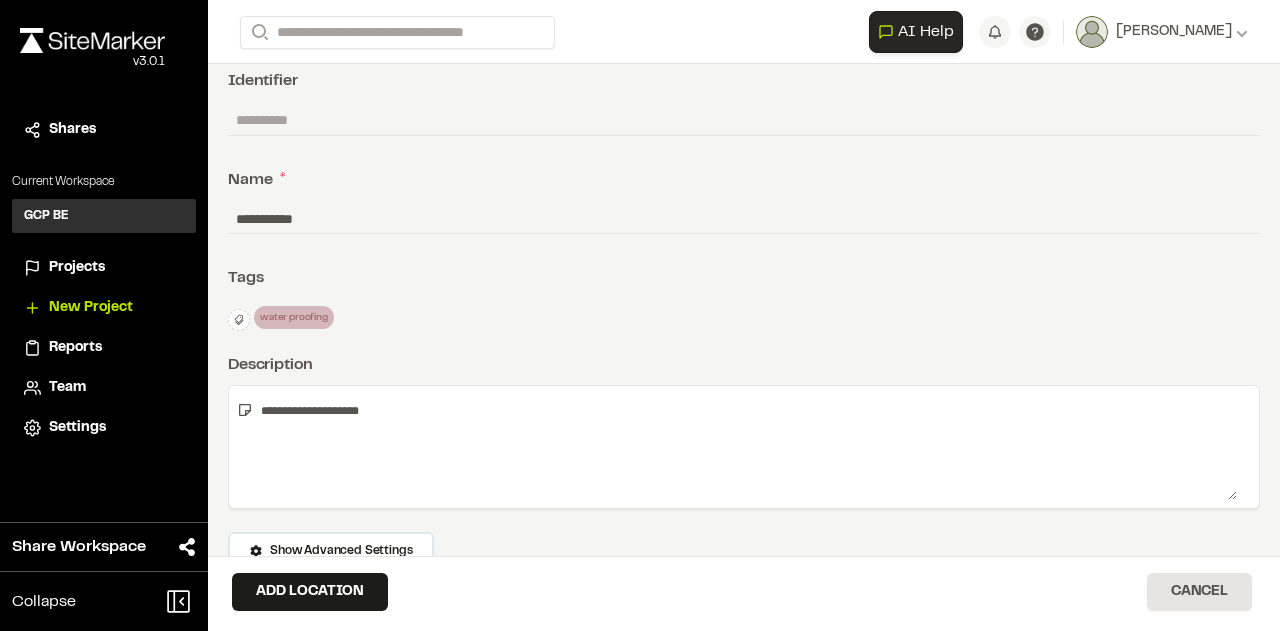 click on "Collapse" at bounding box center [44, 602] 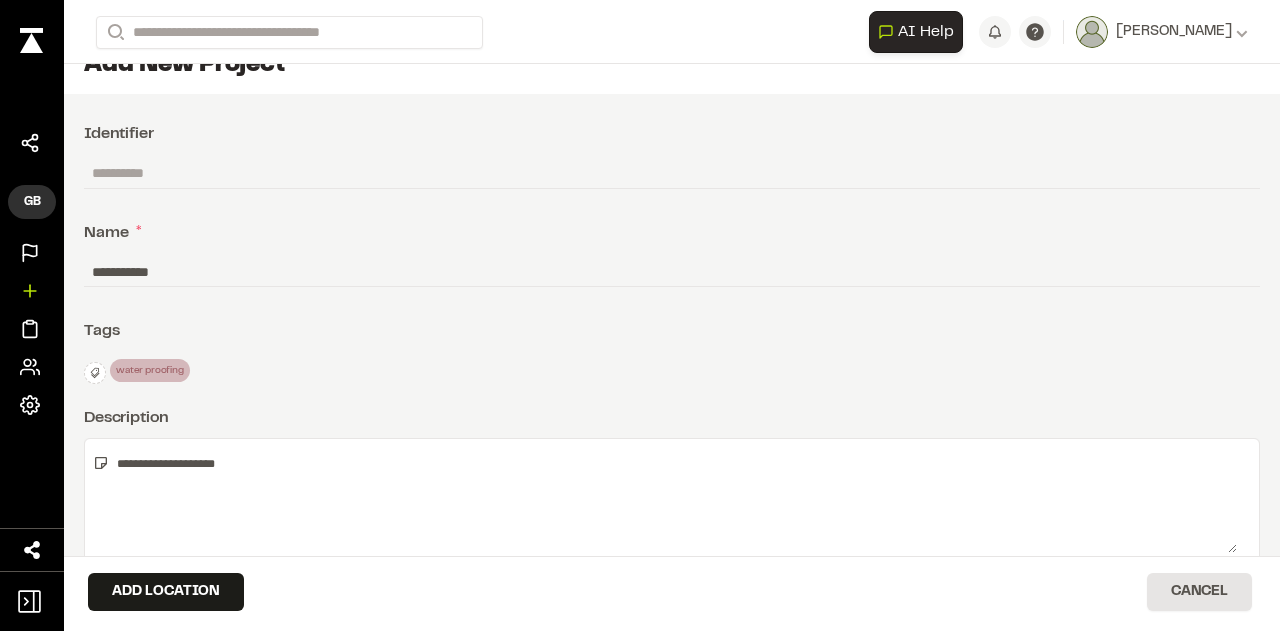 scroll, scrollTop: 25, scrollLeft: 0, axis: vertical 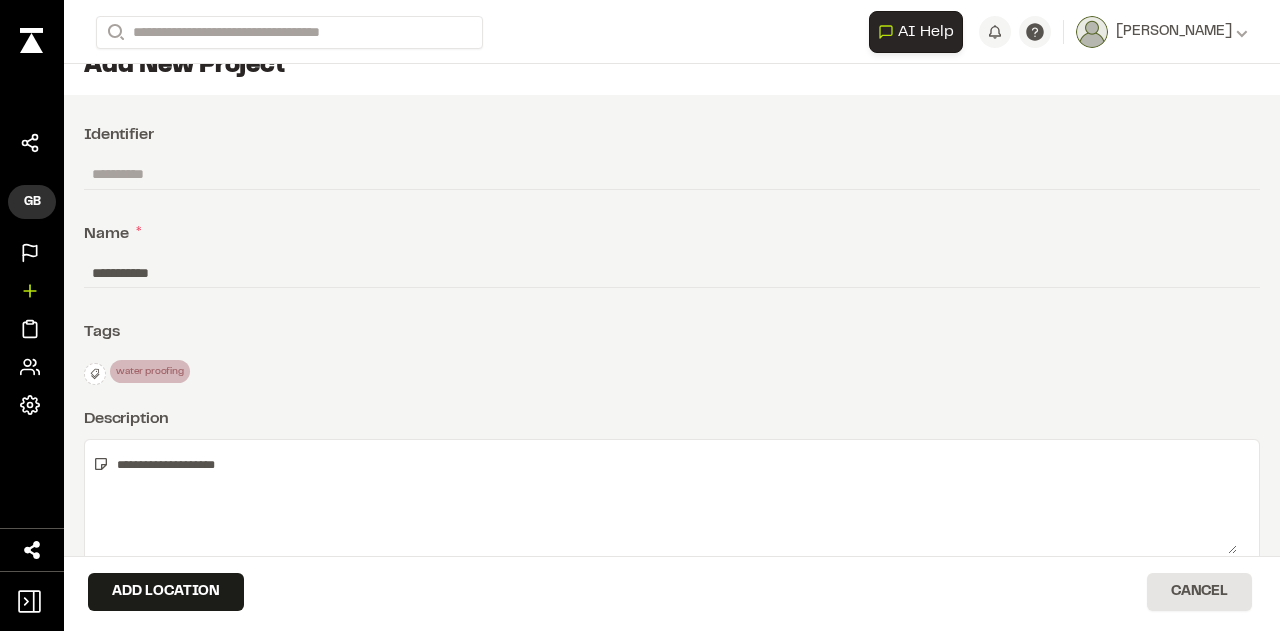 click at bounding box center (672, 174) 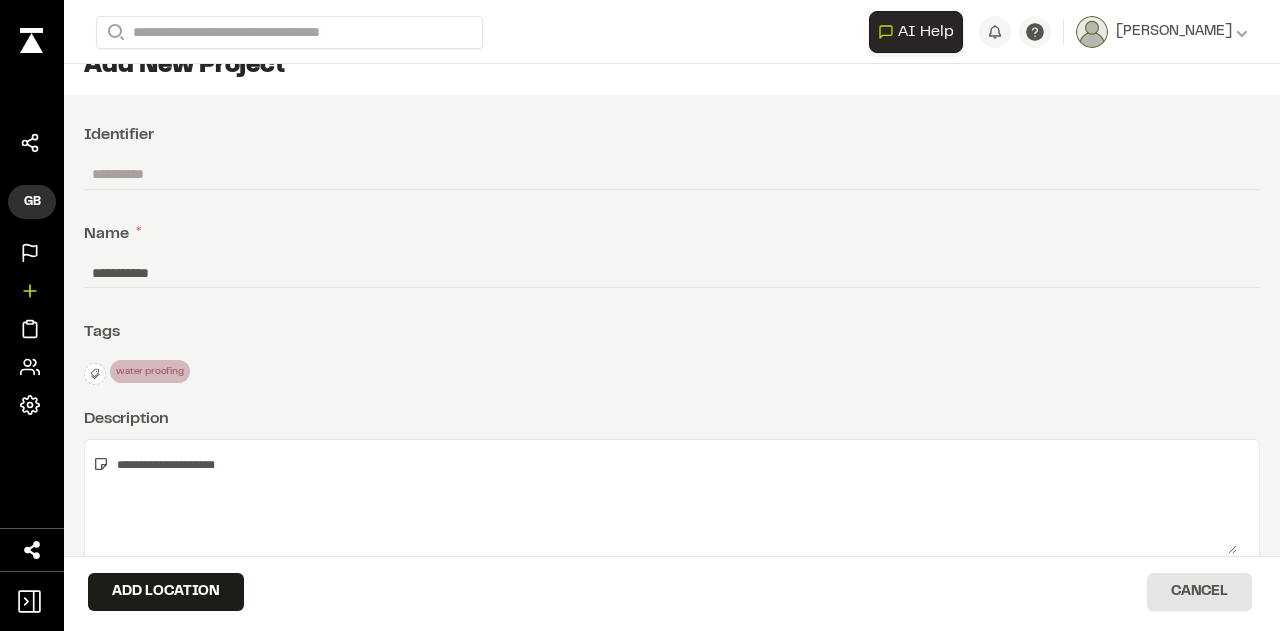 type on "********" 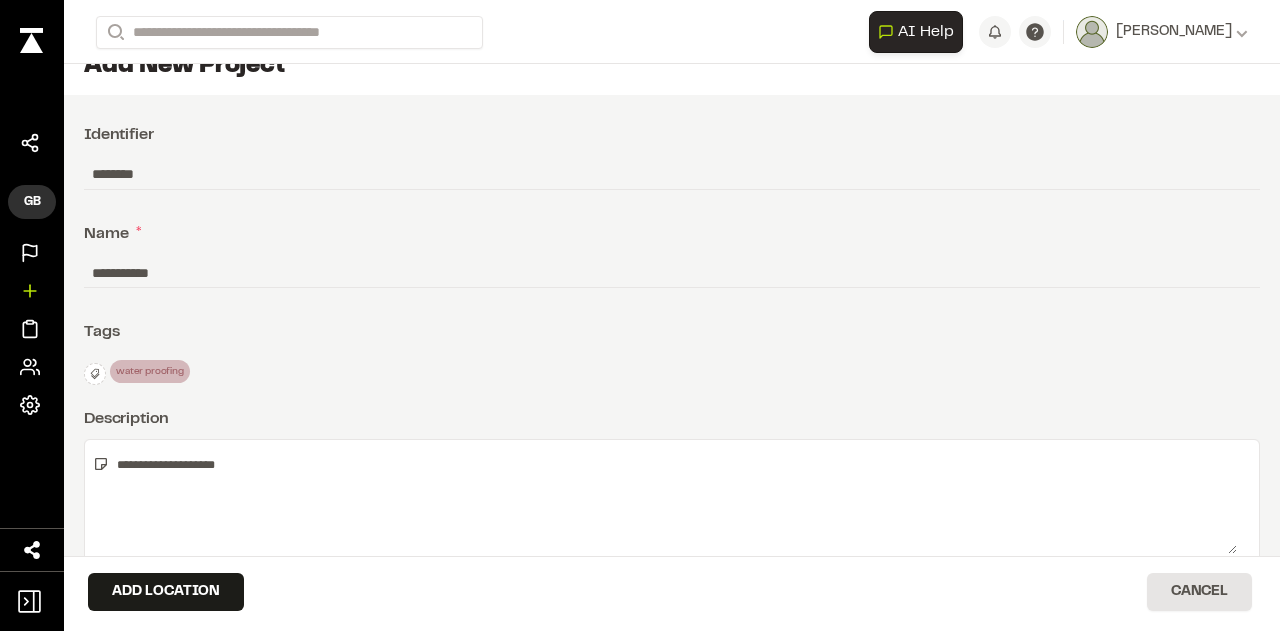 scroll, scrollTop: 79, scrollLeft: 0, axis: vertical 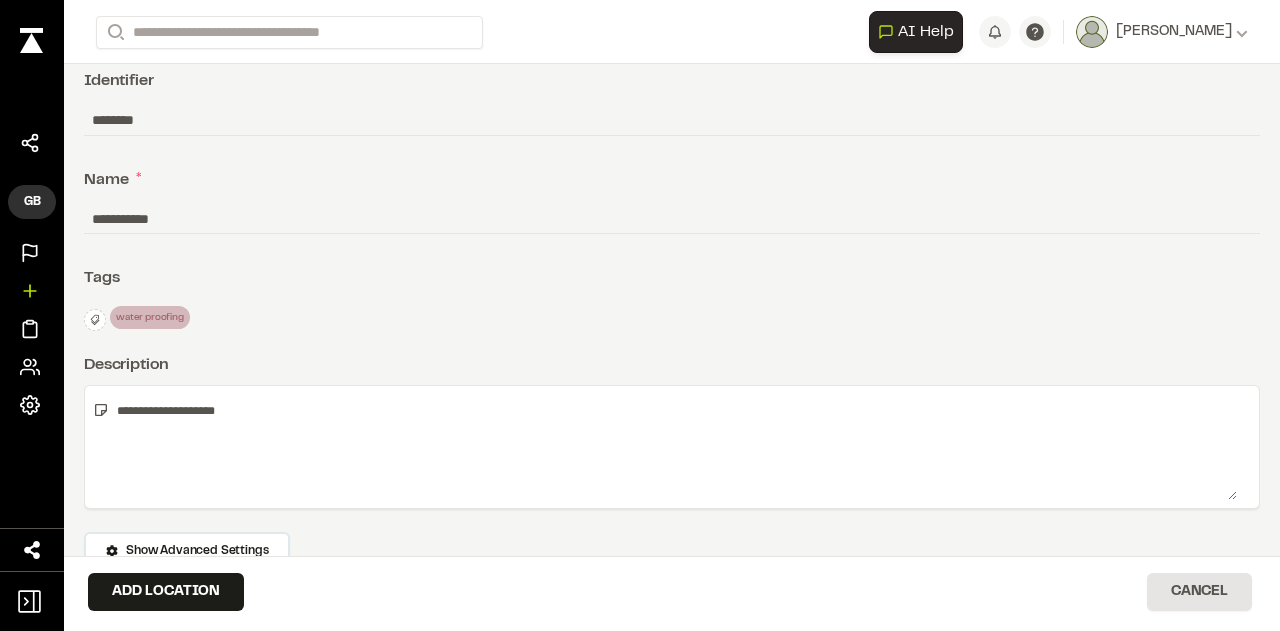 click on "**********" at bounding box center (673, 447) 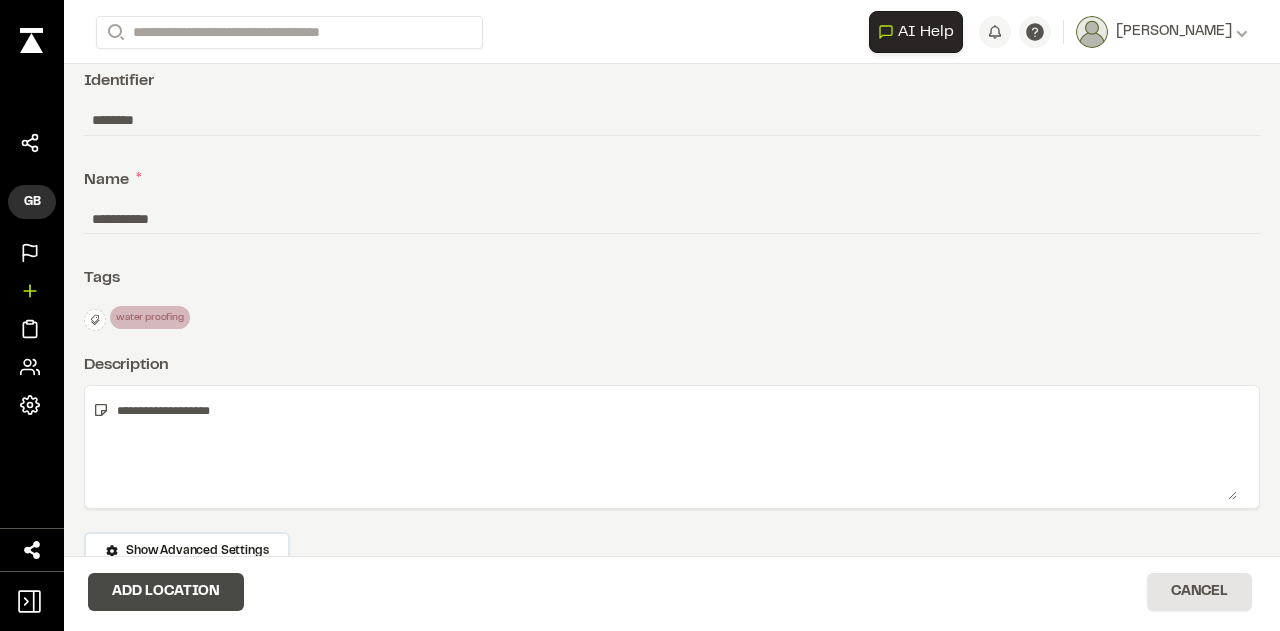 type on "**********" 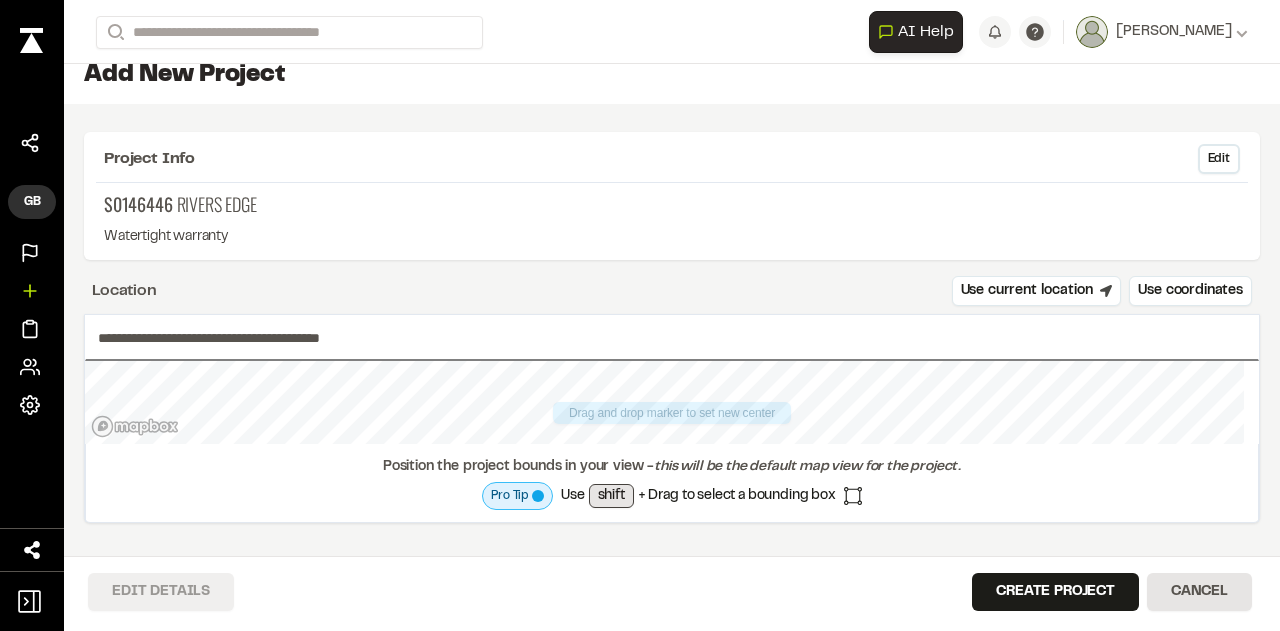 scroll, scrollTop: 16, scrollLeft: 0, axis: vertical 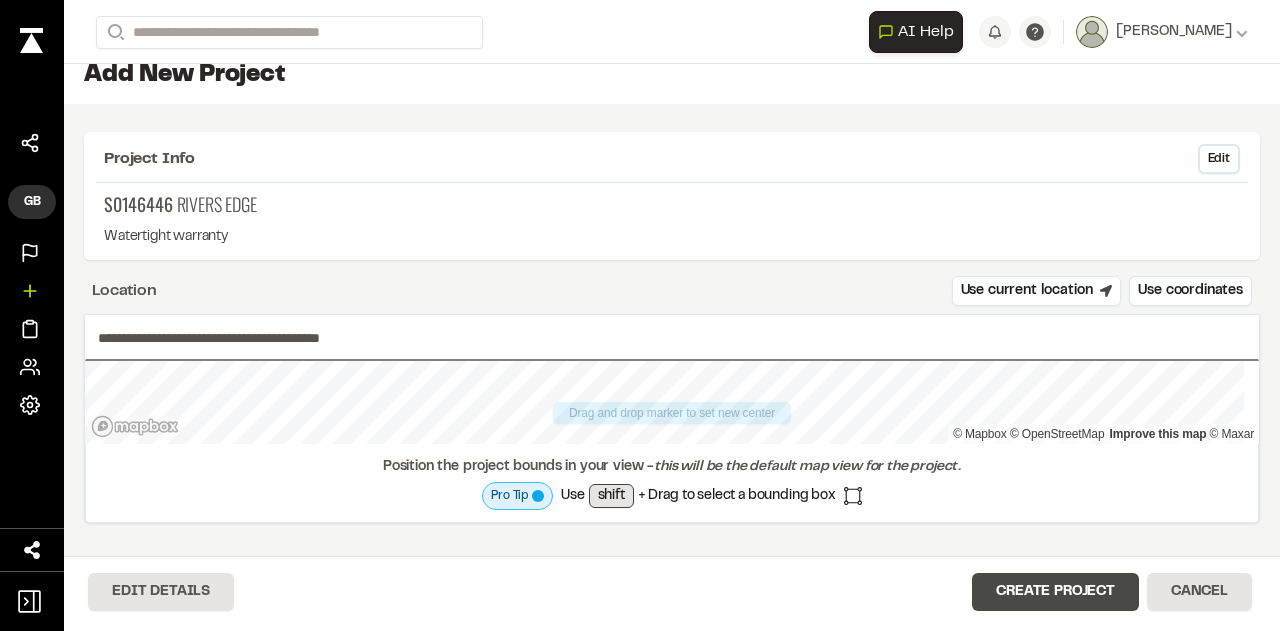 click on "Create Project" at bounding box center (1055, 592) 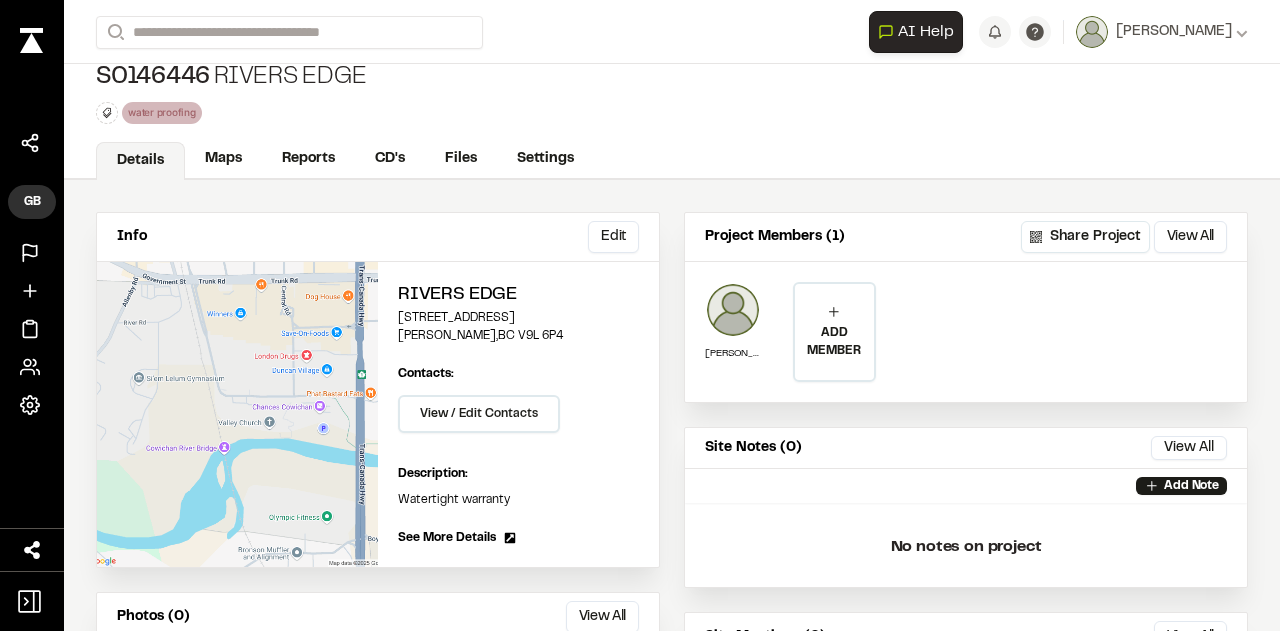 scroll, scrollTop: 19, scrollLeft: 0, axis: vertical 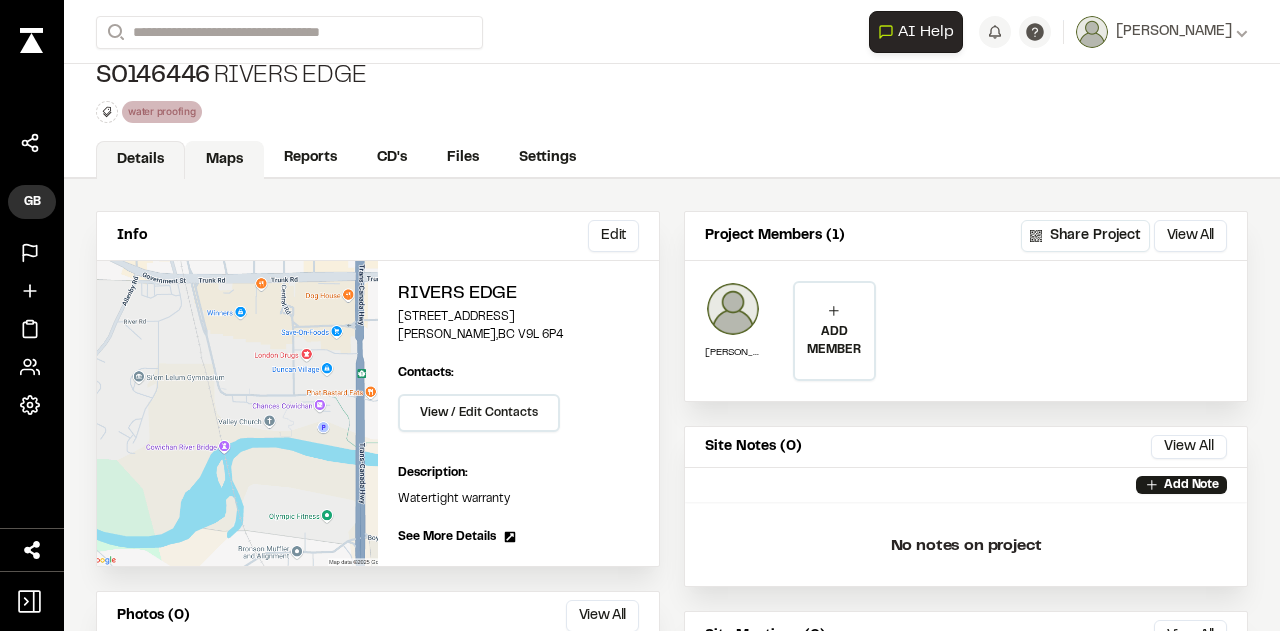 click on "Maps" at bounding box center [224, 160] 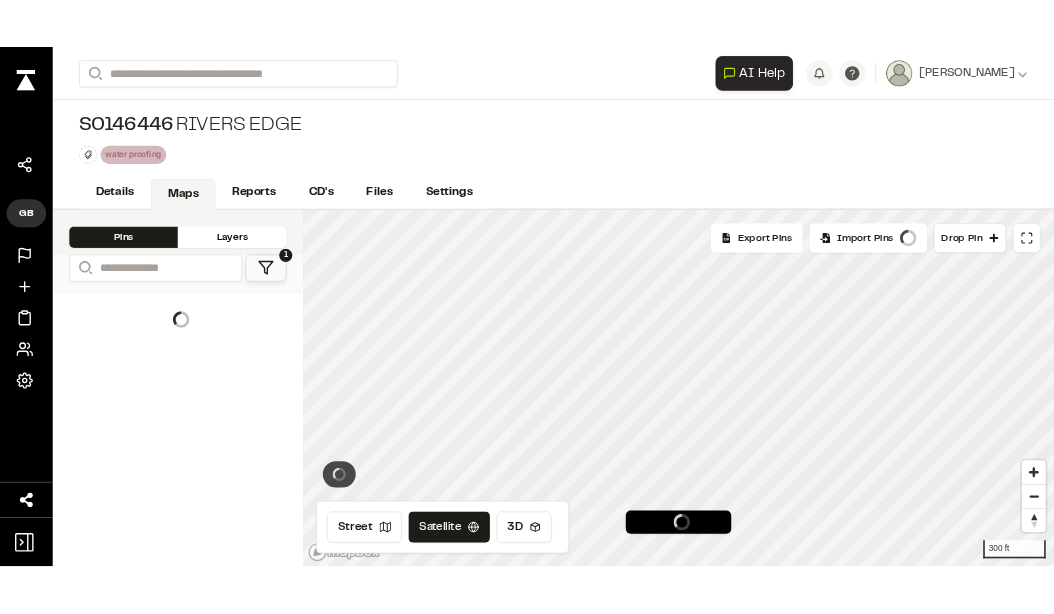 scroll, scrollTop: 0, scrollLeft: 0, axis: both 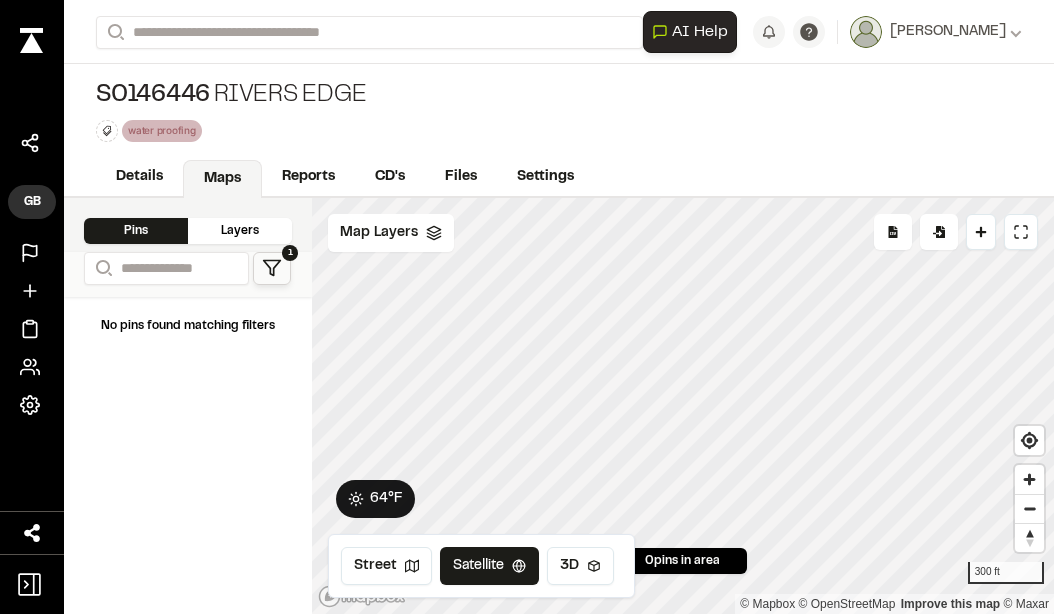 click on "64 ° F" at bounding box center (375, 499) 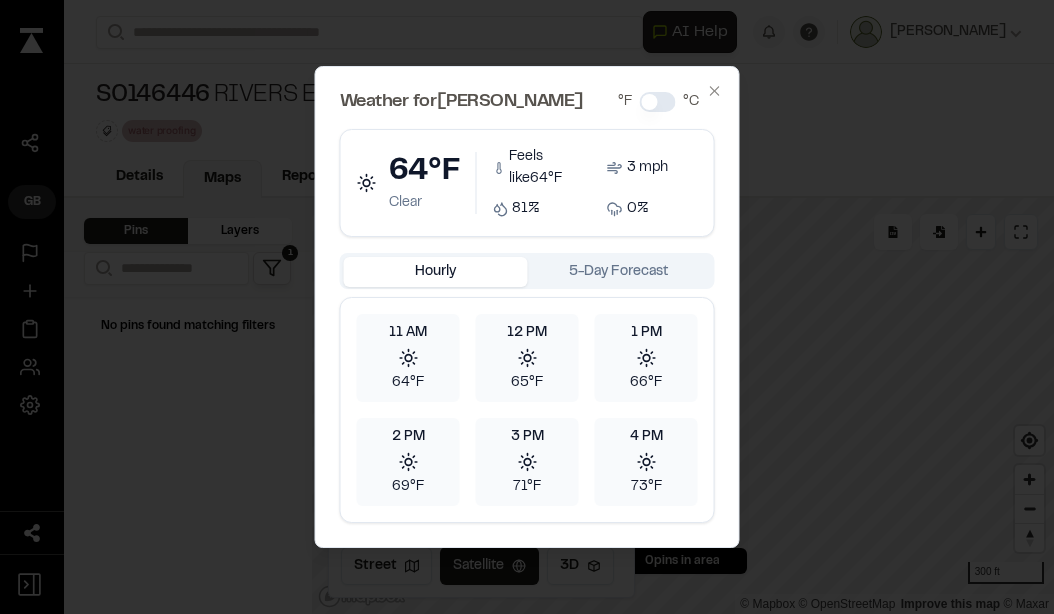 click on "°F" at bounding box center [657, 102] 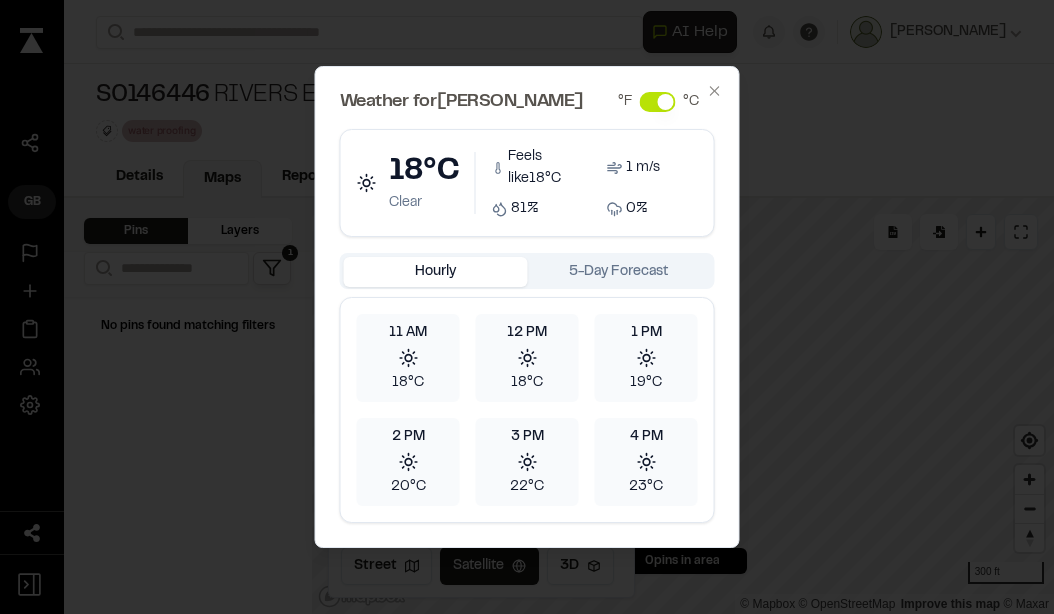 click at bounding box center [527, 307] 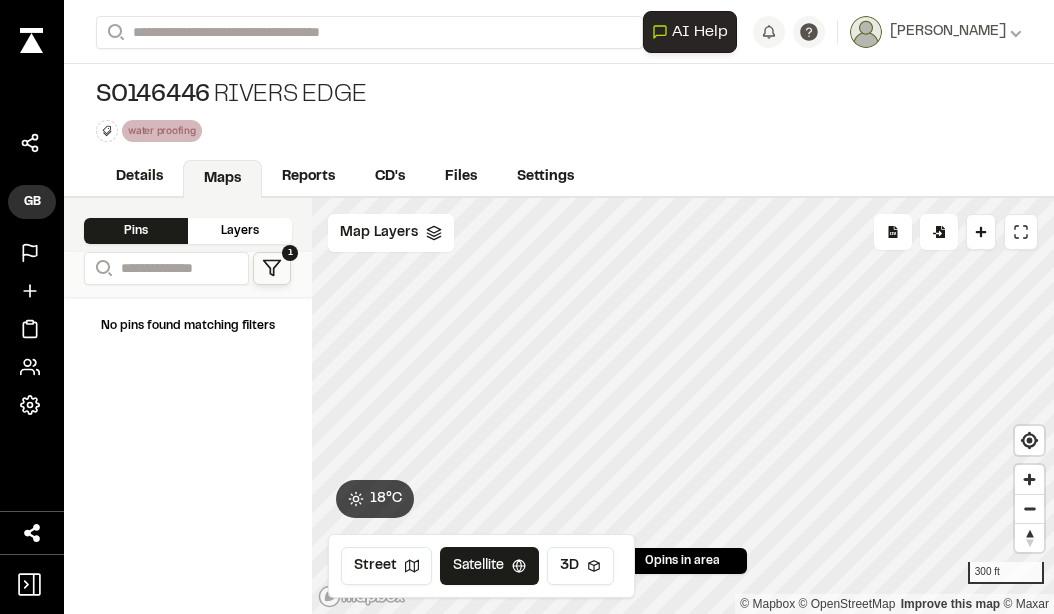 click on "Layers" at bounding box center (240, 231) 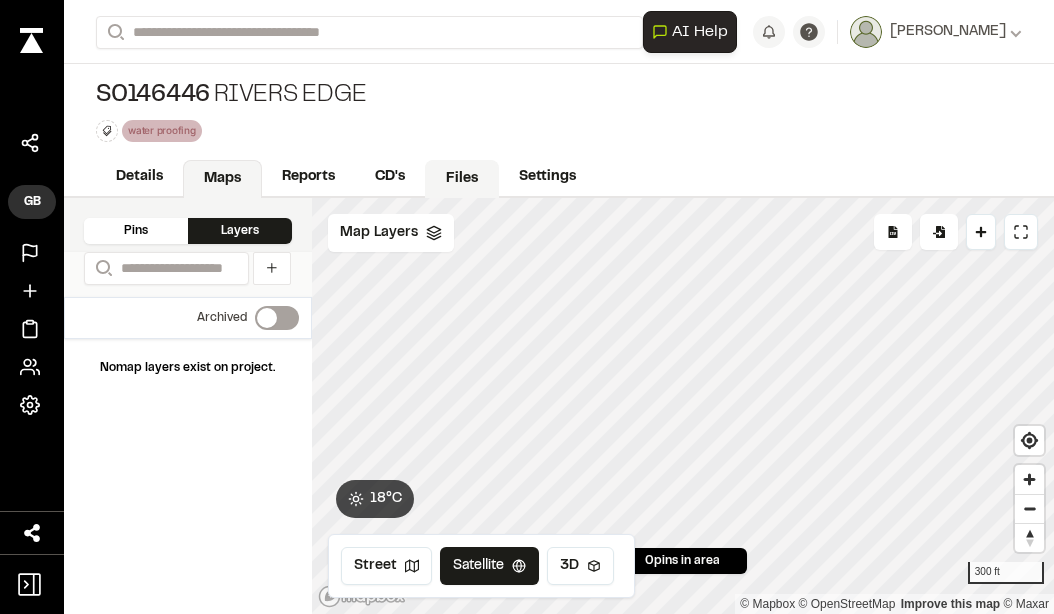 click on "Files" at bounding box center (462, 179) 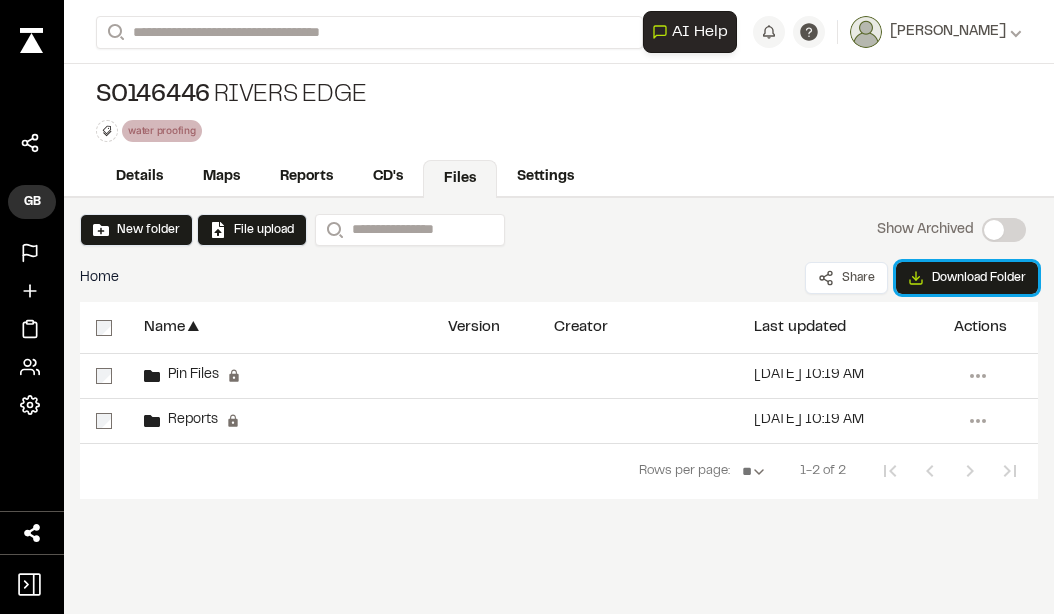 click on "Download Folder" at bounding box center (967, 278) 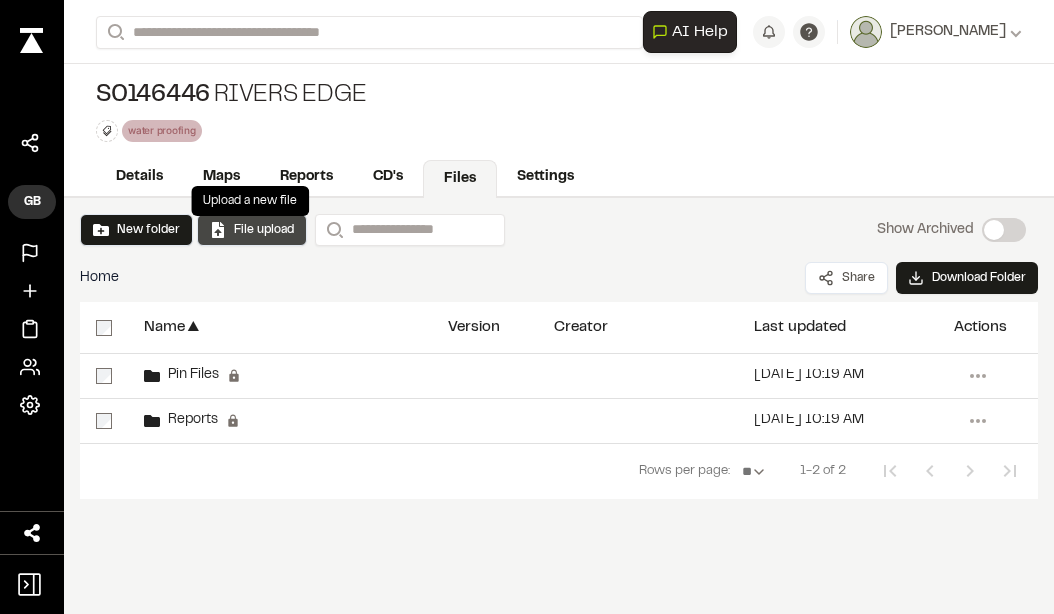 click on "File upload" at bounding box center [252, 230] 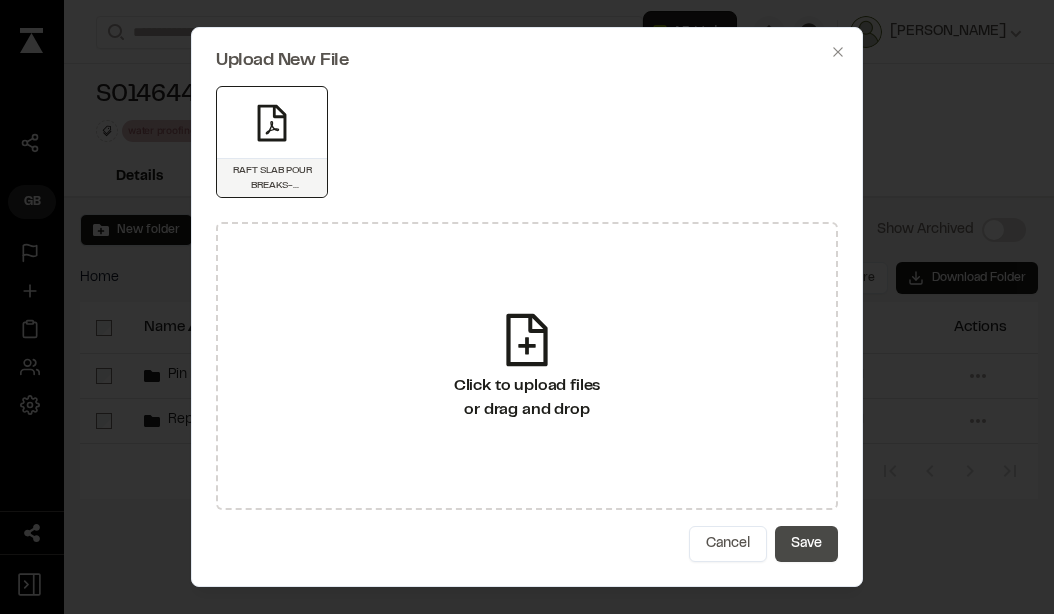 click on "Save" at bounding box center [806, 544] 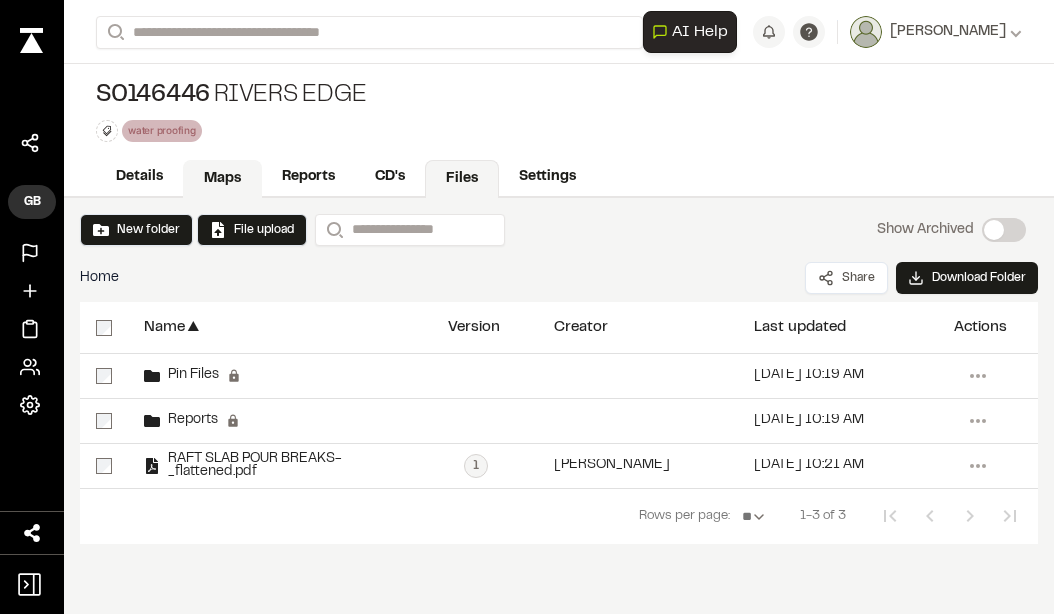 click on "Maps" at bounding box center (222, 179) 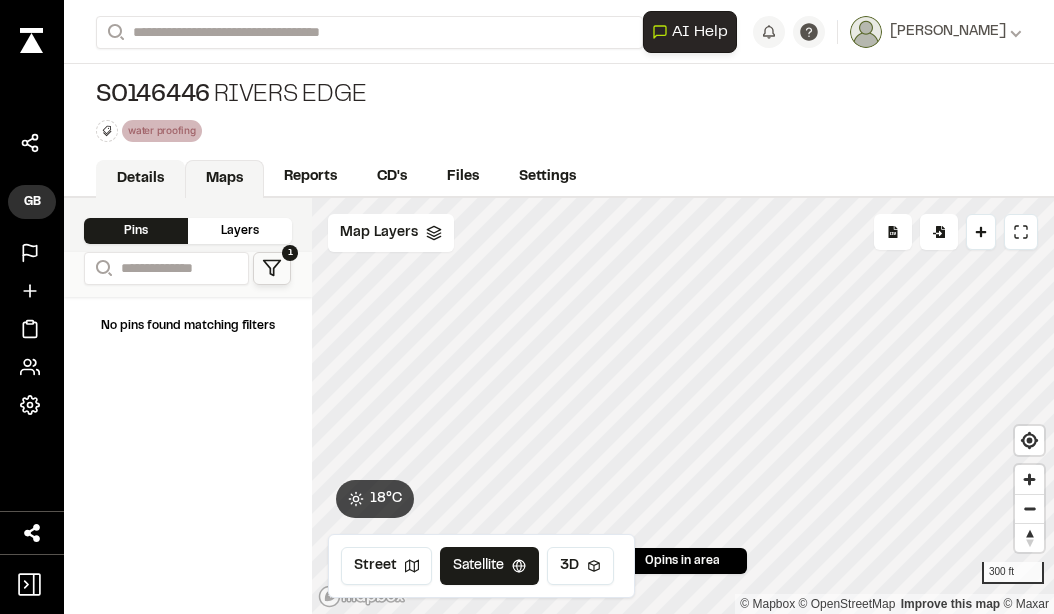 click on "Details" at bounding box center (140, 179) 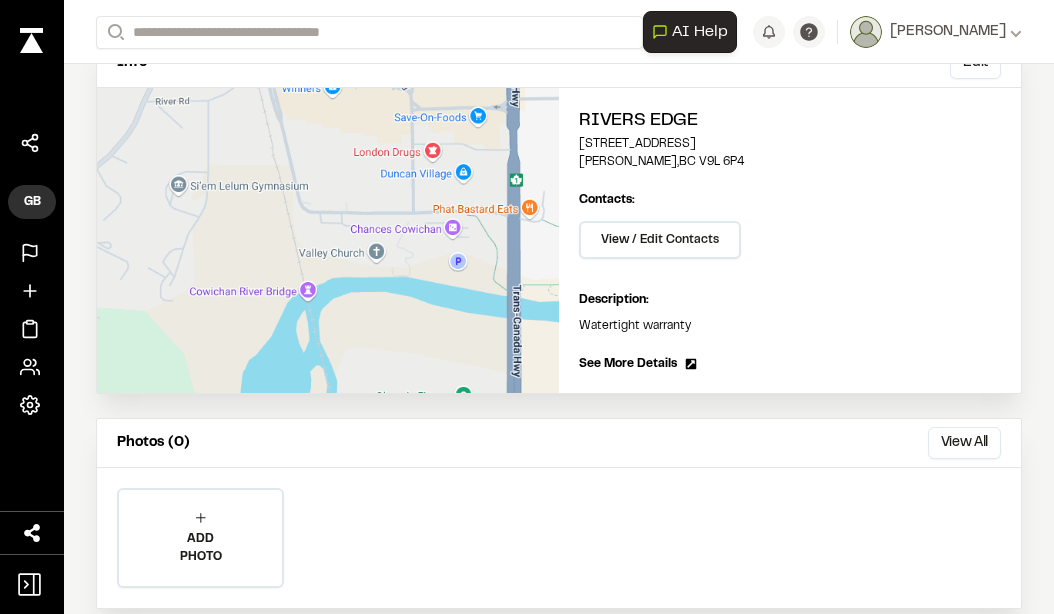 scroll, scrollTop: 0, scrollLeft: 0, axis: both 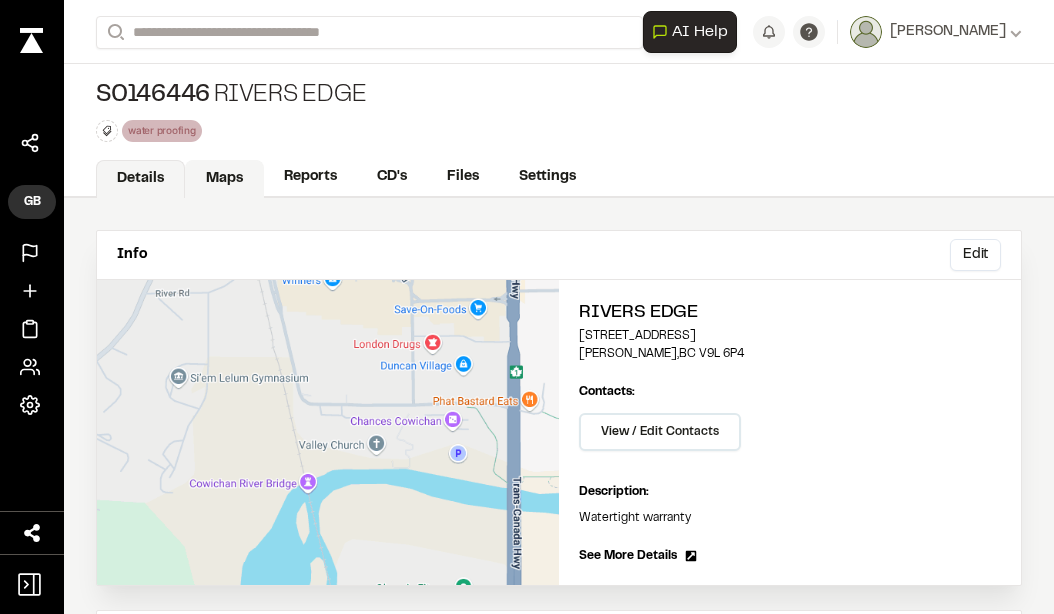 click on "Maps" at bounding box center [224, 179] 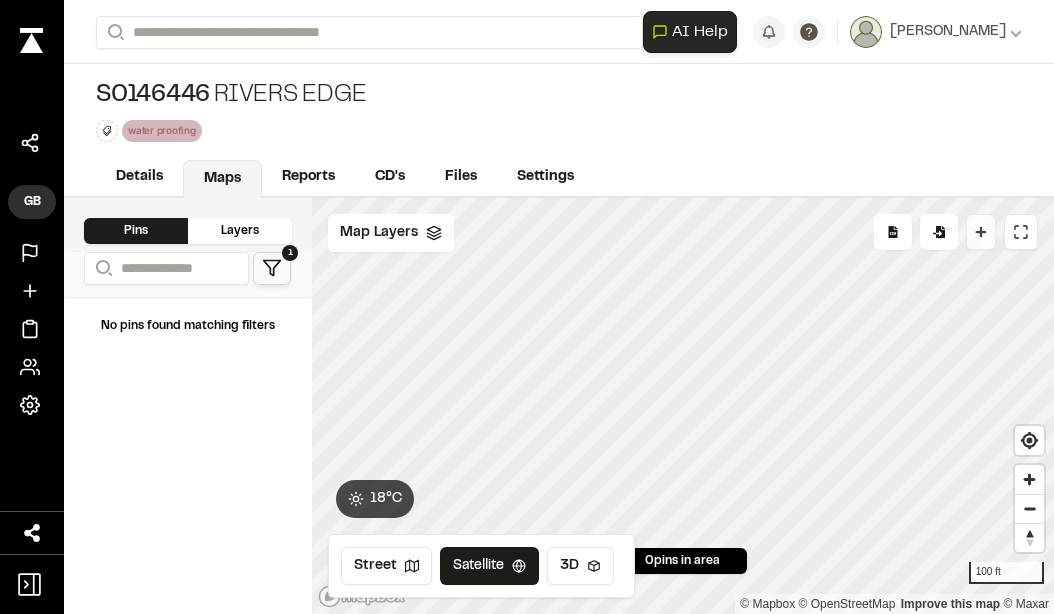 click on "Drop Pin" at bounding box center [981, 232] 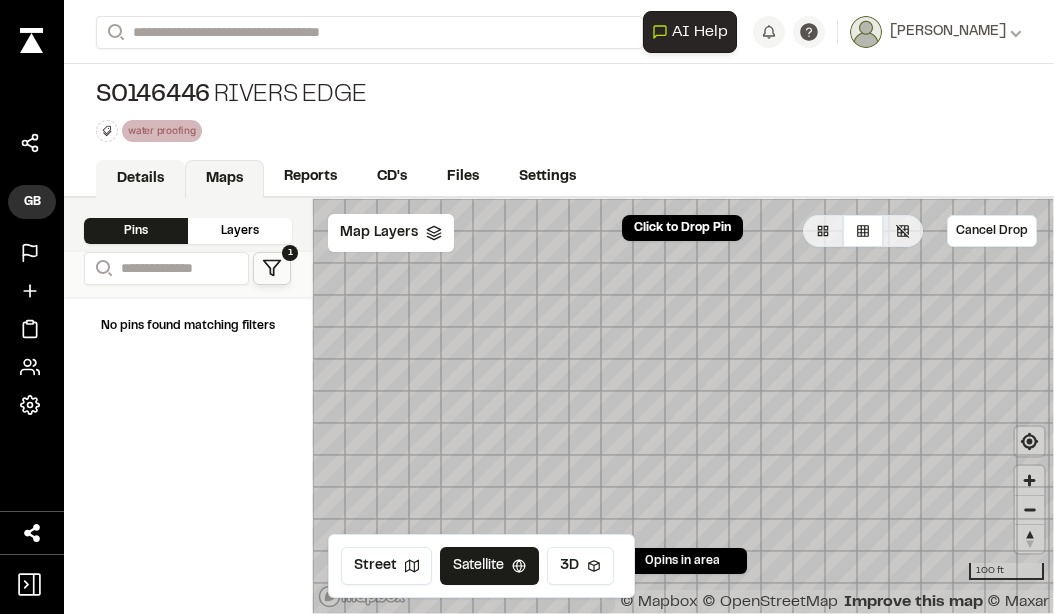 click on "Details" at bounding box center (140, 179) 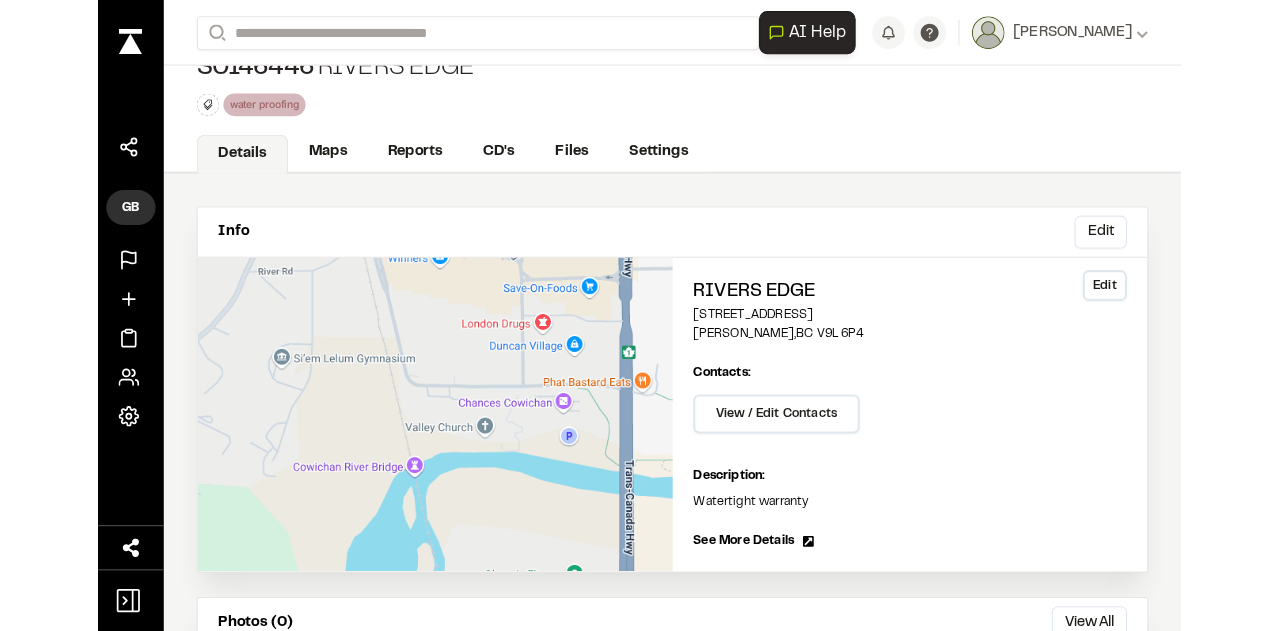 scroll, scrollTop: 0, scrollLeft: 0, axis: both 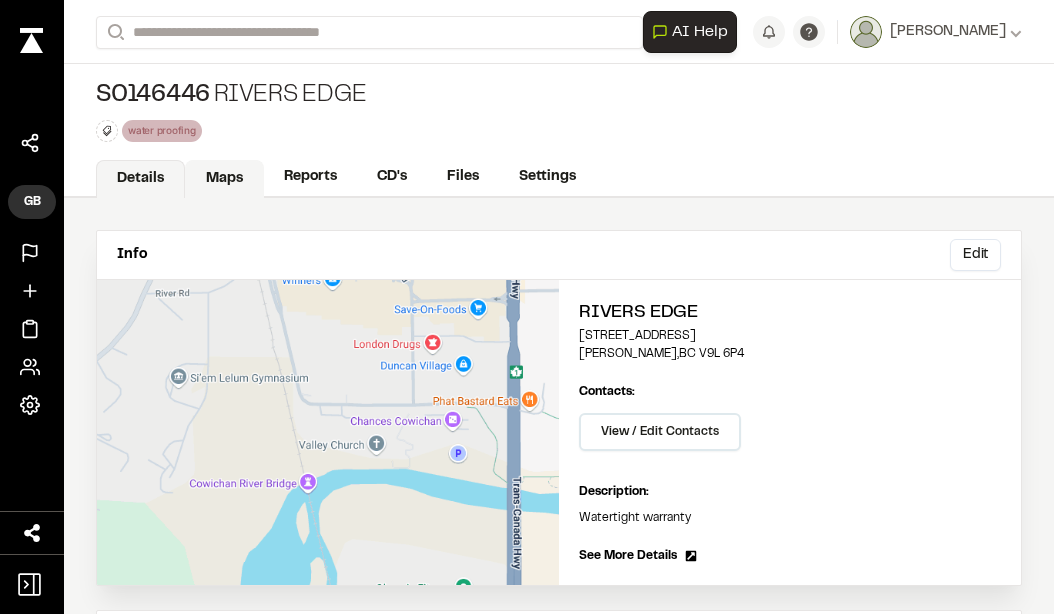 click on "Maps" at bounding box center (224, 179) 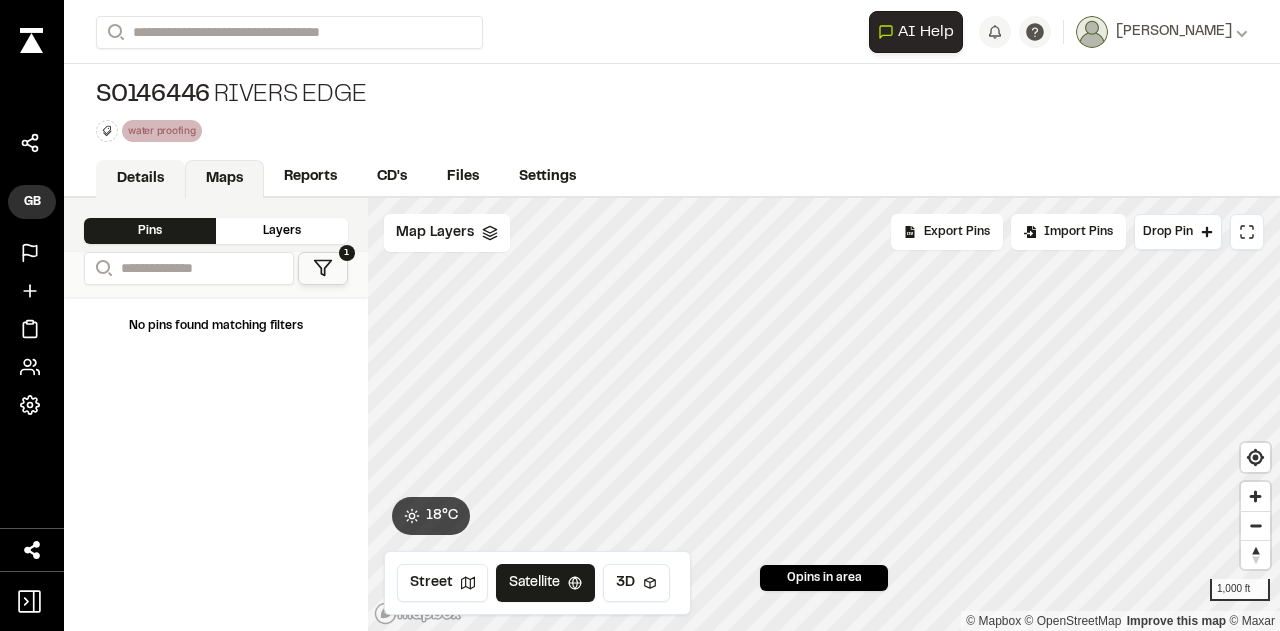 click on "Details" at bounding box center [140, 179] 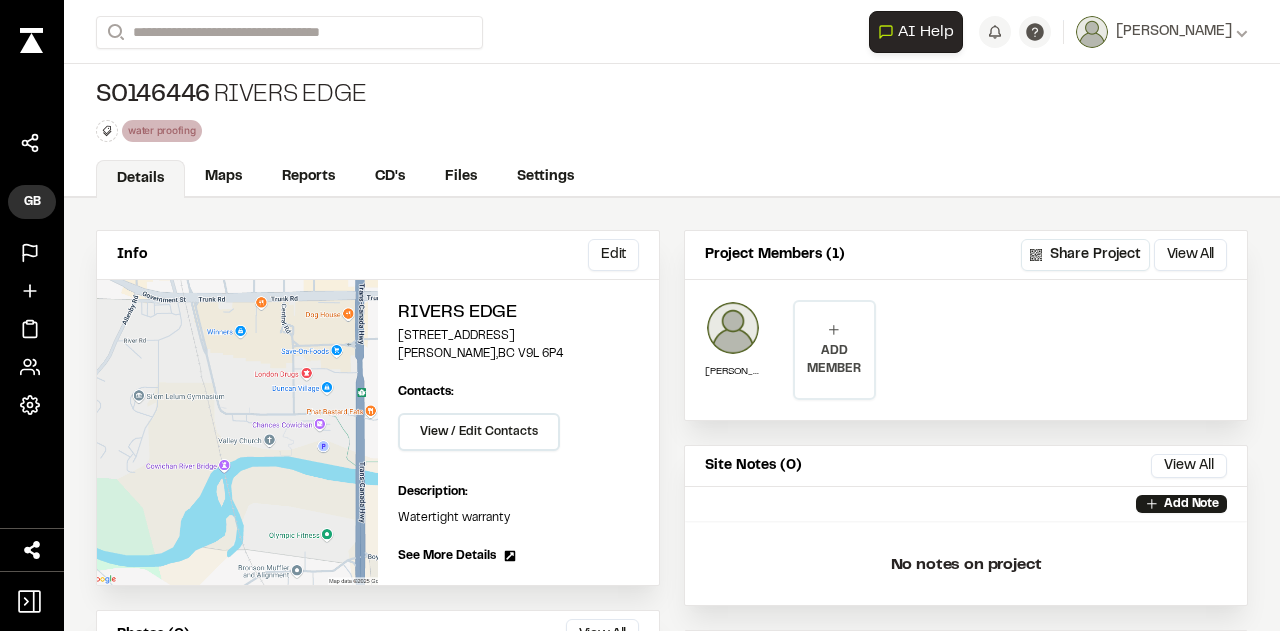 click on "ADD MEMBER" at bounding box center [835, 360] 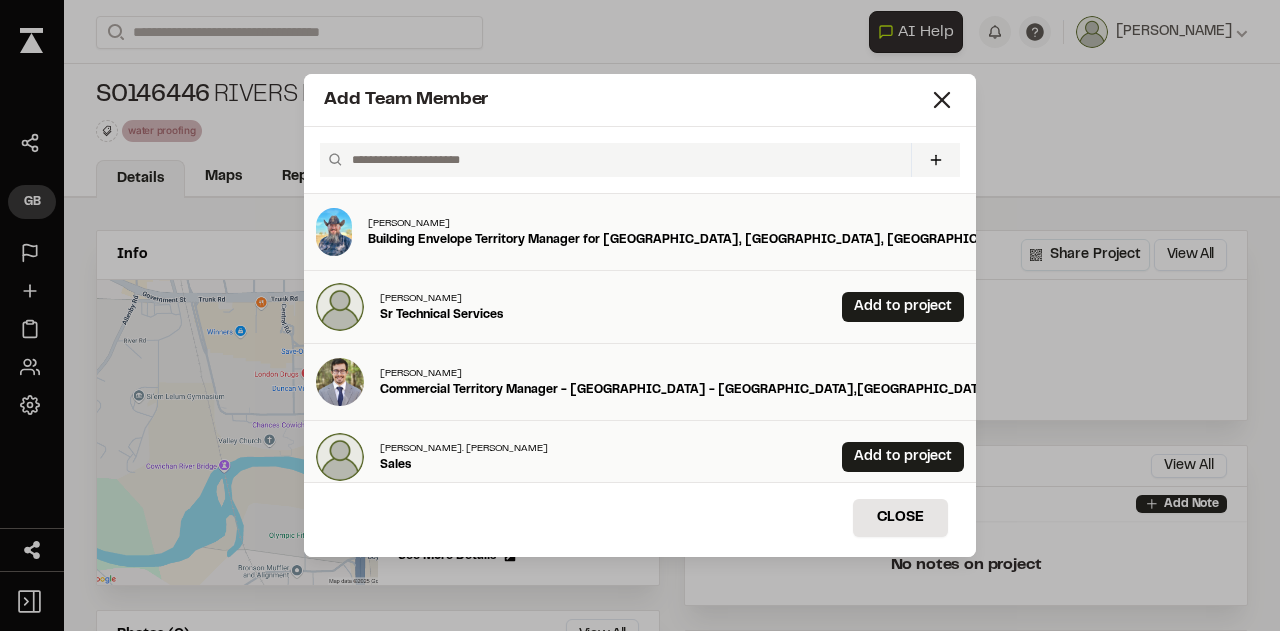click at bounding box center [623, 160] 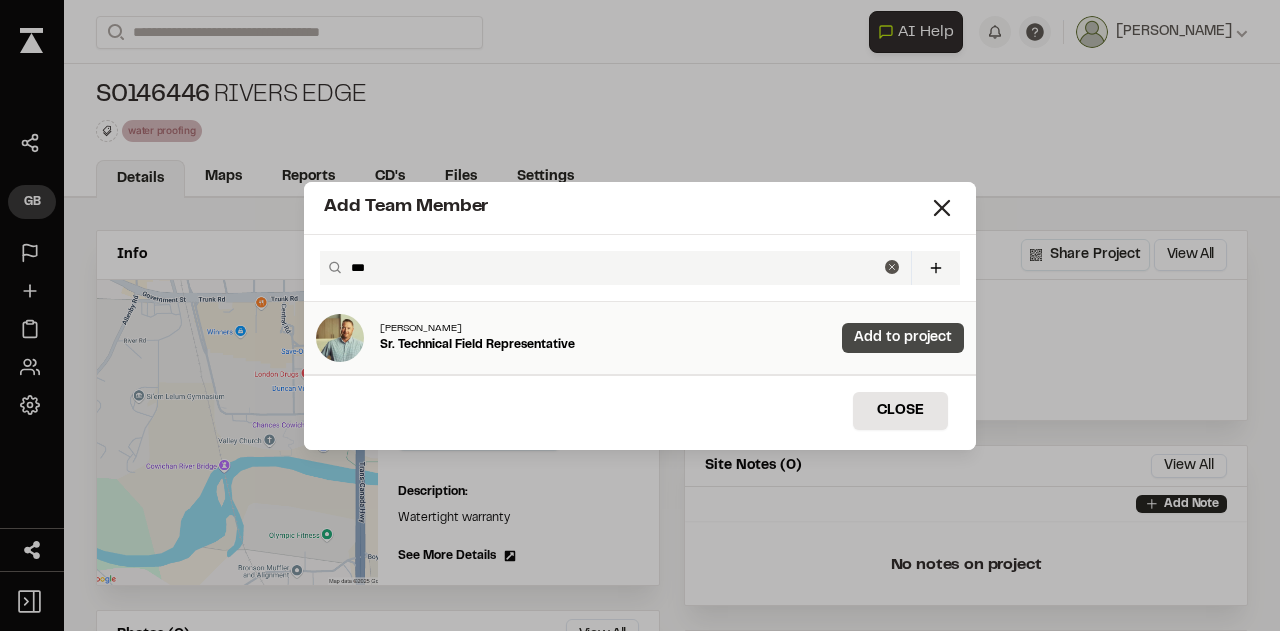 type on "***" 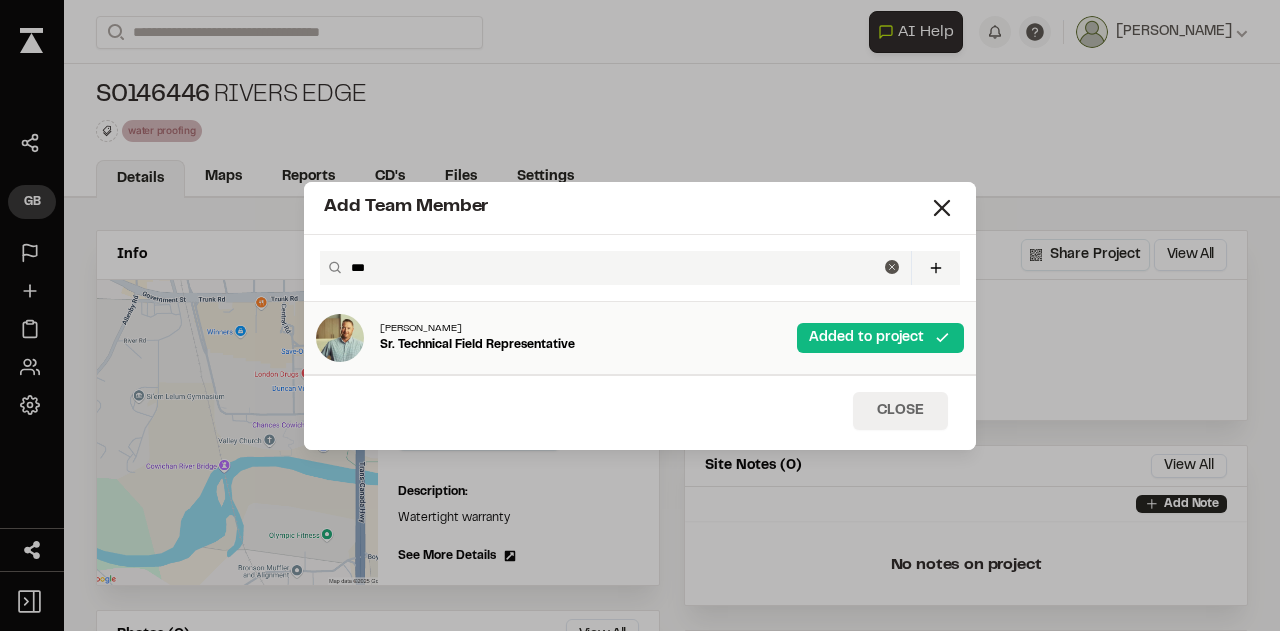 click on "Close" at bounding box center (900, 411) 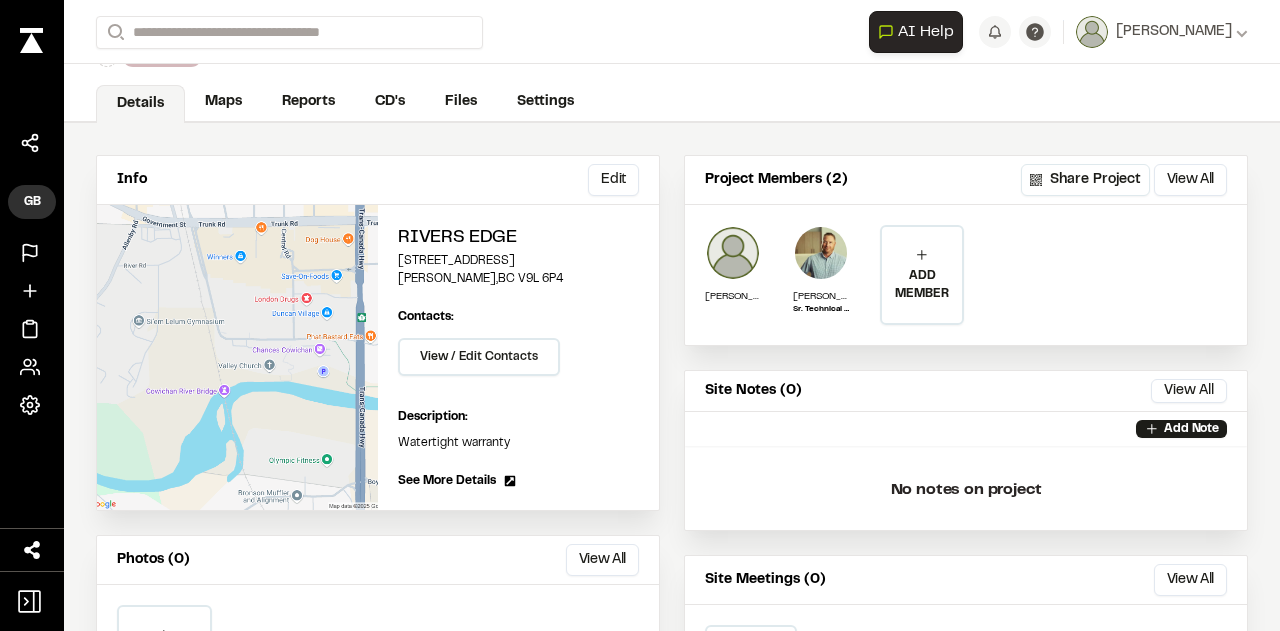 scroll, scrollTop: 0, scrollLeft: 0, axis: both 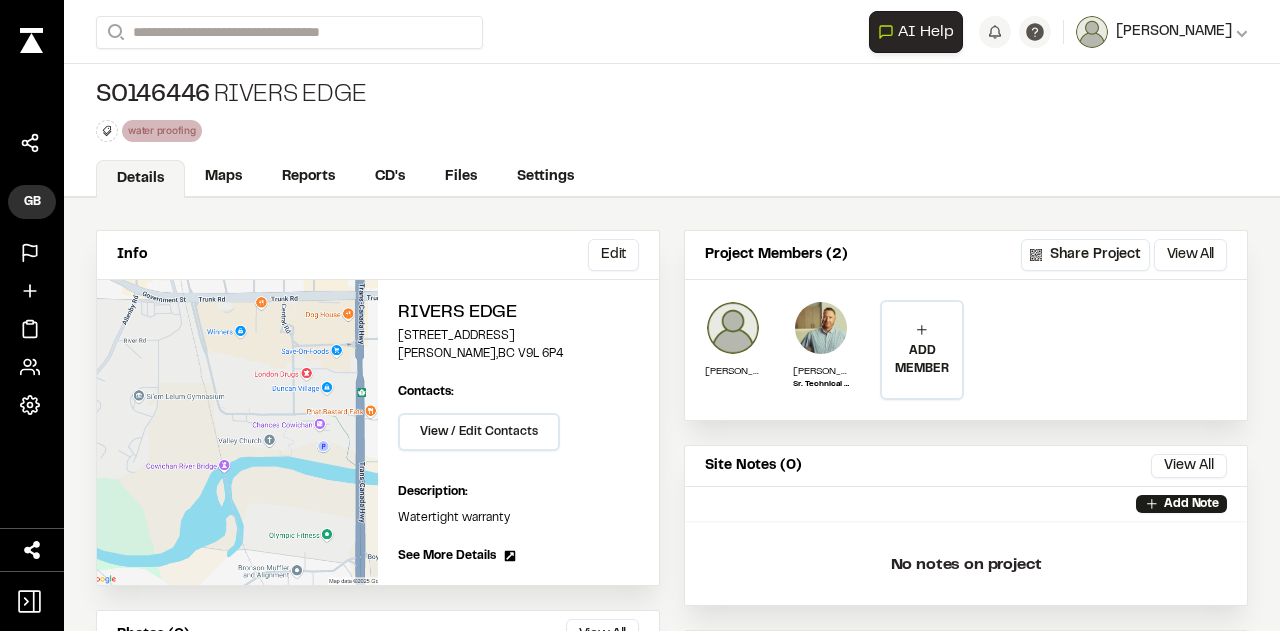 click on "[PERSON_NAME]" at bounding box center [1174, 32] 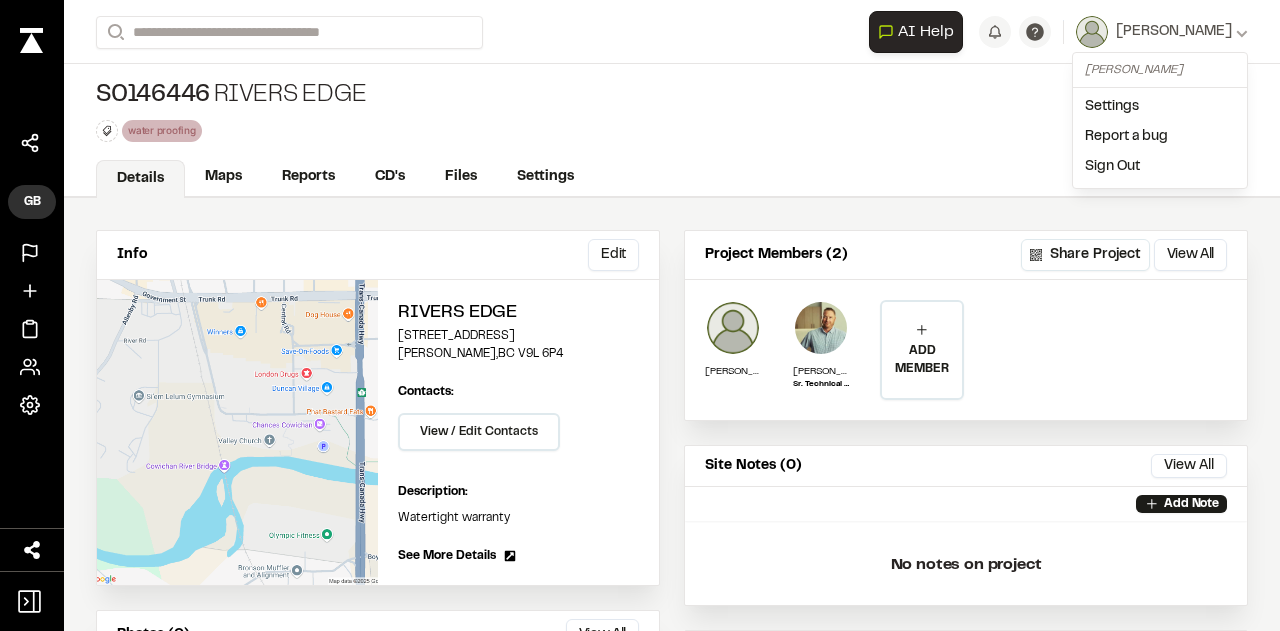 click on "Sign Out" at bounding box center [1160, 167] 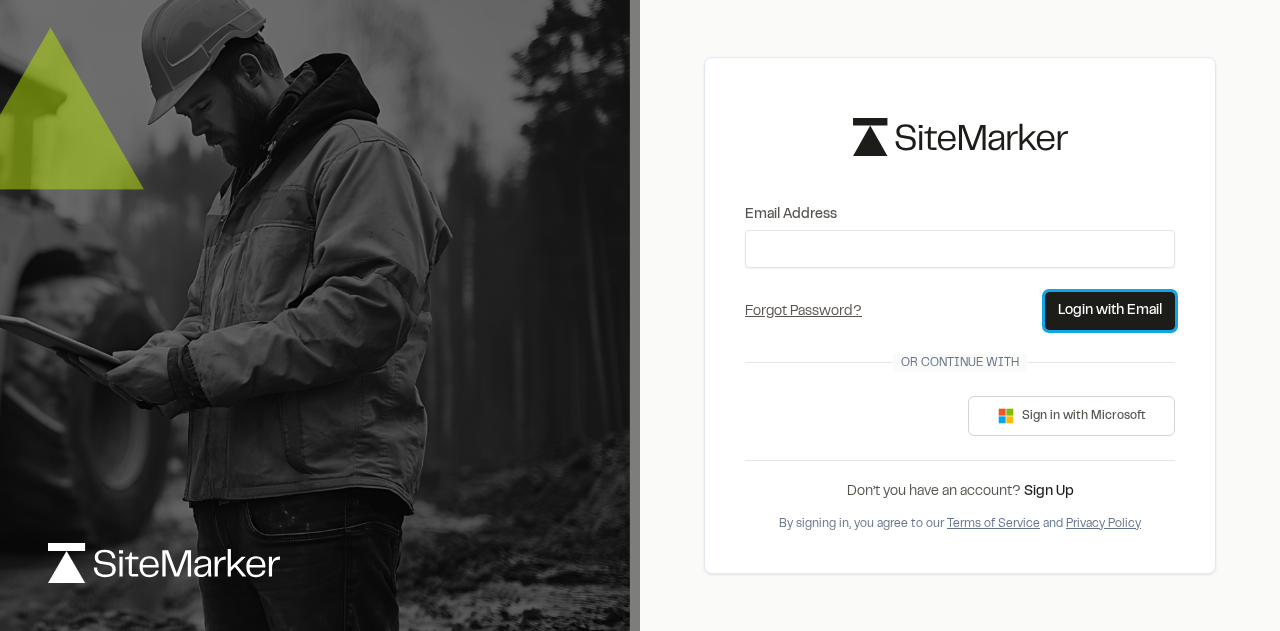 click on "Login with Email" at bounding box center (1110, 311) 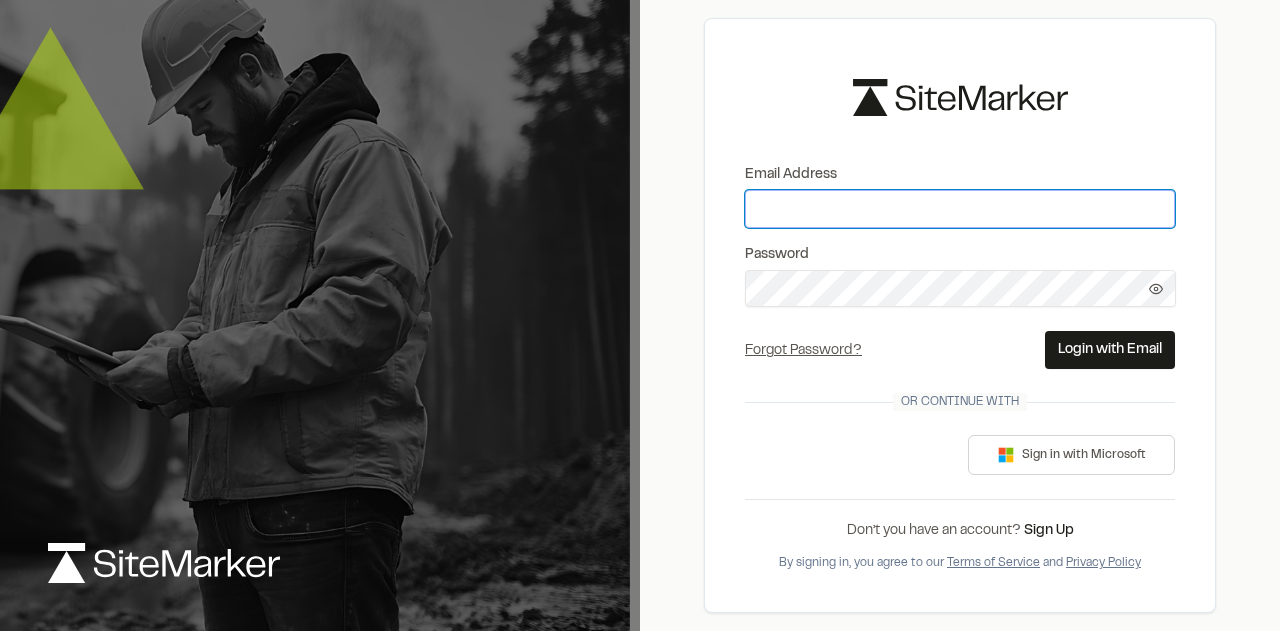 type on "**********" 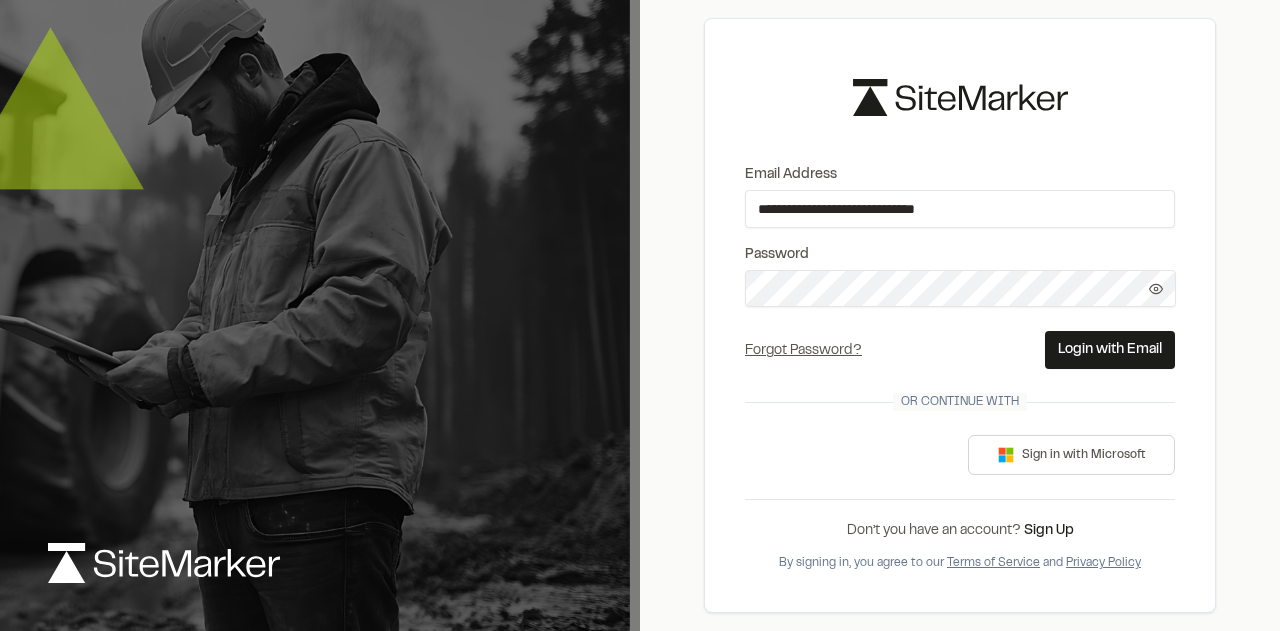 click on "Login with Email" at bounding box center (1110, 350) 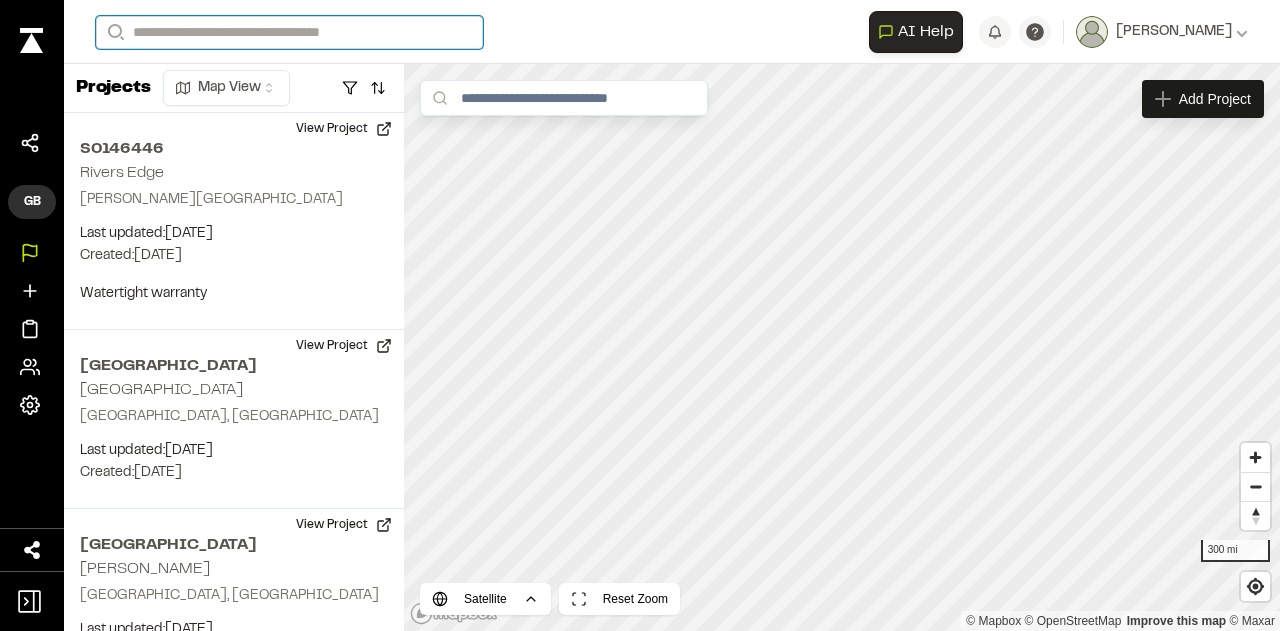 click on "Search" at bounding box center (289, 32) 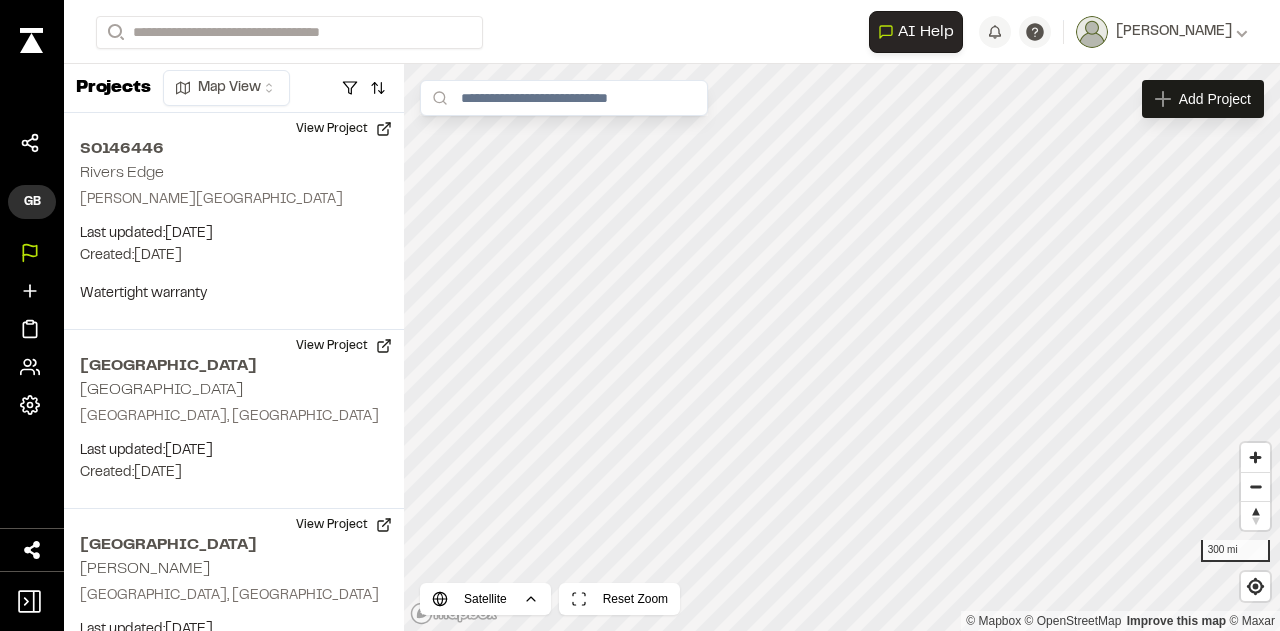 click 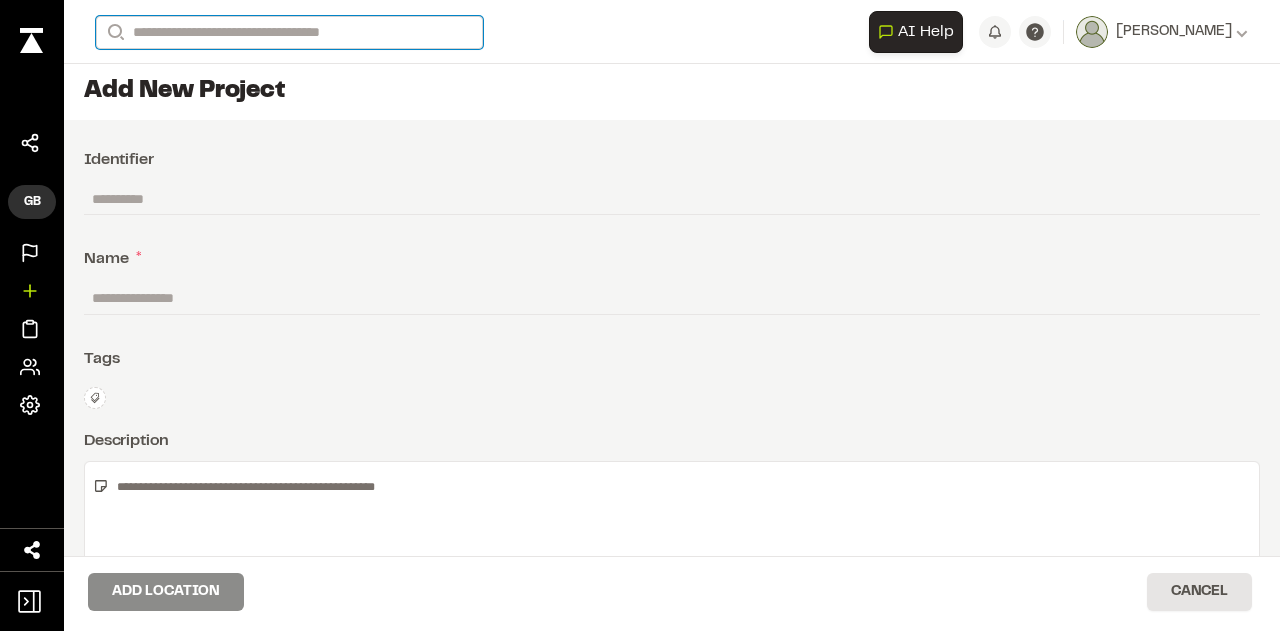 paste on "**********" 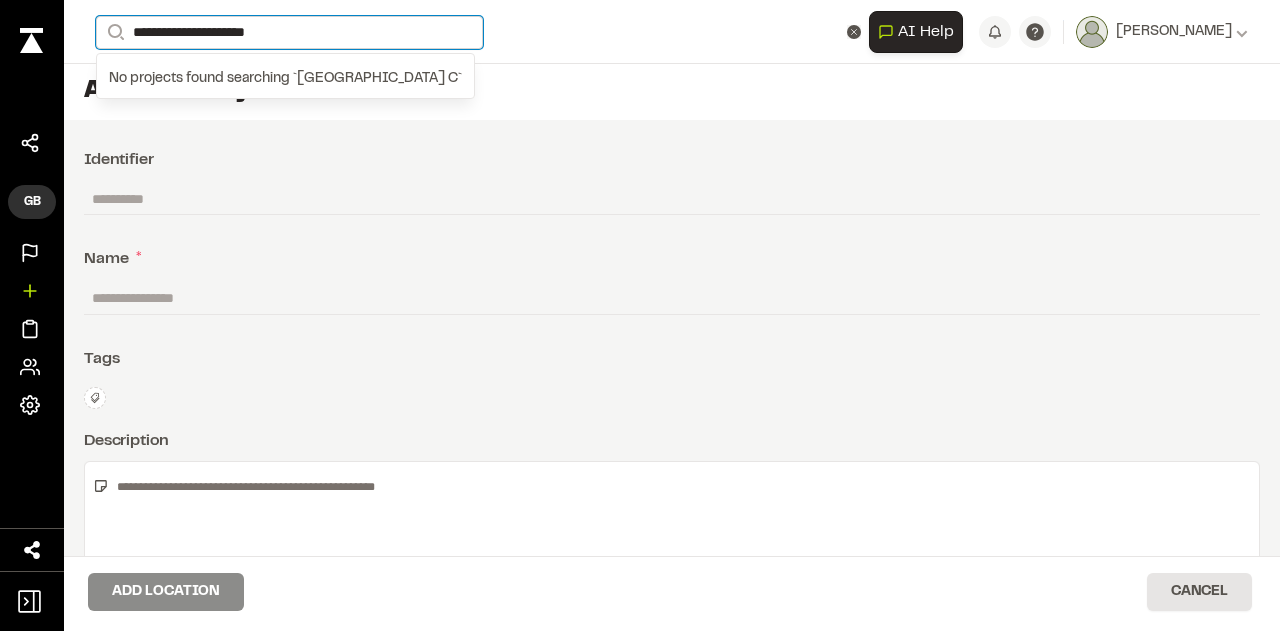 type on "**********" 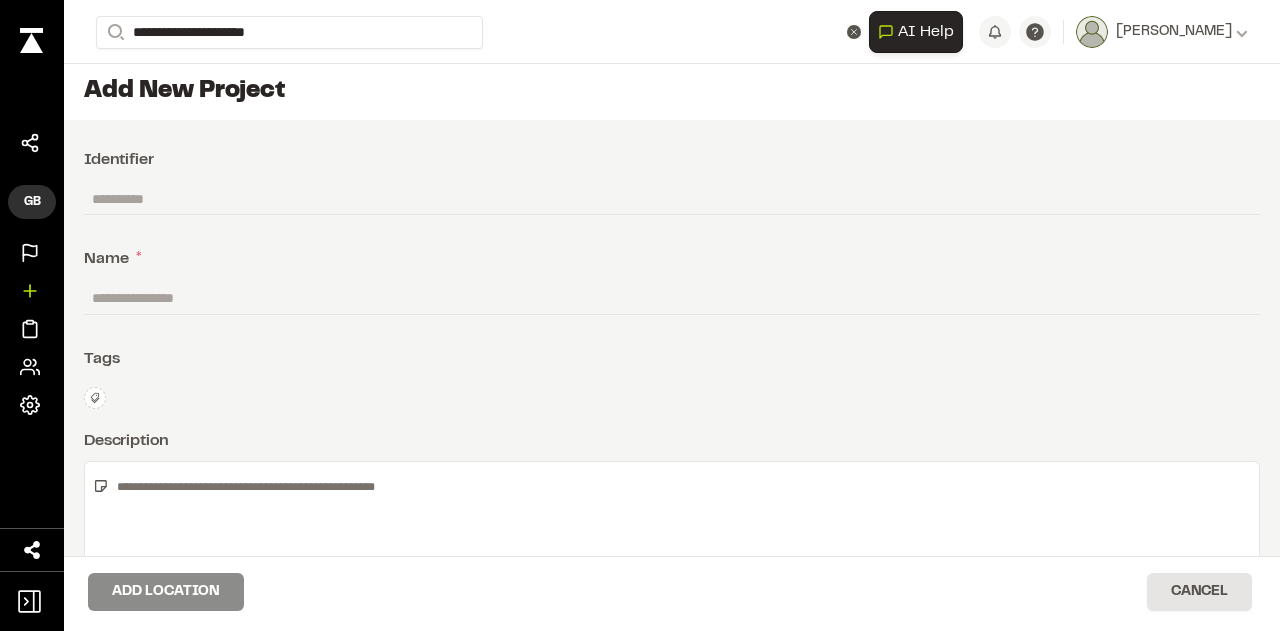 click at bounding box center (672, 298) 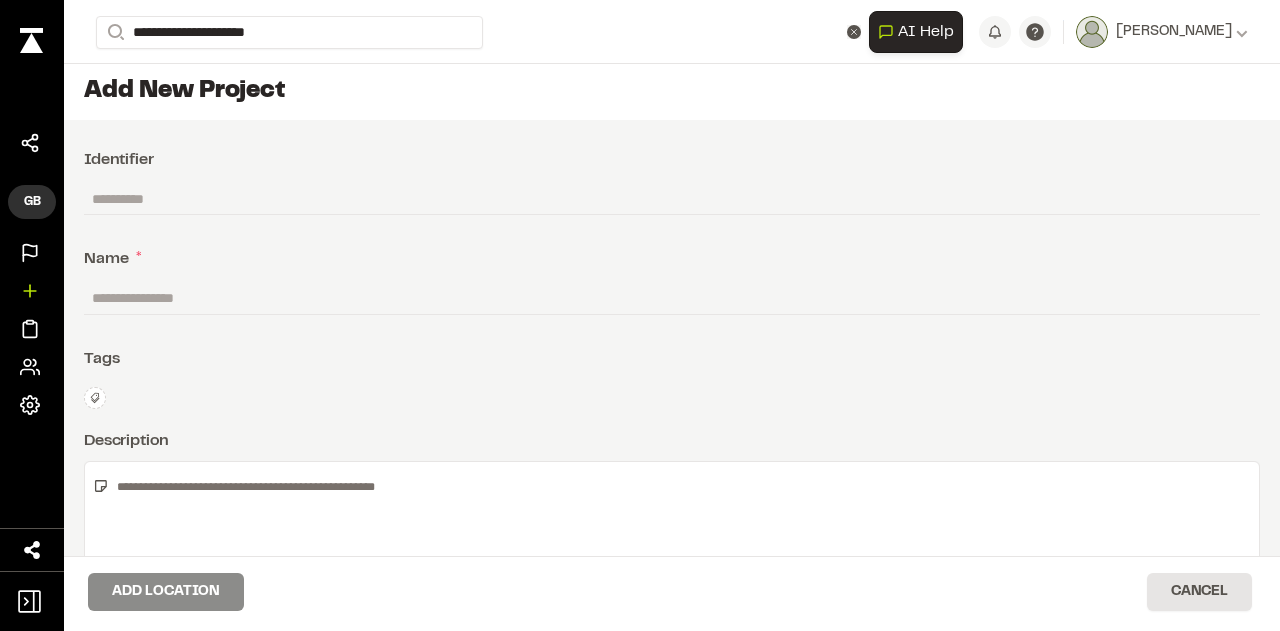 paste on "**********" 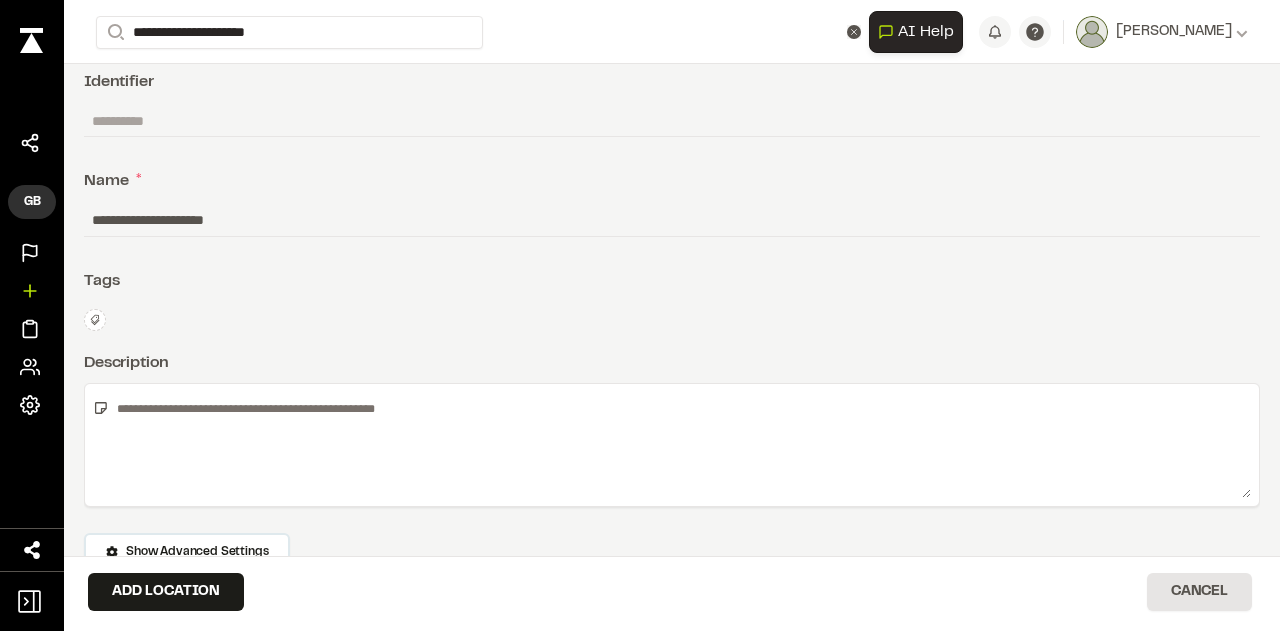 scroll, scrollTop: 79, scrollLeft: 0, axis: vertical 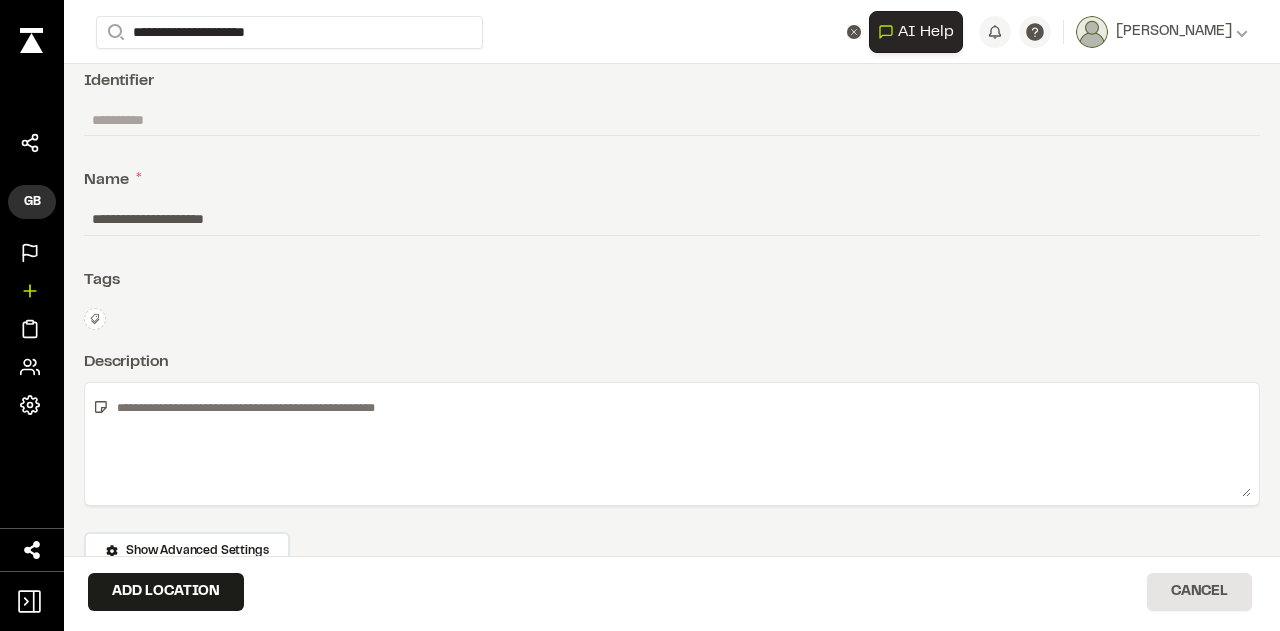 type on "**********" 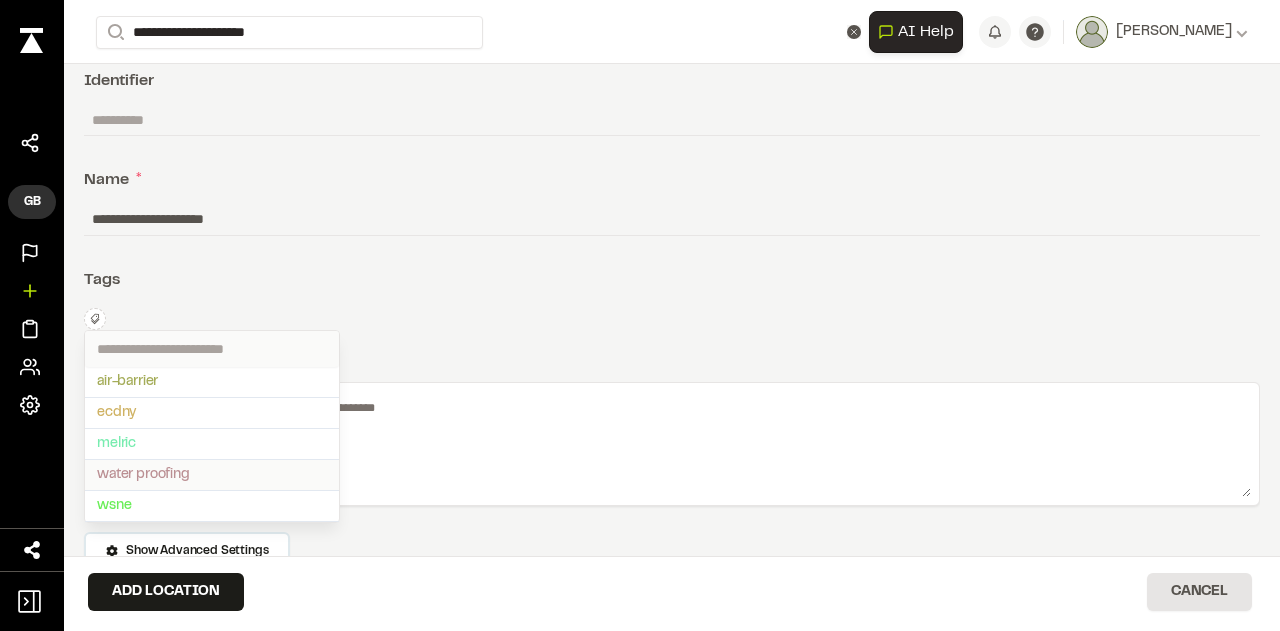 click on "water proofing" at bounding box center (212, 475) 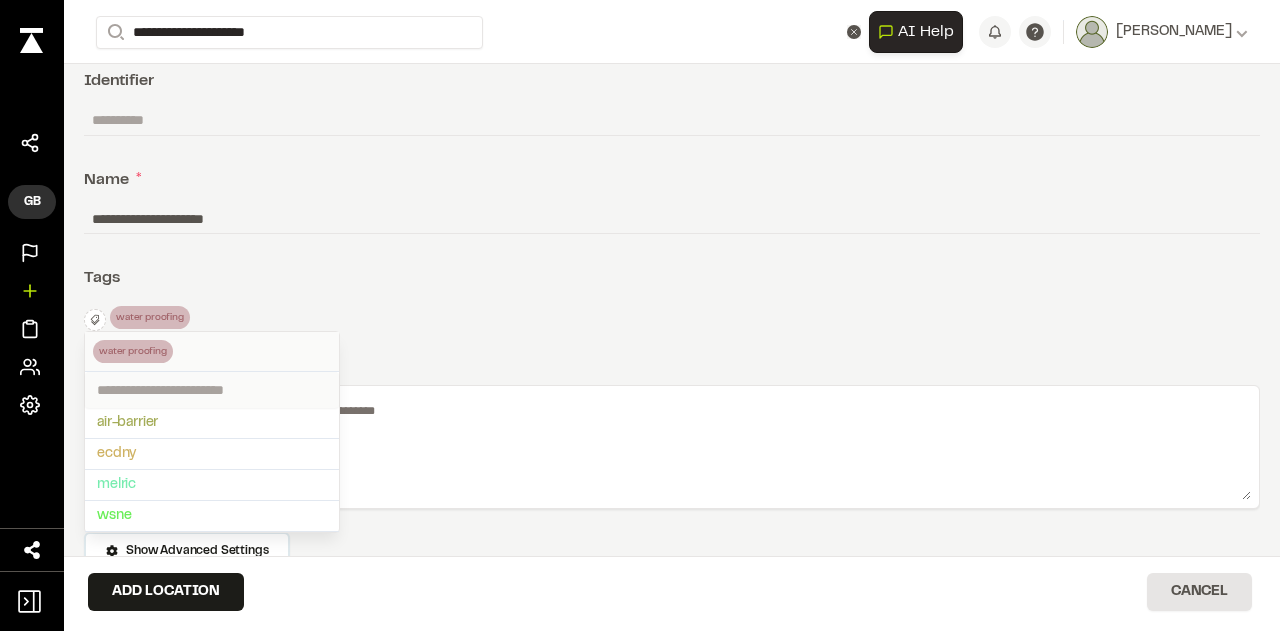 click at bounding box center [640, 315] 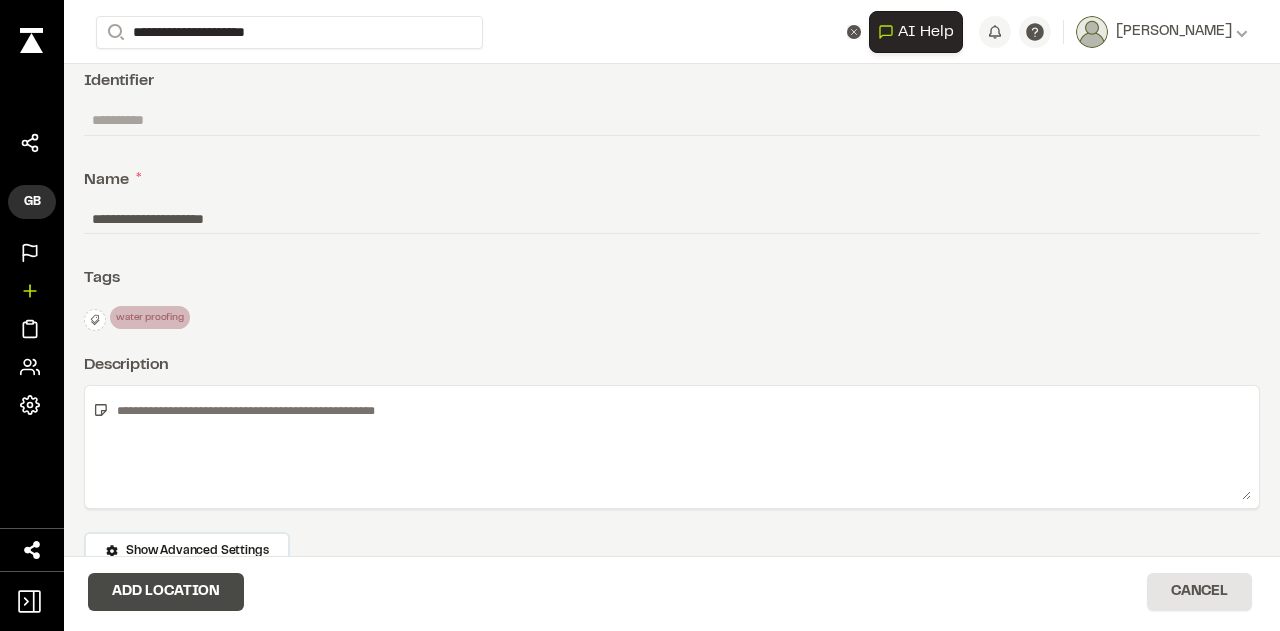 click on "Add Location" at bounding box center [166, 592] 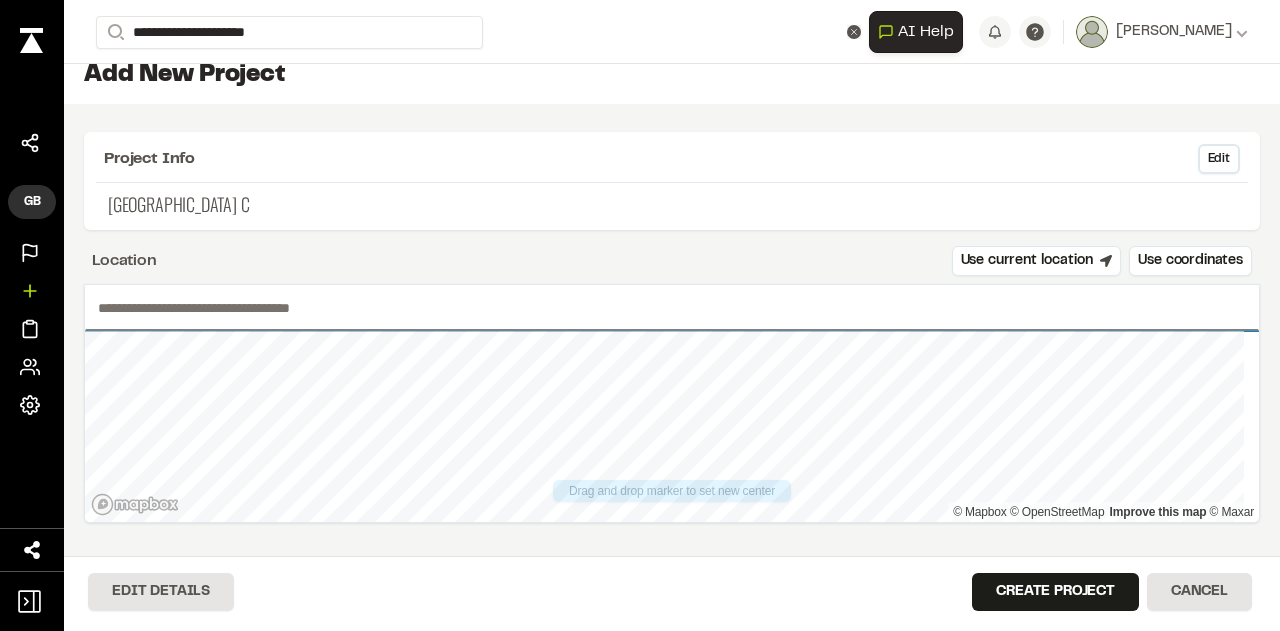 paste on "**********" 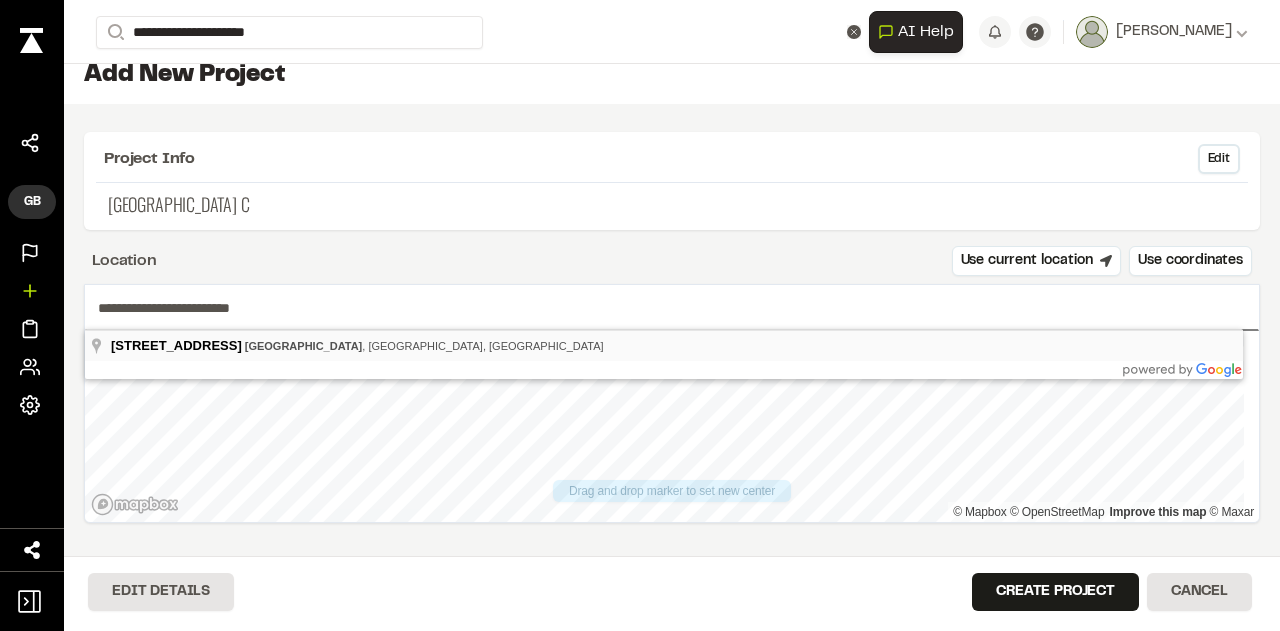 type on "**********" 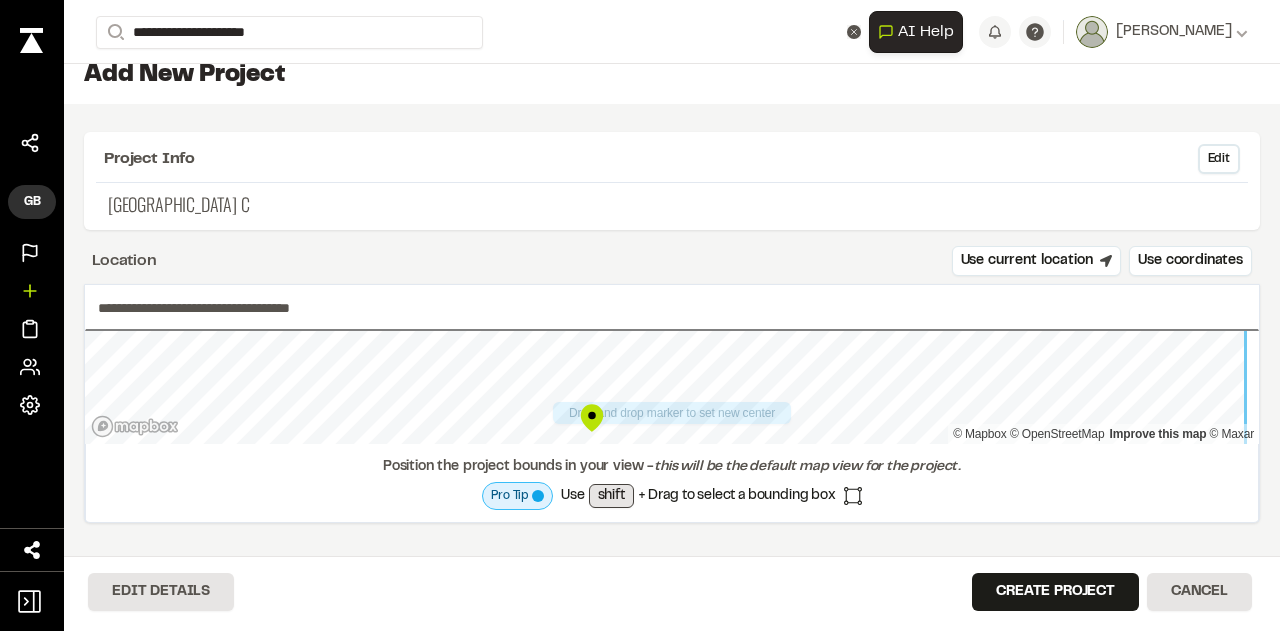 drag, startPoint x: 662, startPoint y: 413, endPoint x: 589, endPoint y: 418, distance: 73.171036 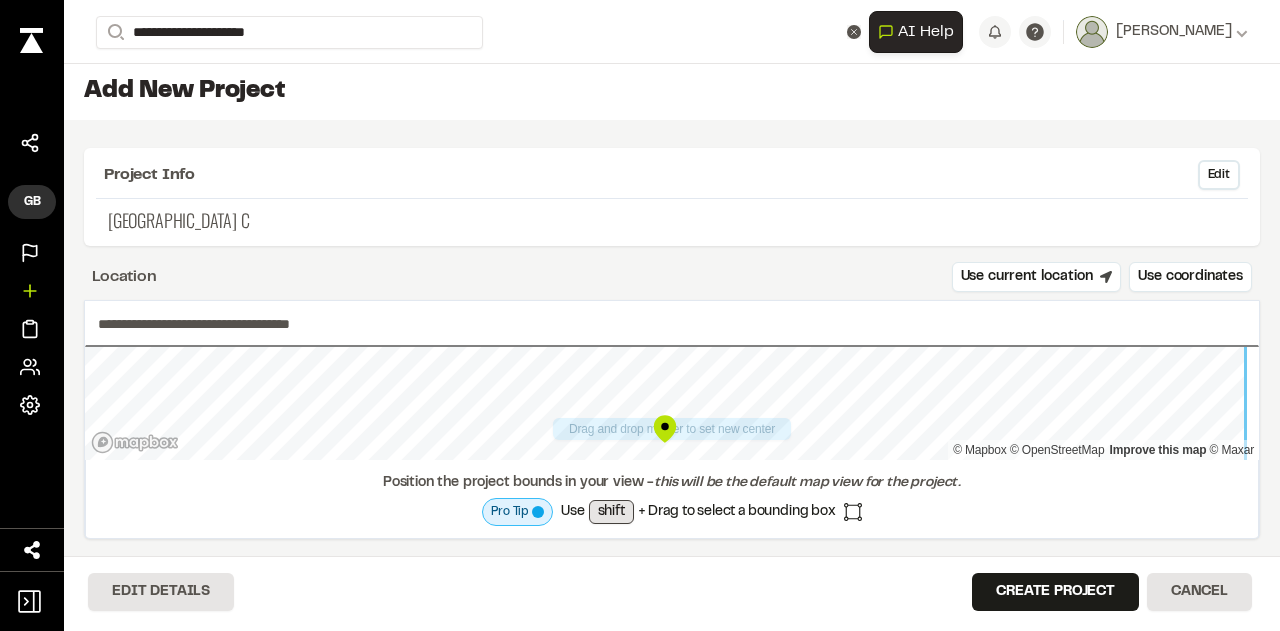 scroll, scrollTop: 16, scrollLeft: 0, axis: vertical 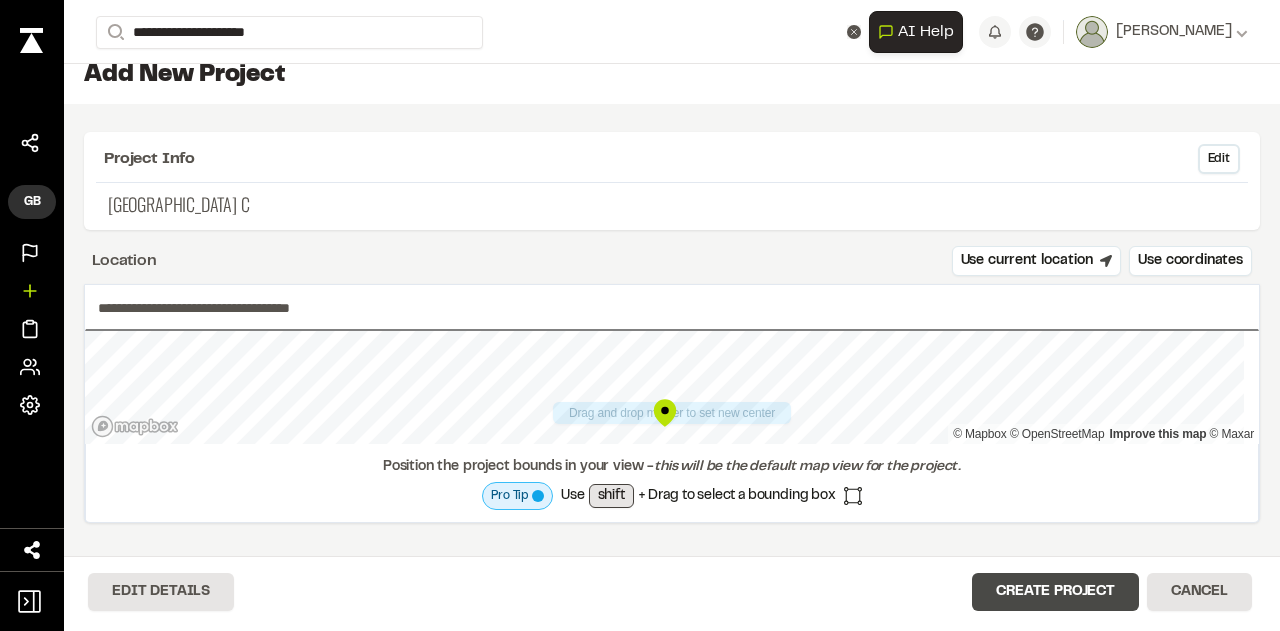 click on "Create Project" at bounding box center (1055, 592) 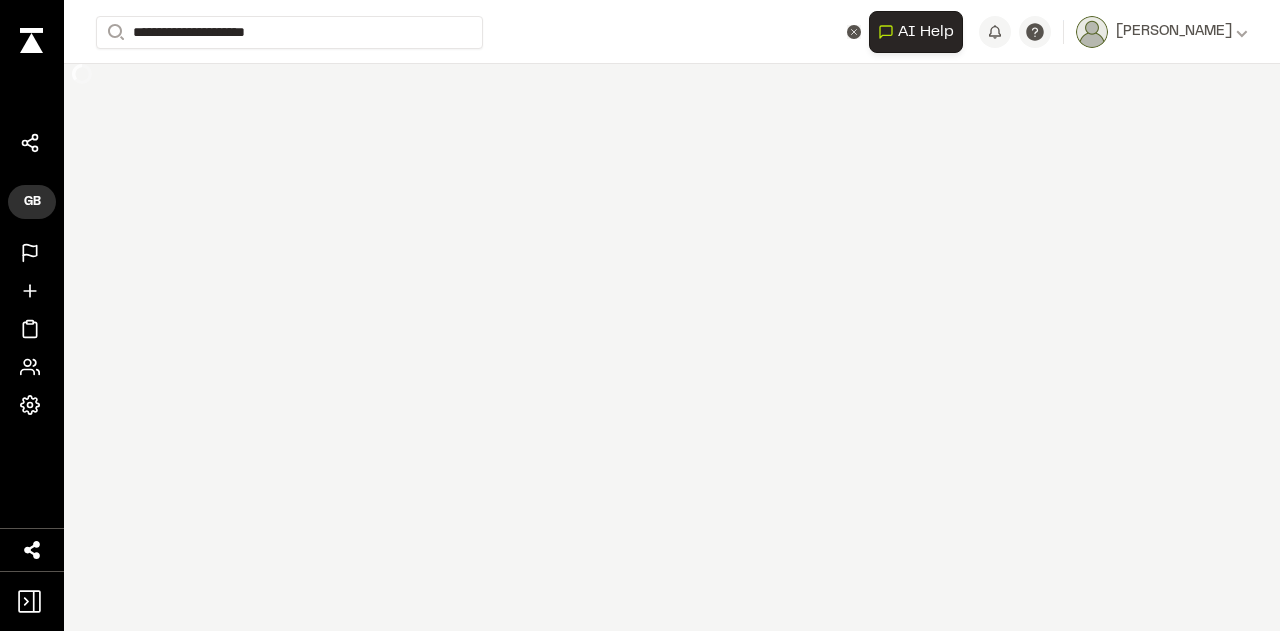 scroll, scrollTop: 0, scrollLeft: 0, axis: both 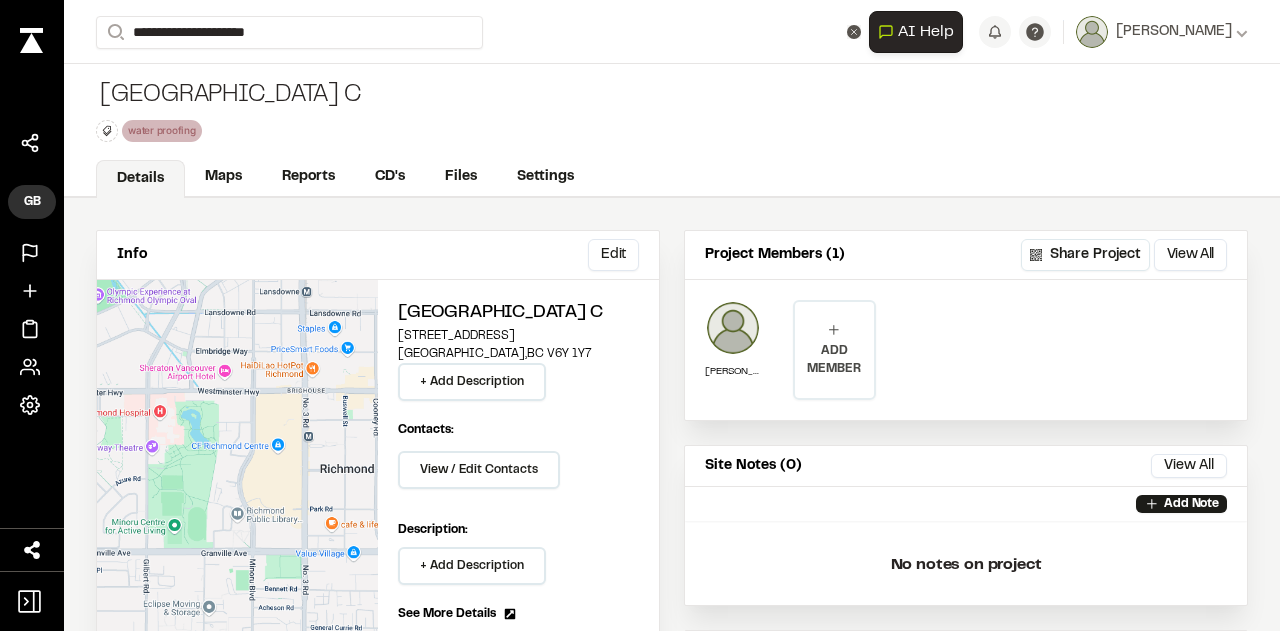 click on "ADD MEMBER" at bounding box center [835, 350] 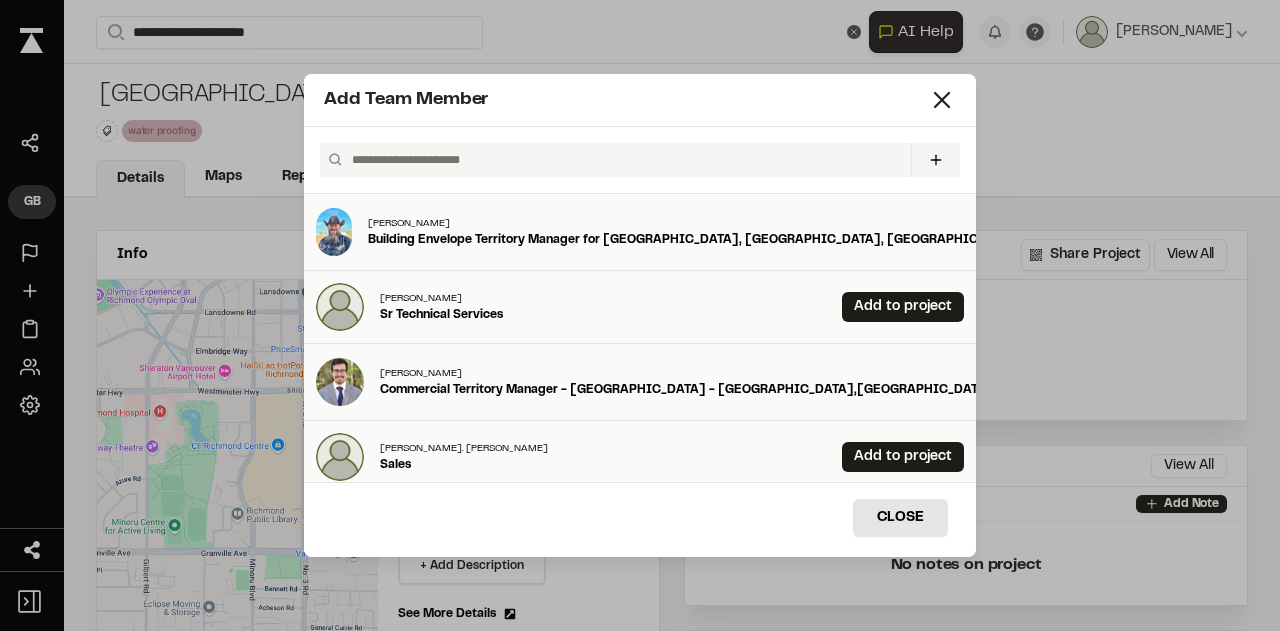 click at bounding box center (623, 160) 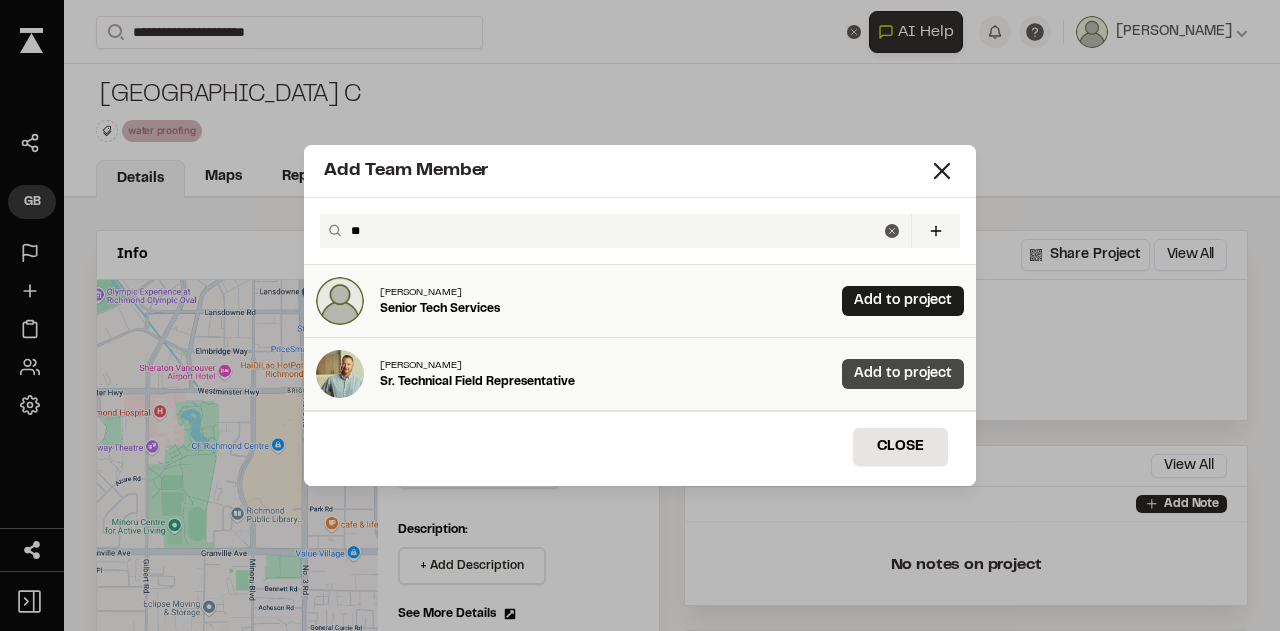 type on "**" 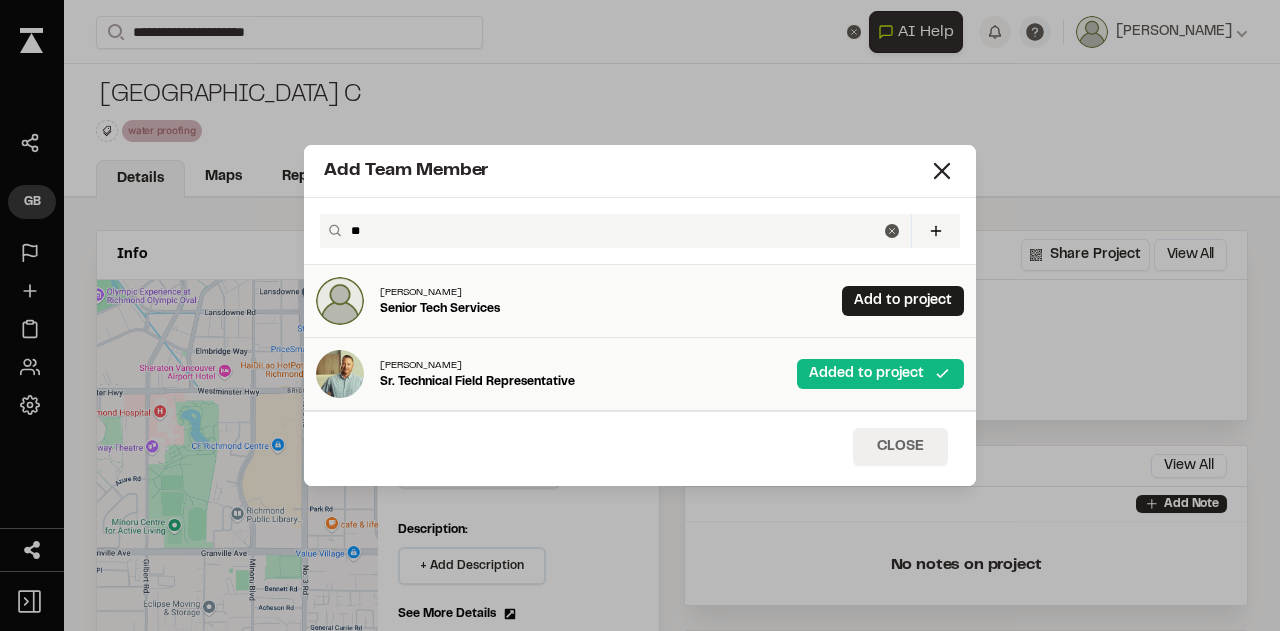 click on "Close" at bounding box center (900, 447) 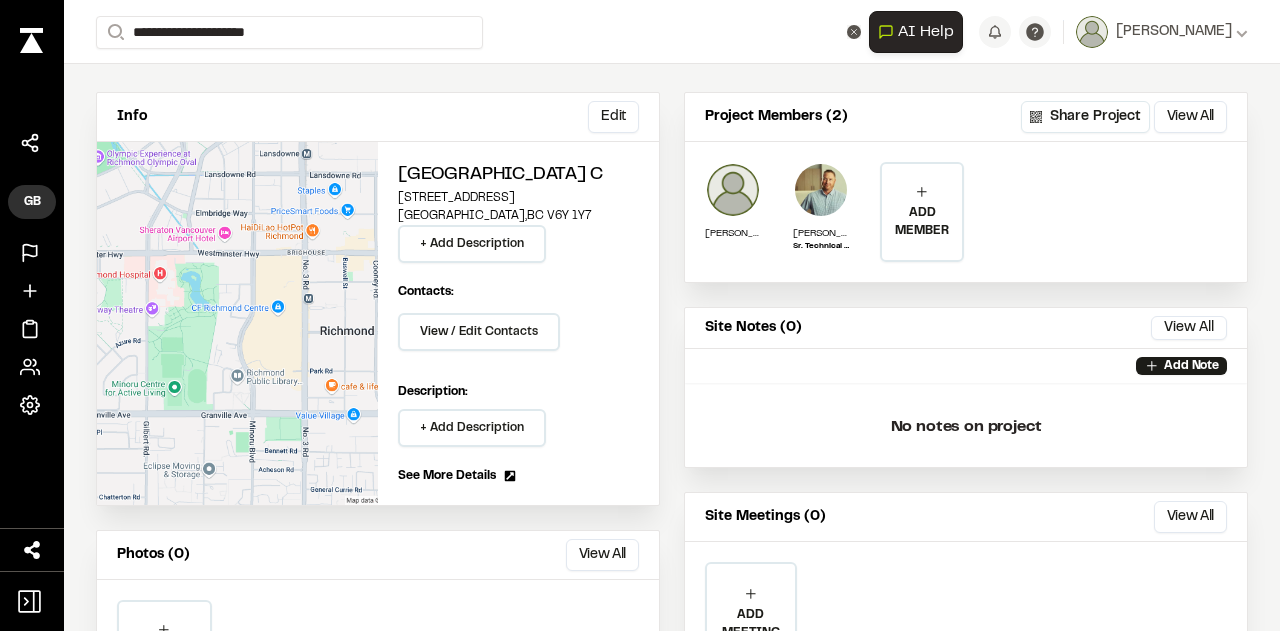 scroll, scrollTop: 139, scrollLeft: 0, axis: vertical 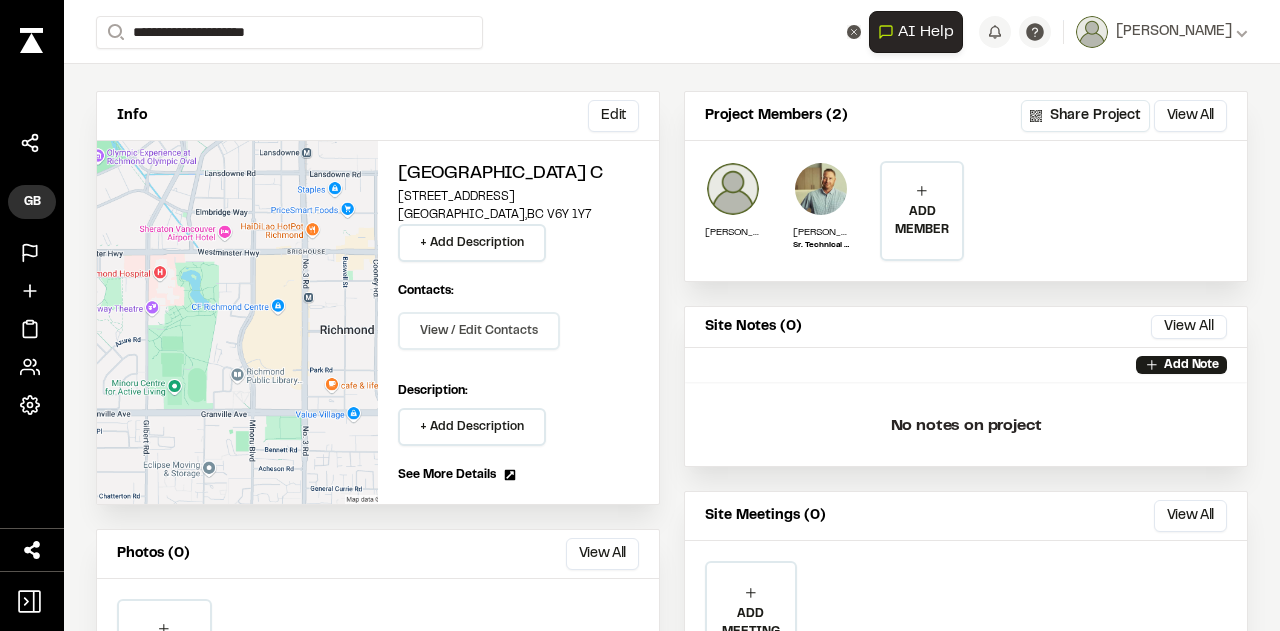 click on "View / Edit Contacts" at bounding box center [479, 331] 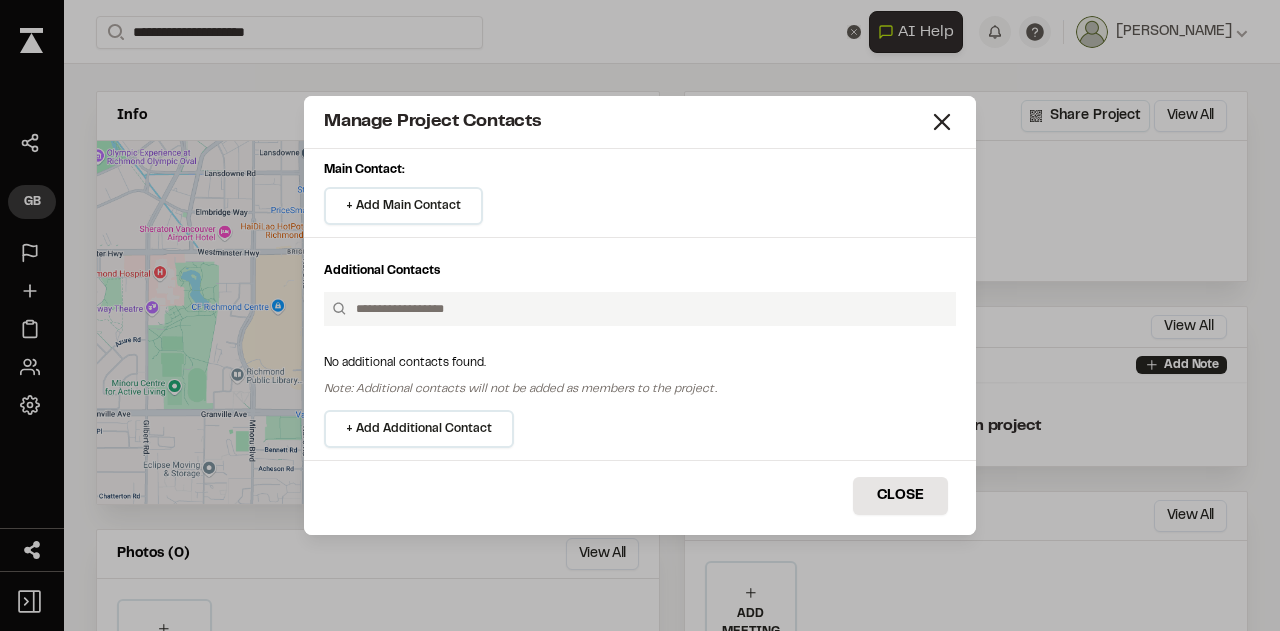 click at bounding box center [648, 309] 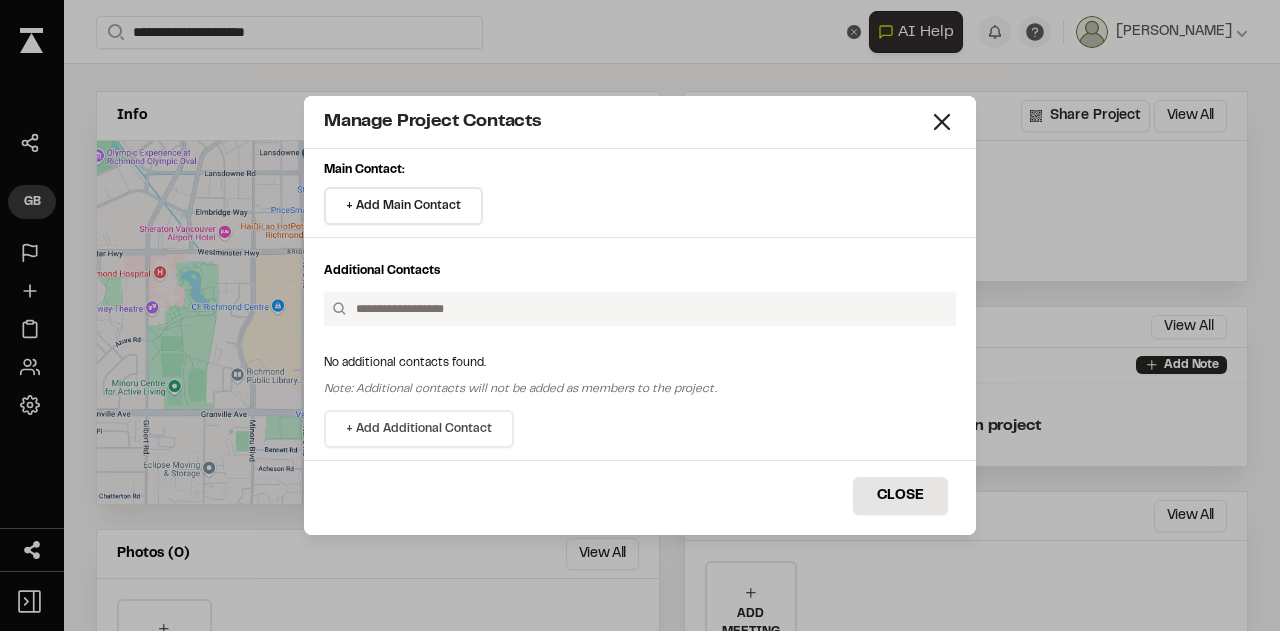 click on "+ Add Additional Contact" at bounding box center (419, 429) 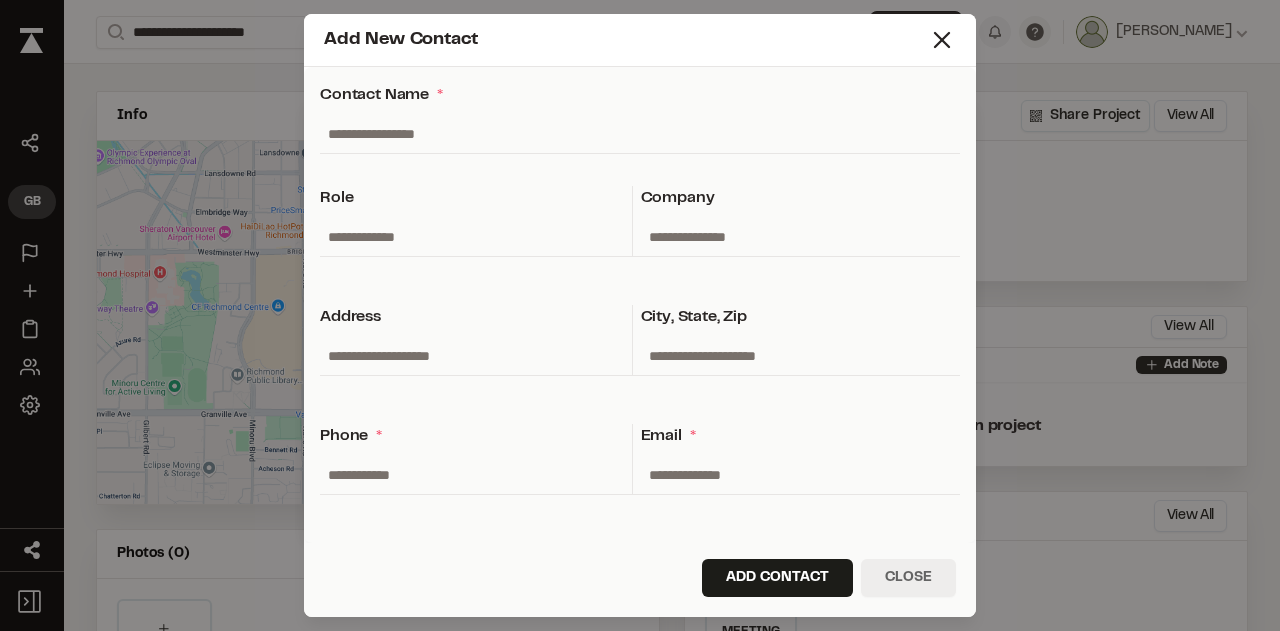 click on "Close" at bounding box center [908, 578] 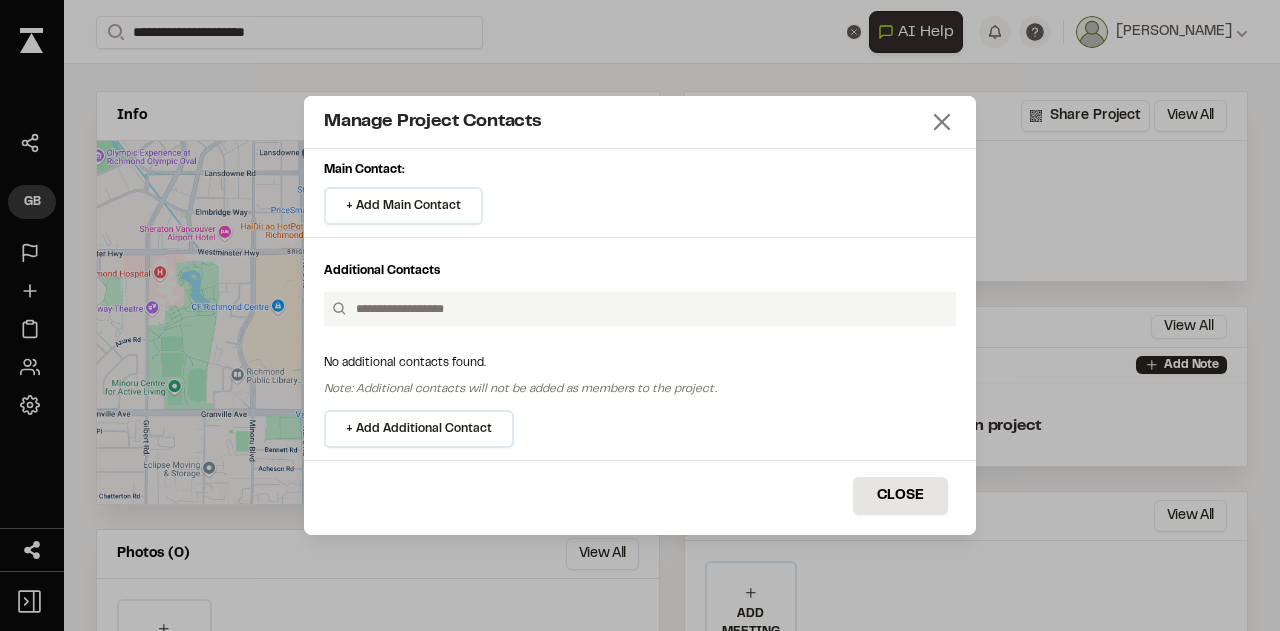 click 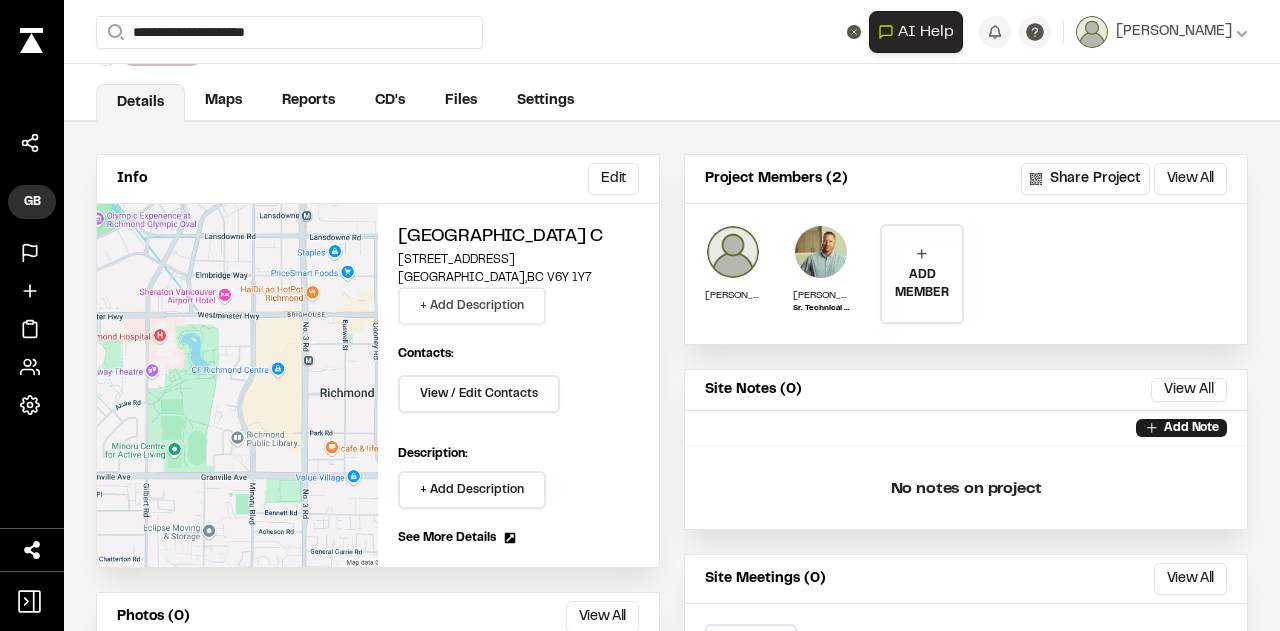 scroll, scrollTop: 0, scrollLeft: 0, axis: both 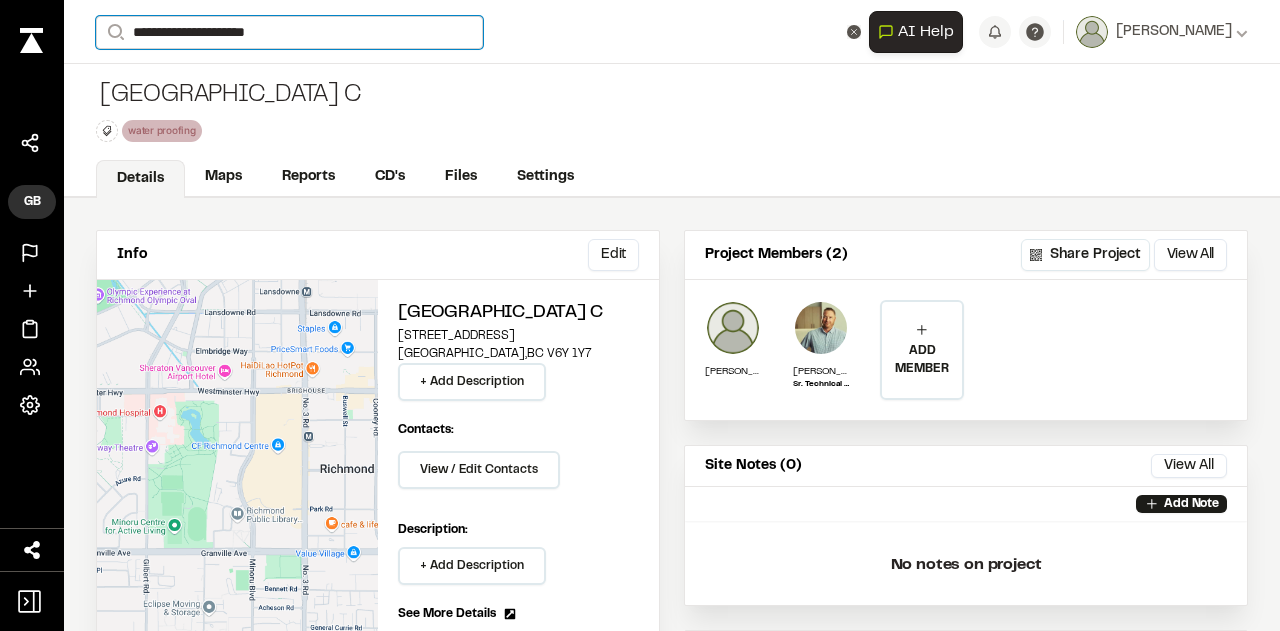 click on "**********" at bounding box center [289, 32] 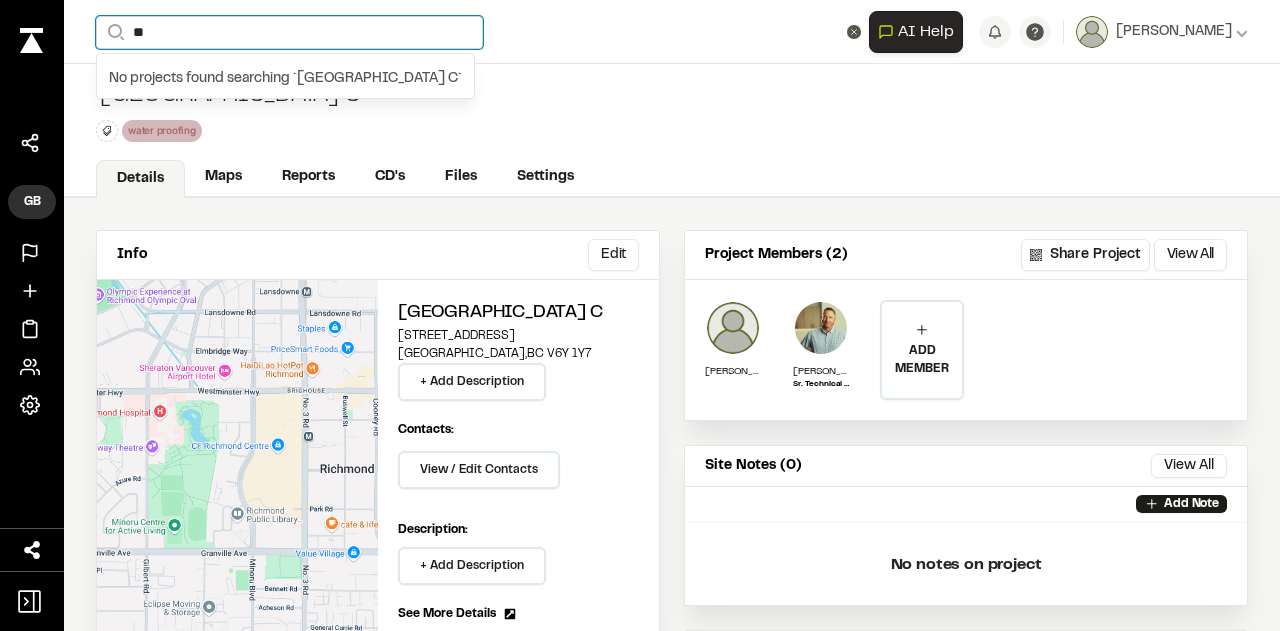 type on "*" 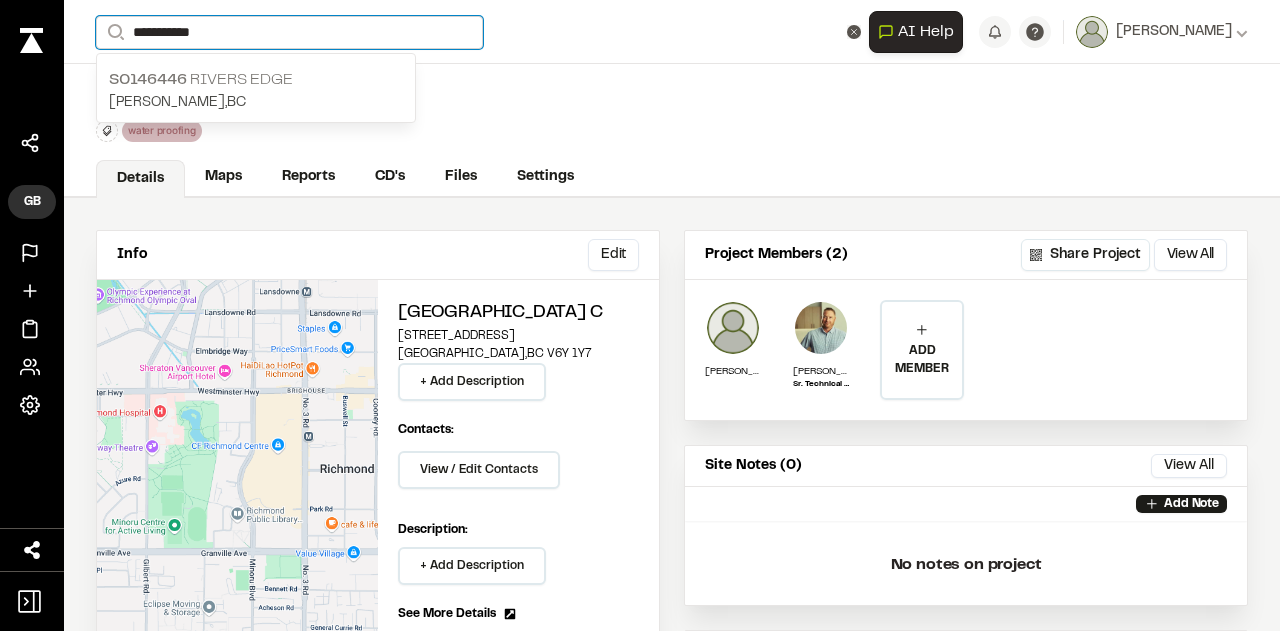 type on "**********" 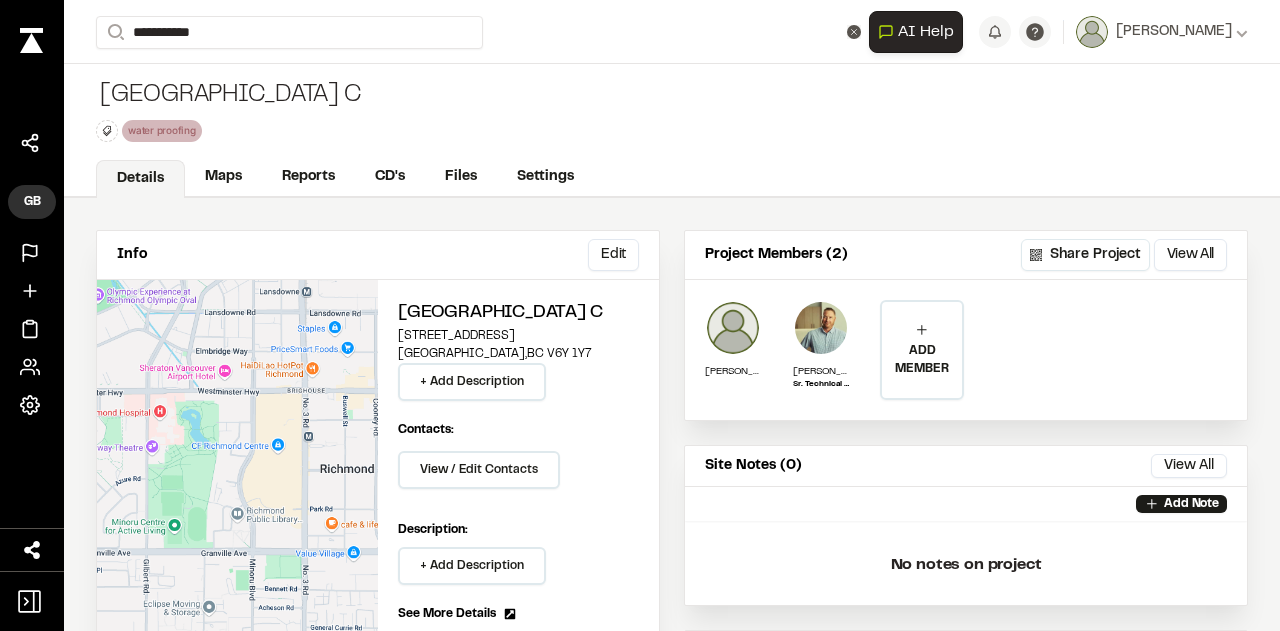 click on "S0146446" at bounding box center [148, 80] 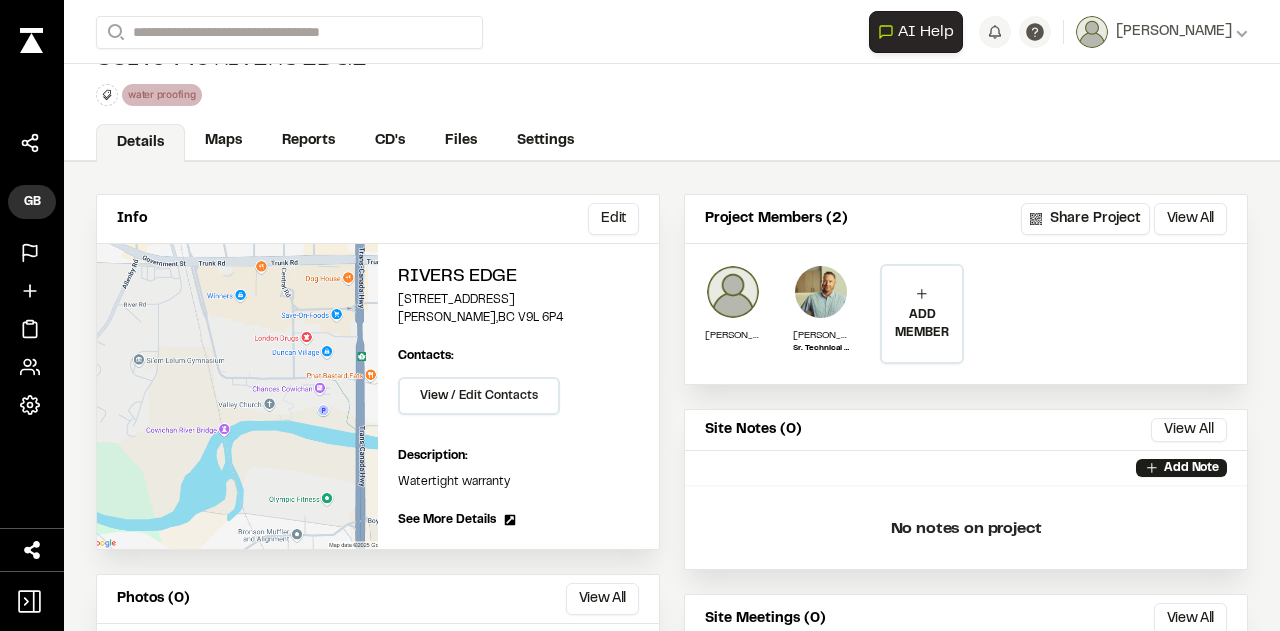 scroll, scrollTop: 0, scrollLeft: 0, axis: both 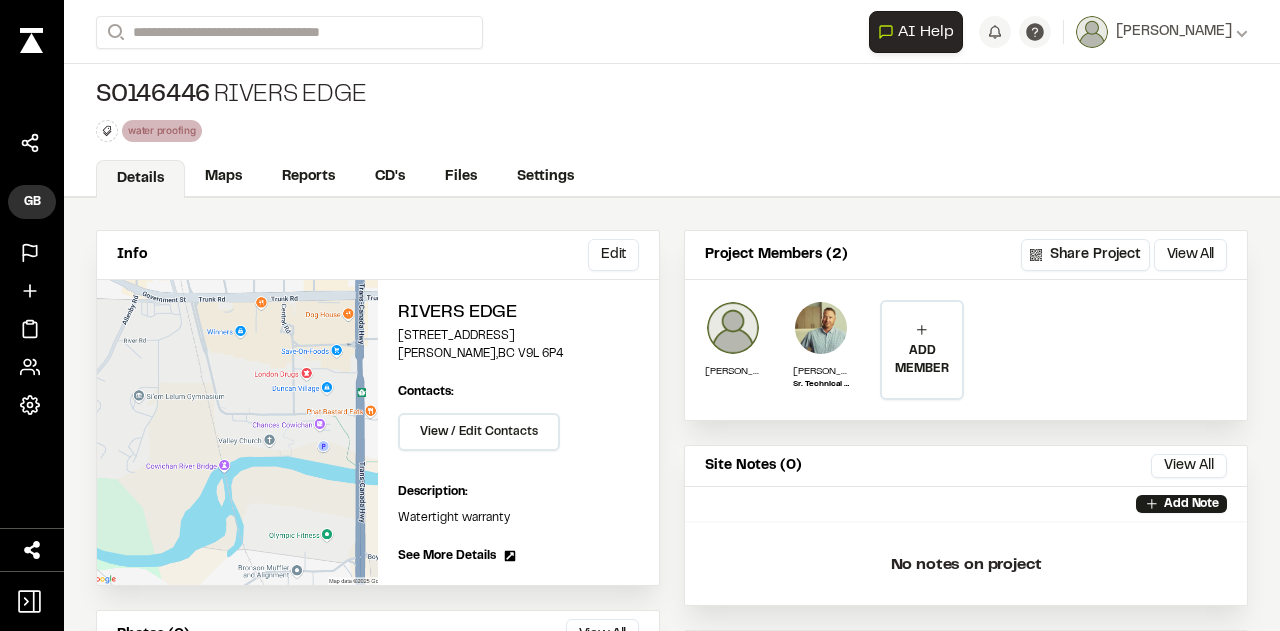 click on "S0146446" at bounding box center (153, 96) 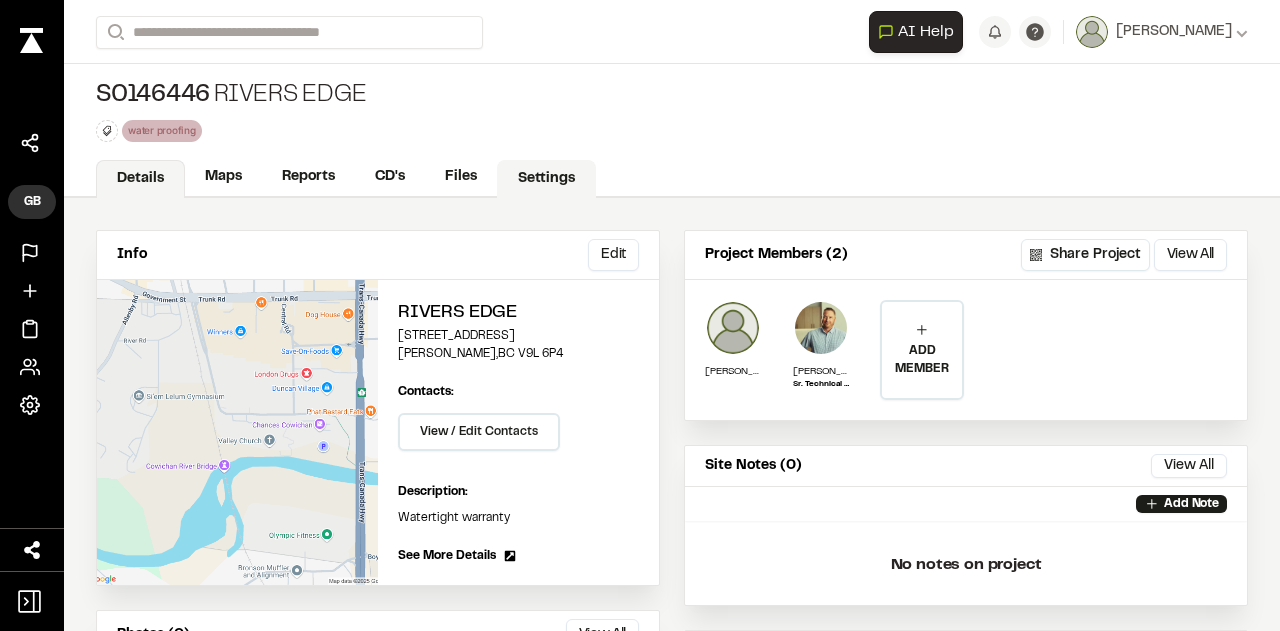click on "Settings" at bounding box center [546, 179] 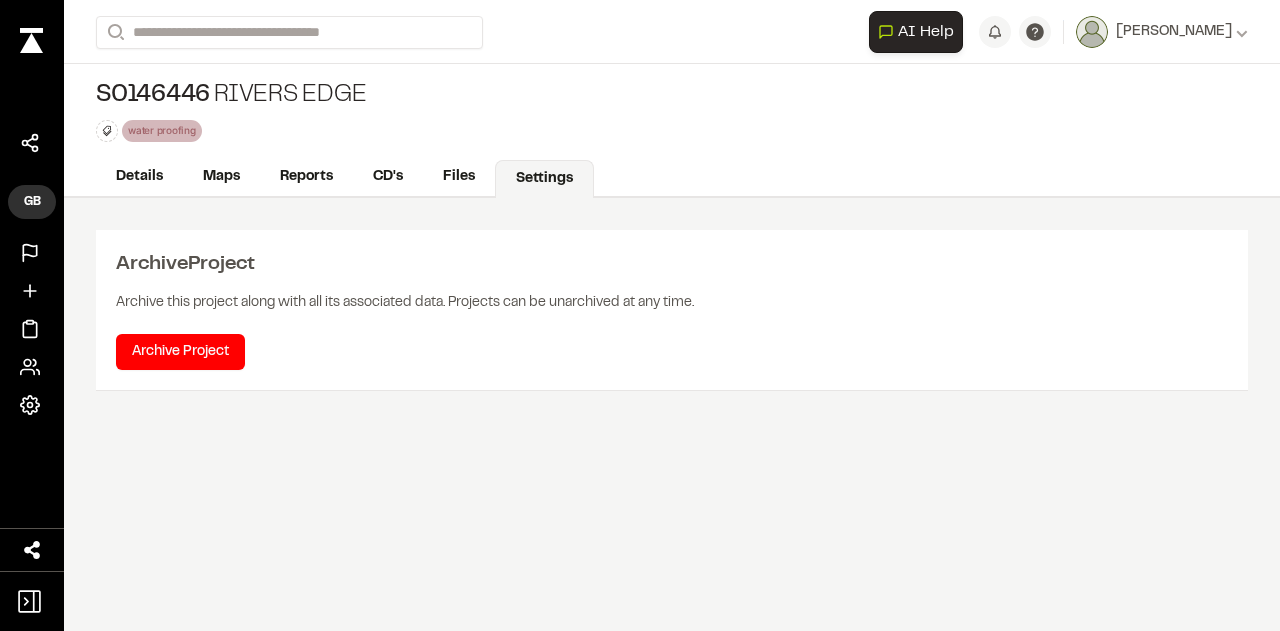 click on "S0146446   Rivers Edge" at bounding box center (231, 96) 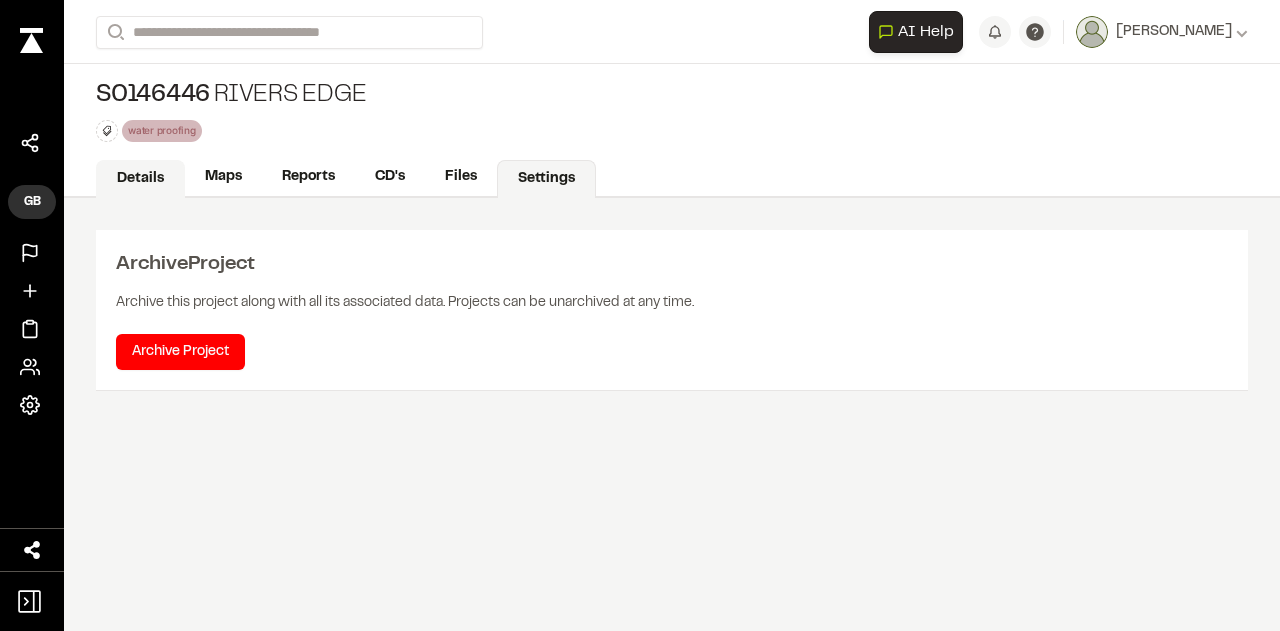 click on "Details" at bounding box center (140, 179) 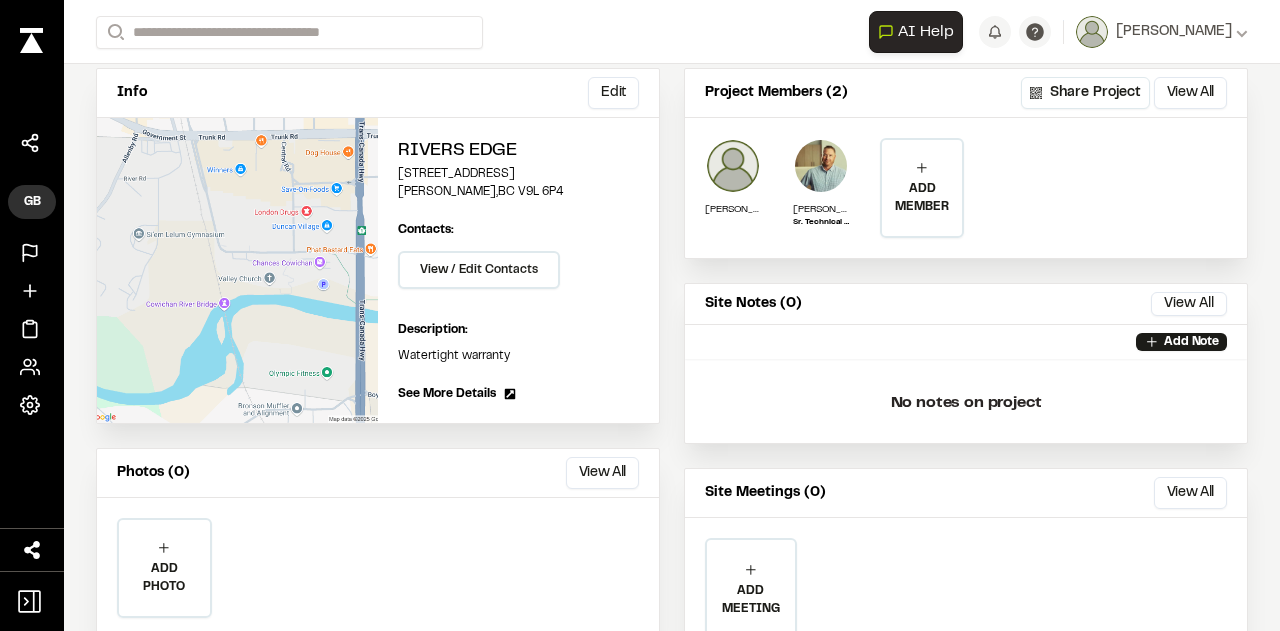 scroll, scrollTop: 0, scrollLeft: 0, axis: both 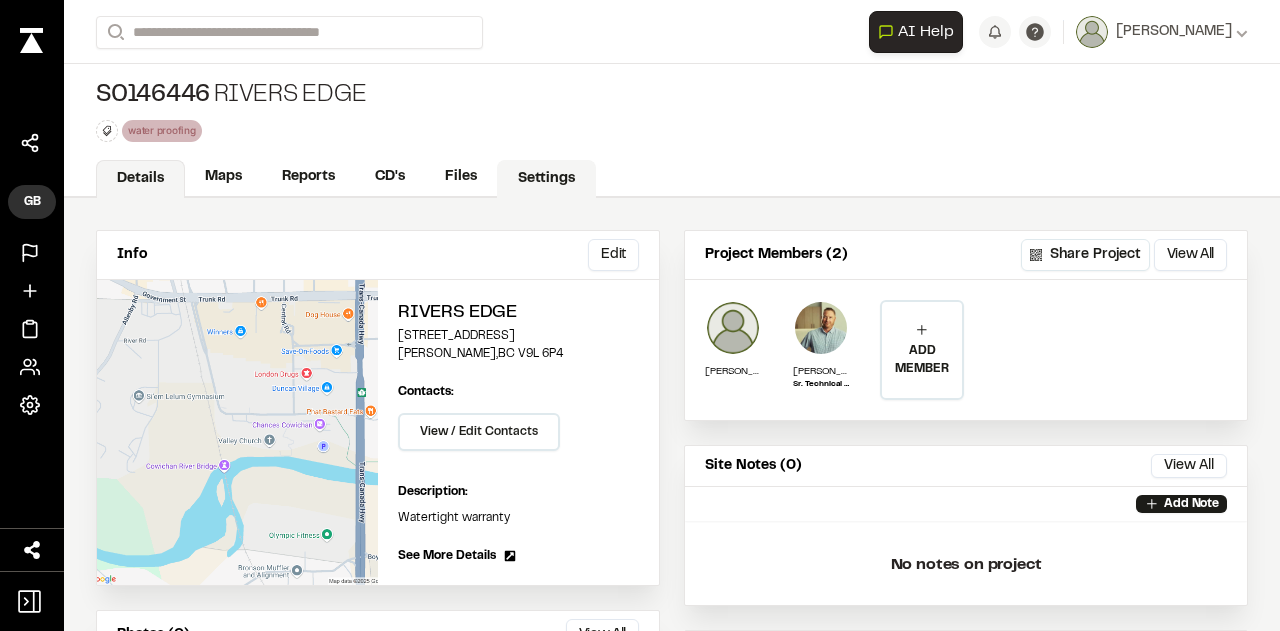 click on "Settings" at bounding box center (546, 179) 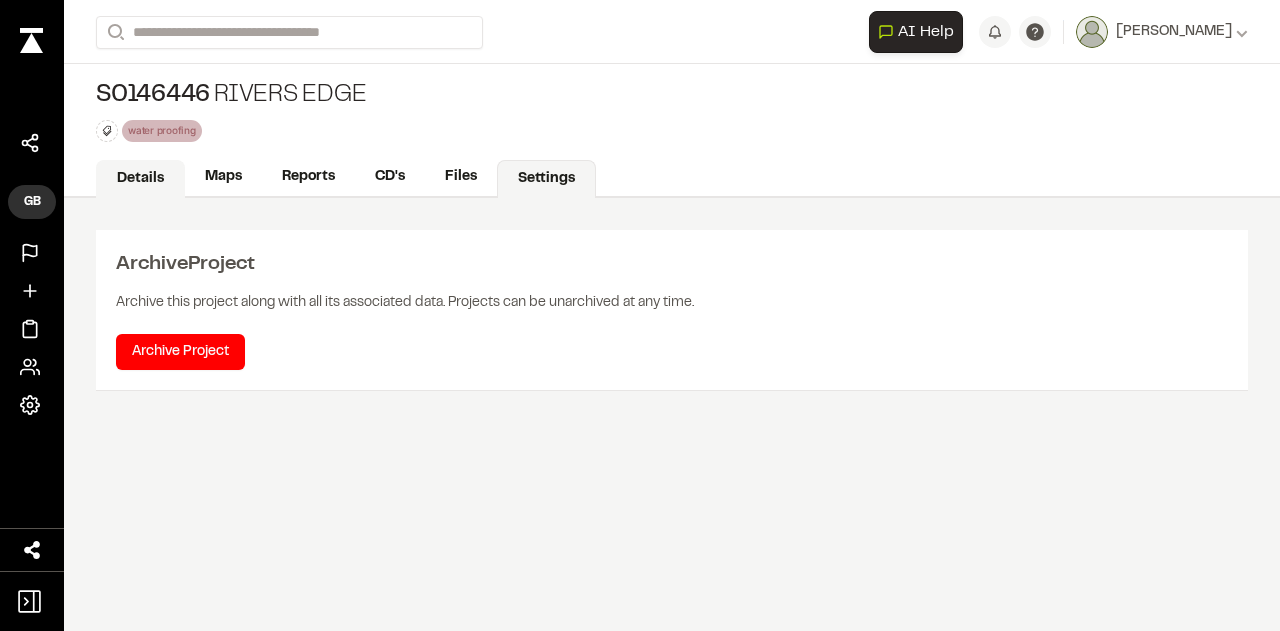 click on "Details" at bounding box center (140, 179) 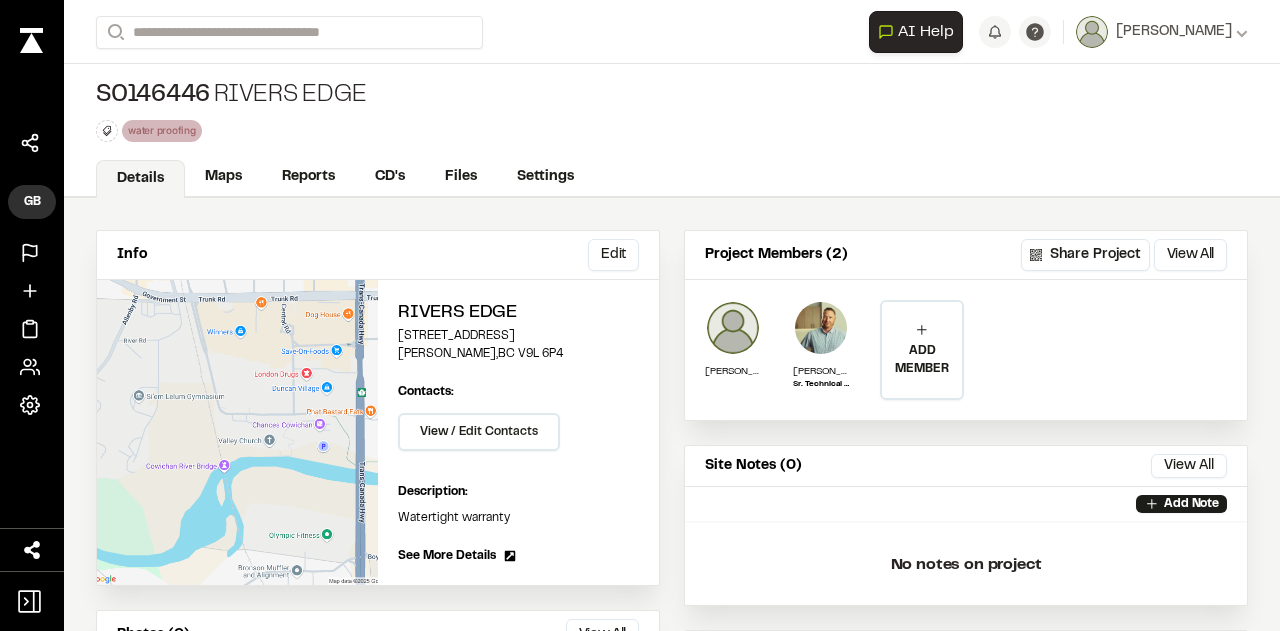 click on "S0146446" at bounding box center (153, 96) 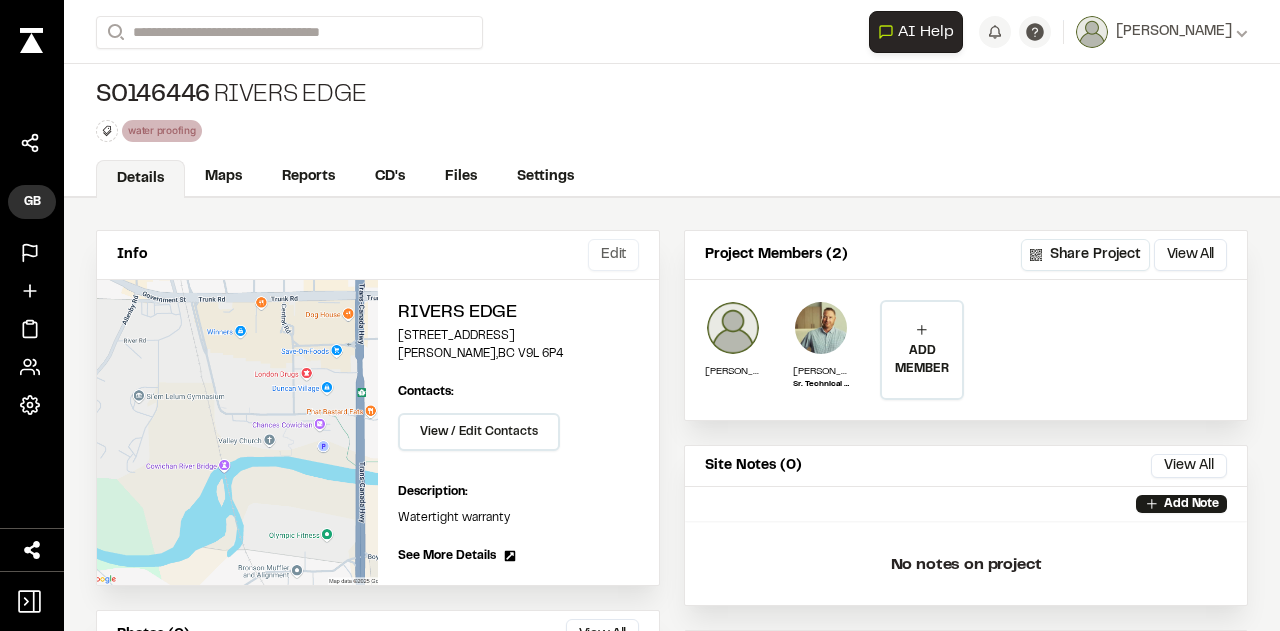 click on "Edit" at bounding box center (613, 255) 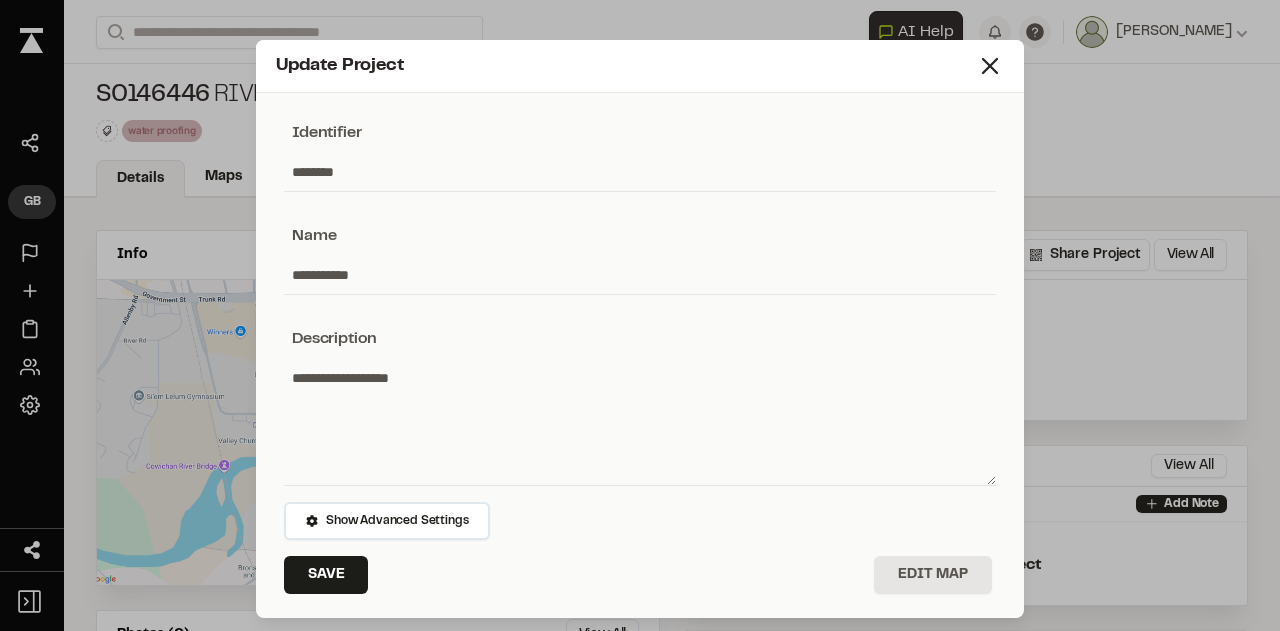 click on "********" at bounding box center [640, 172] 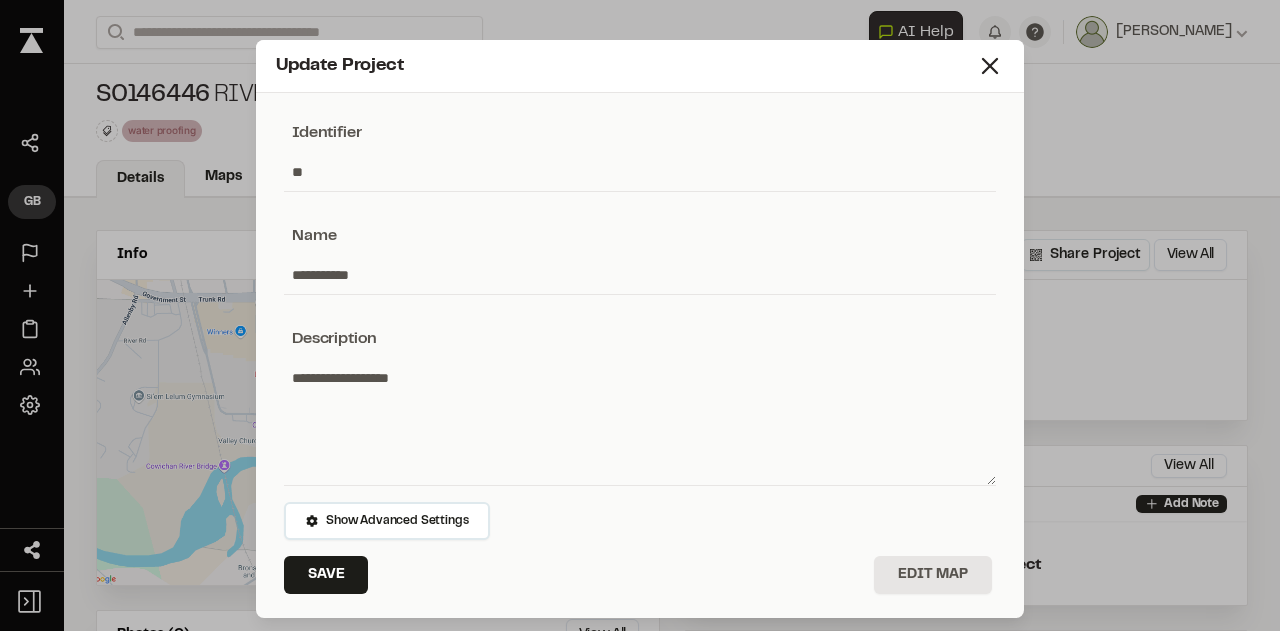 type on "*" 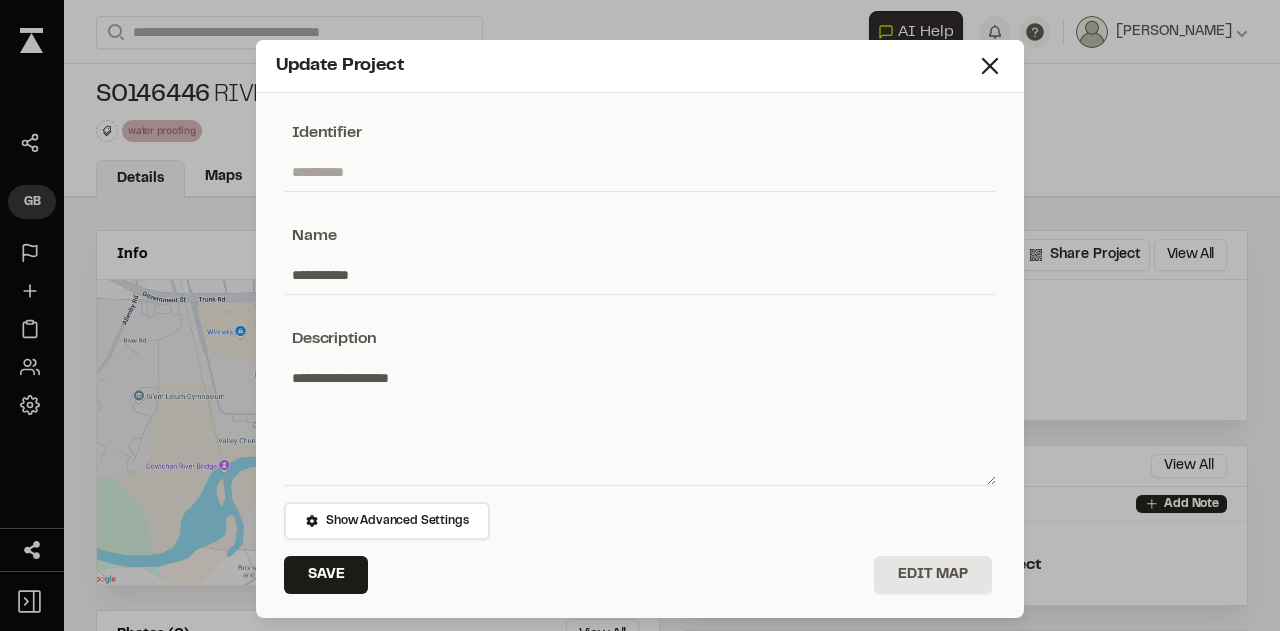 type 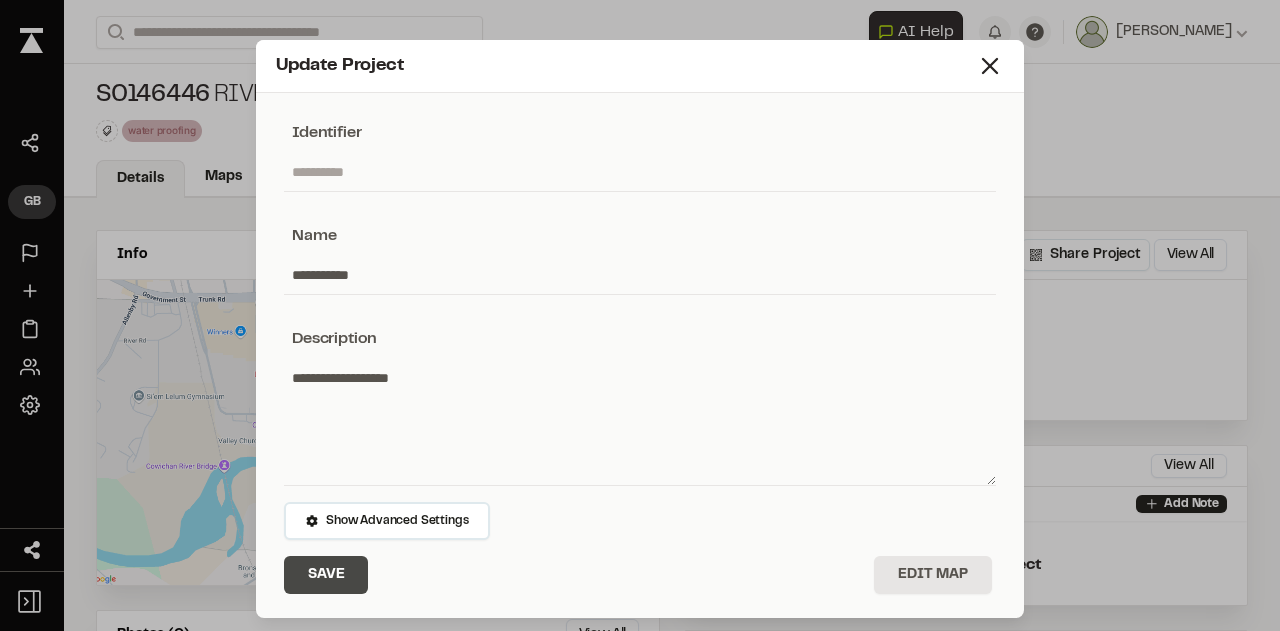 click on "Save" at bounding box center (326, 575) 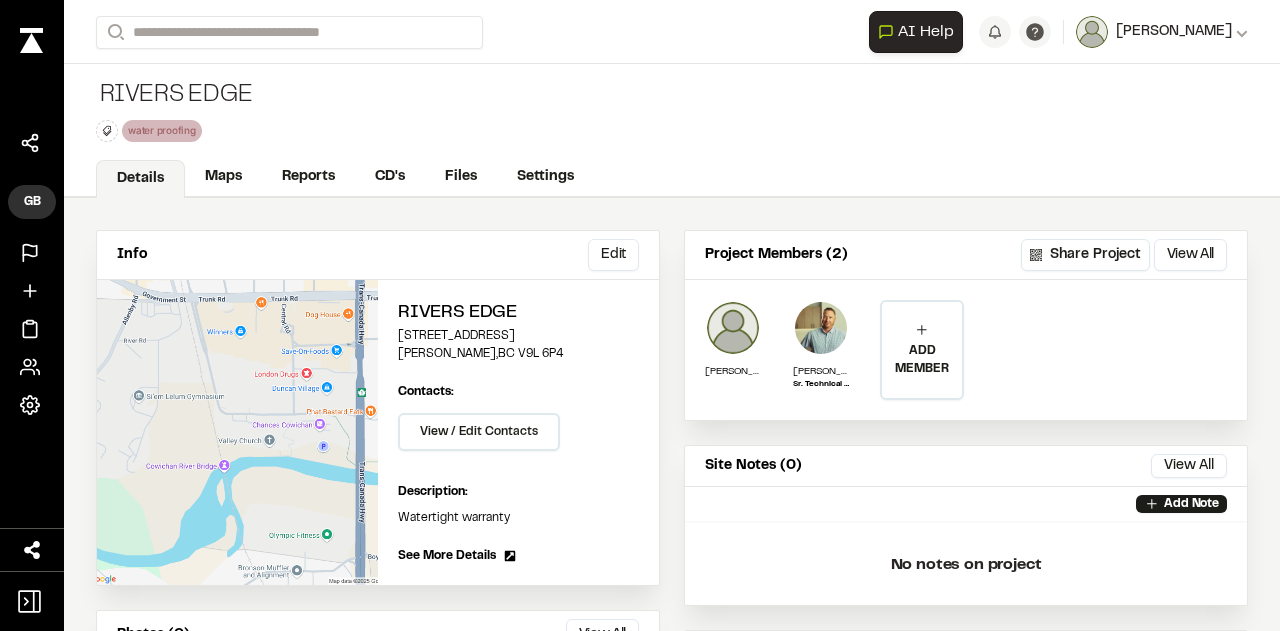 click on "[PERSON_NAME]" at bounding box center (1174, 32) 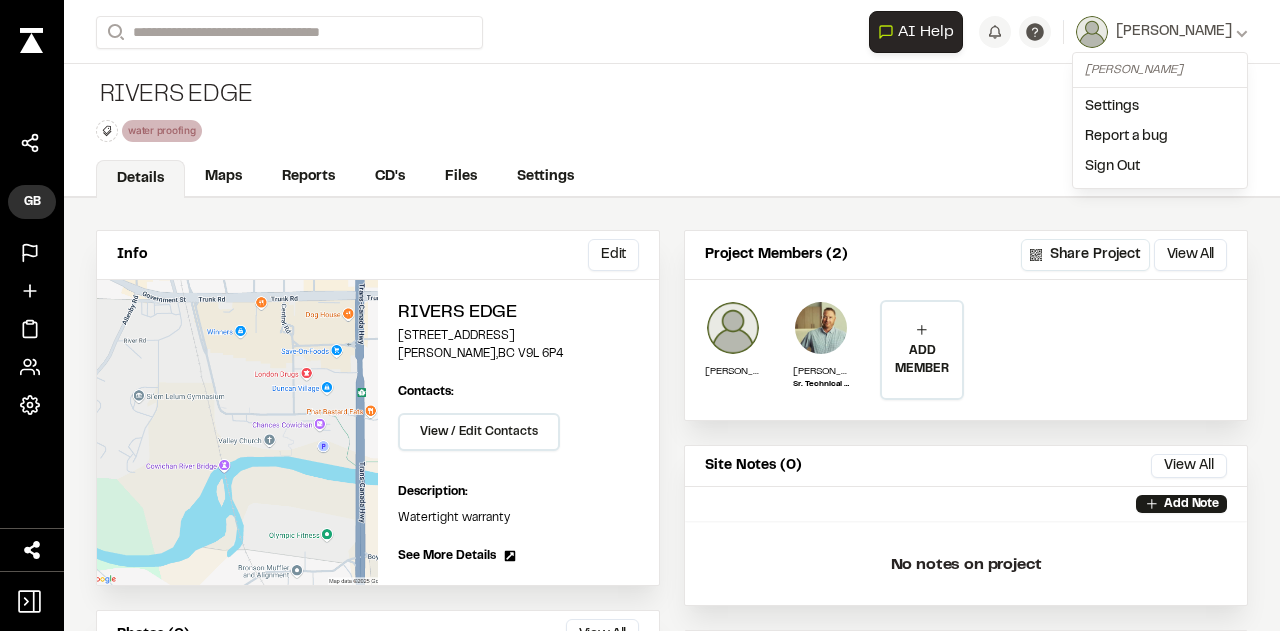 click on "Sign Out" at bounding box center (1160, 167) 